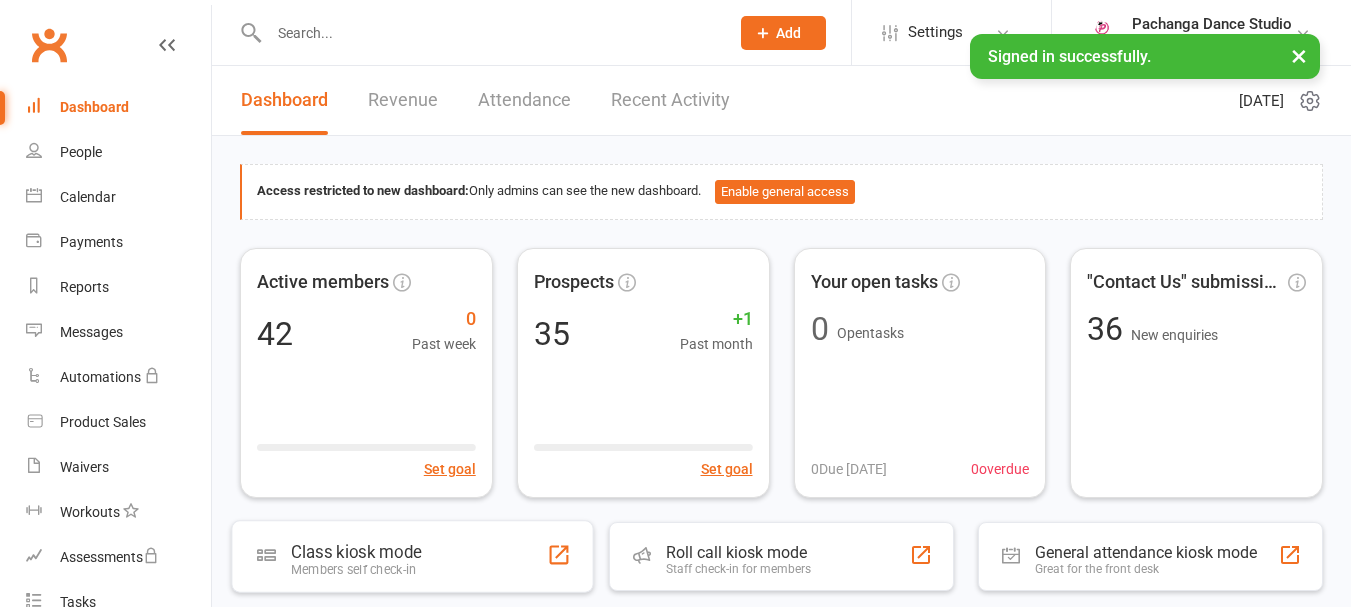 scroll, scrollTop: 0, scrollLeft: 0, axis: both 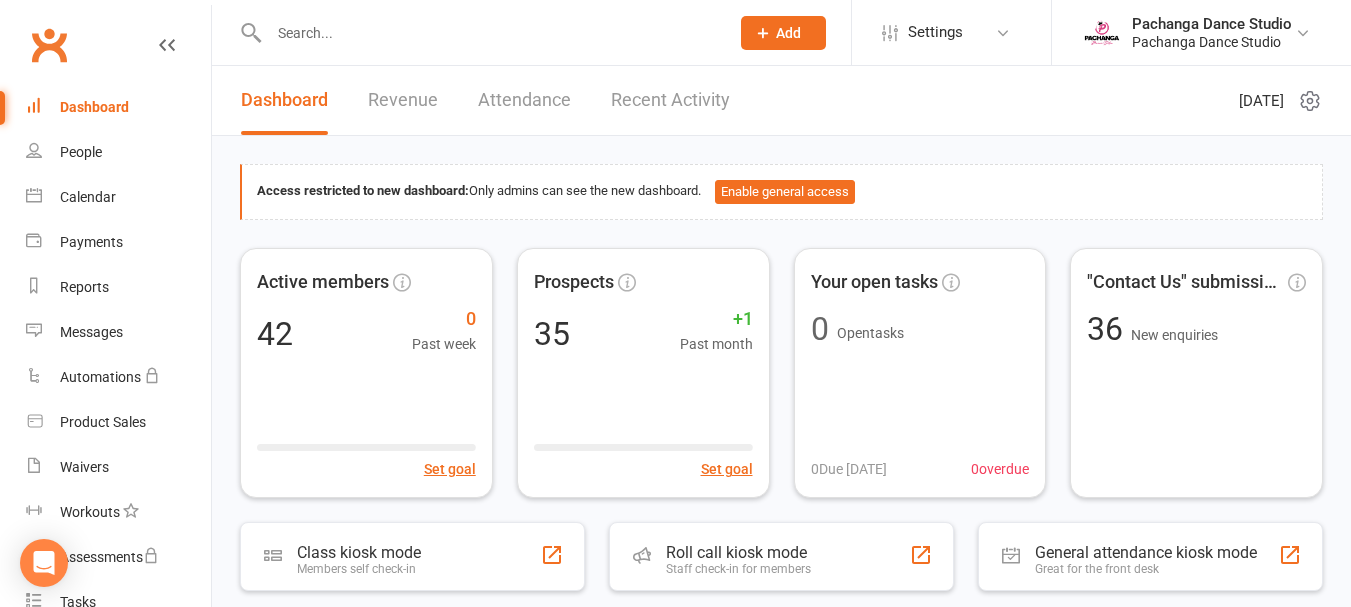 click at bounding box center [489, 33] 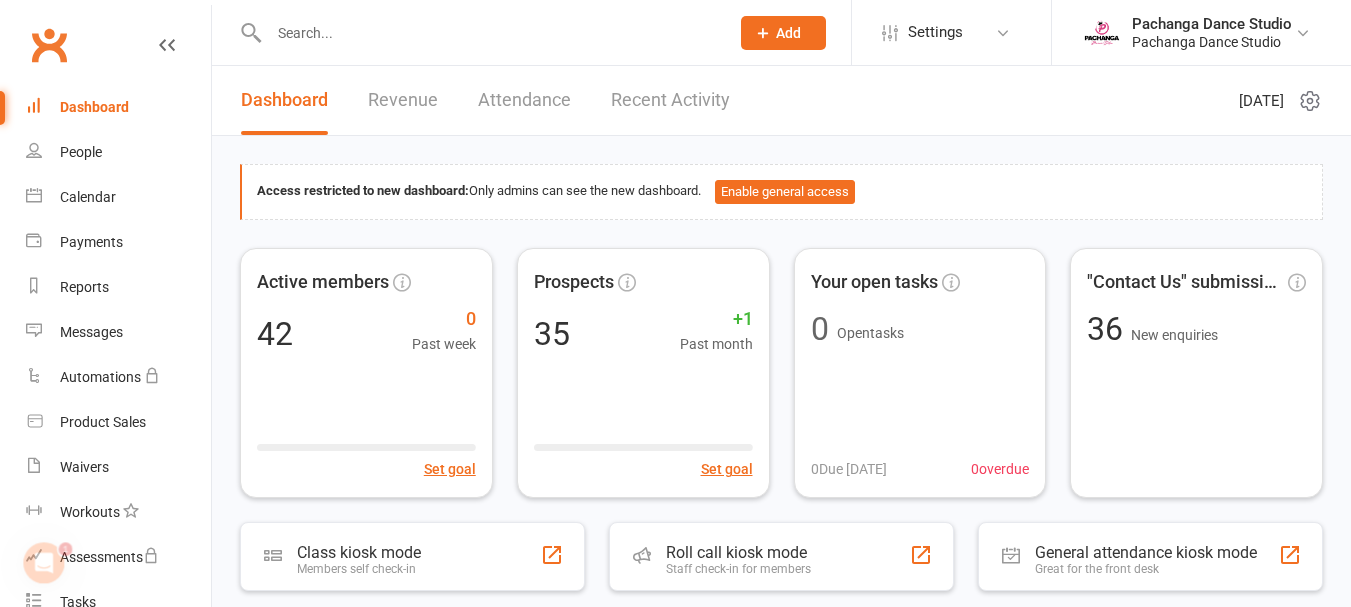 scroll, scrollTop: 0, scrollLeft: 0, axis: both 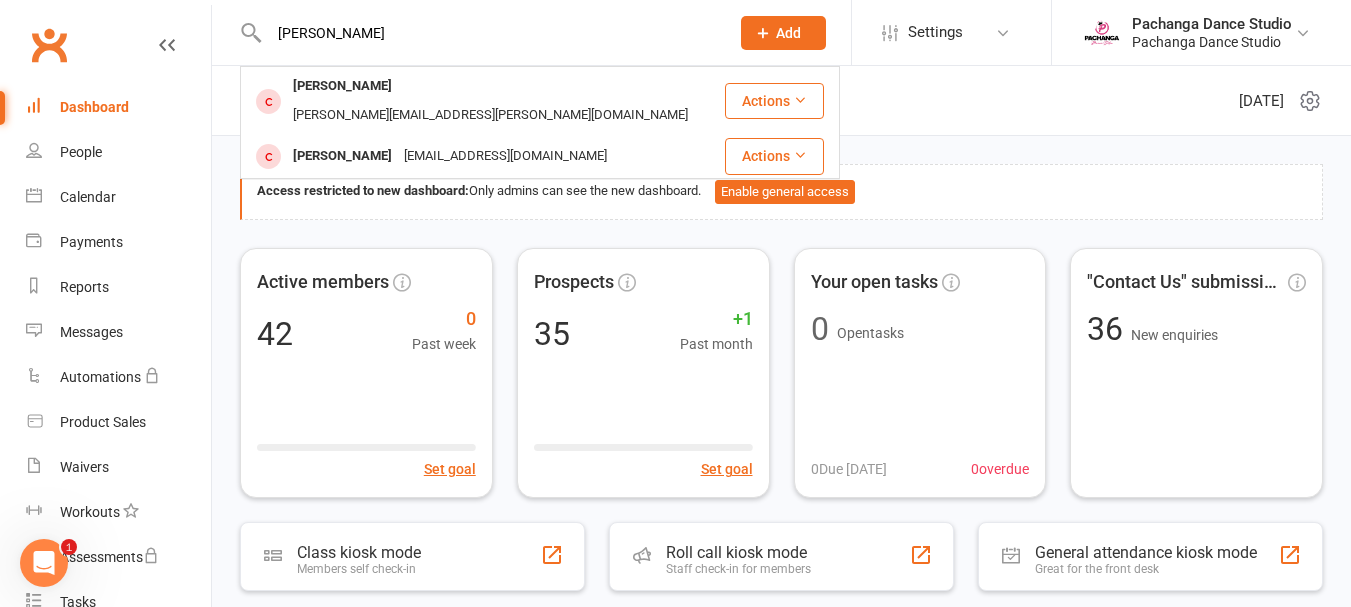 type on "kim" 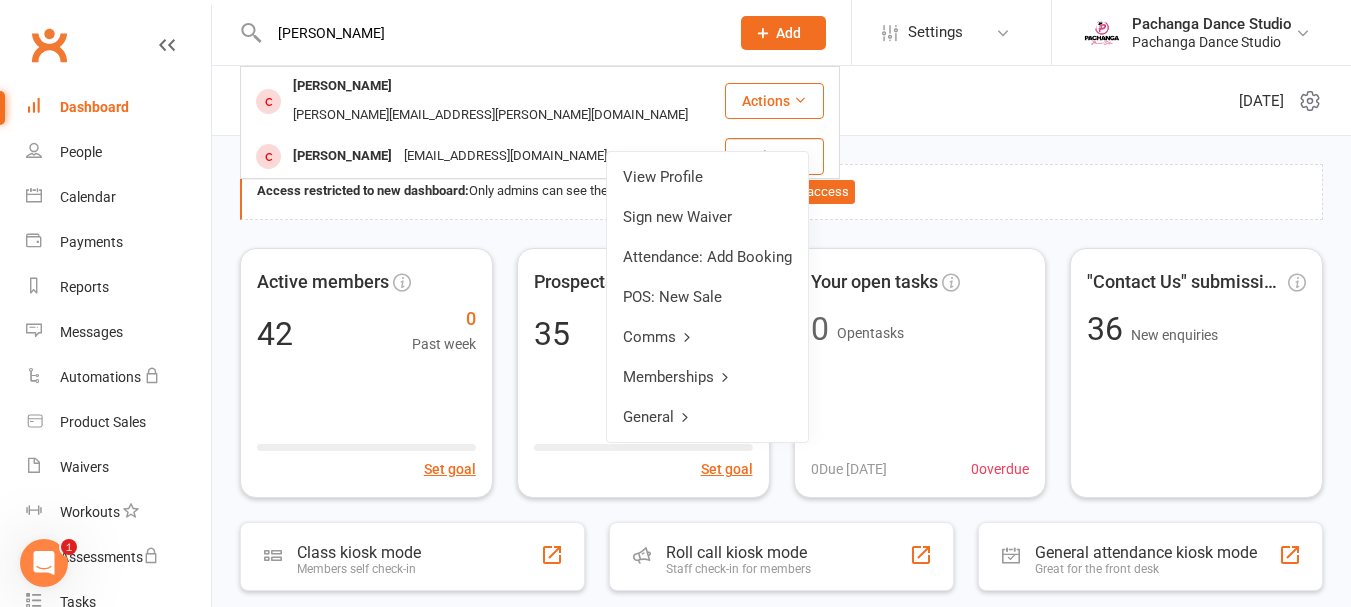 click on "Memberships" at bounding box center [707, 377] 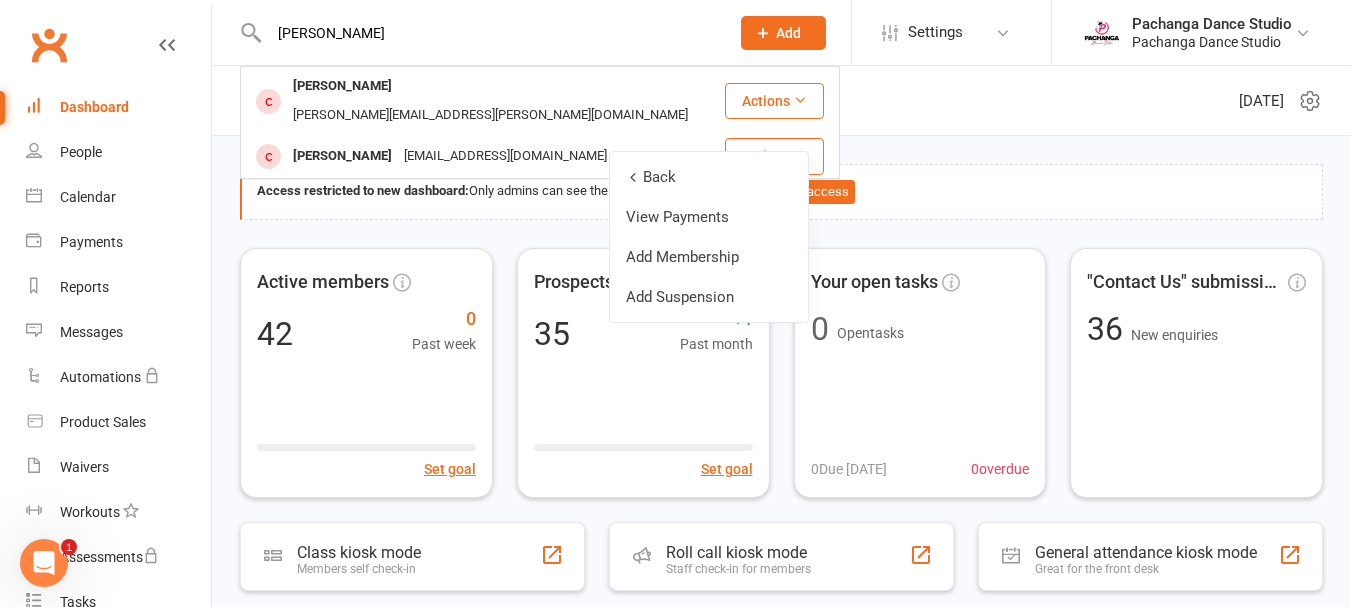click on "Add Membership" at bounding box center (709, 257) 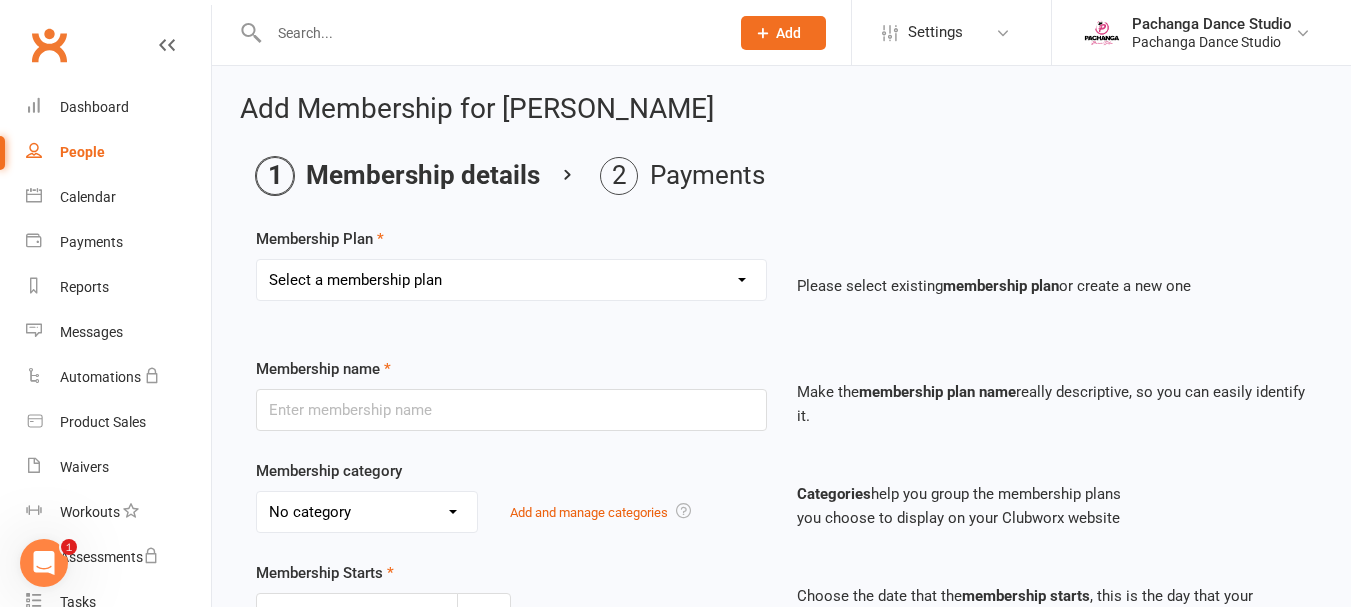 click on "Select a membership plan Create new Membership Plan Single Class Pass 5 Class Pack 10 Class Pack Single Class Pass - Phillip Island 5 Class Pass - Phillip Island 10 Class Pass - Phillip Island Pink Membership Black Membership White Membership (Teen only) Teen Comp Class (9 weeks) Mini Movers (18mths+) Single Class Mini Movers 4 Class Pass Mini Movers Direct Debit Tiny Dancers (3yrs+) Single Class Tiny Dancers 4 Class Pass Tiny Dancers Direct Debit Junior (6yrs+) Single Class Pass Junior 4 Class Pass Junior Groovers Direct Debit Regular Package Premium Package VIP Package Showcase Private Lesson Pack Floorspace Intro 2 Week Starter Pack - New Clients Only ACTIVE P/L CLIENT OLD SYSTEM - PAID IN FULL WHITE Junior Groovers Membership (10 weeks) Tiny Dancers Term 3 Membership Junior Groovers Holiday Program 2 Class Pack Junior Groovers Term 4 Membership Tiny Dancers Term 4 Membership 20 Class Pack Tiny Dancers Membership (10 Weeks) Mini Movers Membership (10 weeks) Junior Groovers Membership (Term 2)" at bounding box center [511, 280] 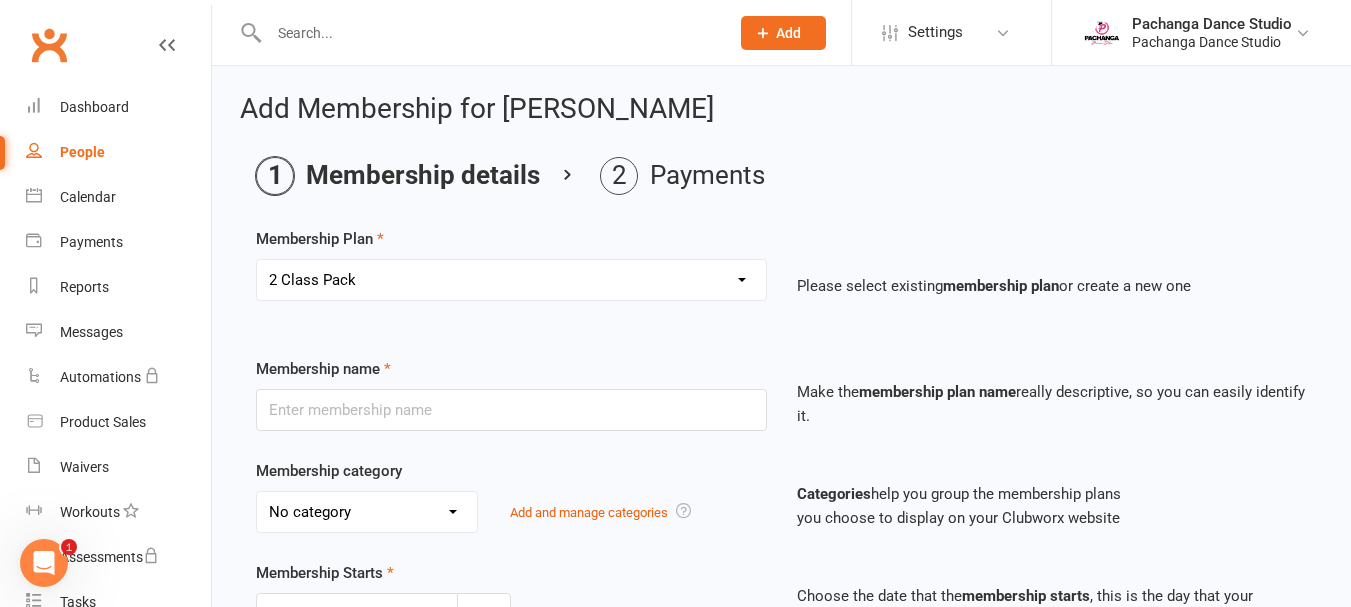 click on "Select a membership plan Create new Membership Plan Single Class Pass 5 Class Pack 10 Class Pack Single Class Pass - Phillip Island 5 Class Pass - Phillip Island 10 Class Pass - Phillip Island Pink Membership Black Membership White Membership (Teen only) Teen Comp Class (9 weeks) Mini Movers (18mths+) Single Class Mini Movers 4 Class Pass Mini Movers Direct Debit Tiny Dancers (3yrs+) Single Class Tiny Dancers 4 Class Pass Tiny Dancers Direct Debit Junior (6yrs+) Single Class Pass Junior 4 Class Pass Junior Groovers Direct Debit Regular Package Premium Package VIP Package Showcase Private Lesson Pack Floorspace Intro 2 Week Starter Pack - New Clients Only ACTIVE P/L CLIENT OLD SYSTEM - PAID IN FULL WHITE Junior Groovers Membership (10 weeks) Tiny Dancers Term 3 Membership Junior Groovers Holiday Program 2 Class Pack Junior Groovers Term 4 Membership Tiny Dancers Term 4 Membership 20 Class Pack Tiny Dancers Membership (10 Weeks) Mini Movers Membership (10 weeks) Junior Groovers Membership (Term 2)" at bounding box center [511, 280] 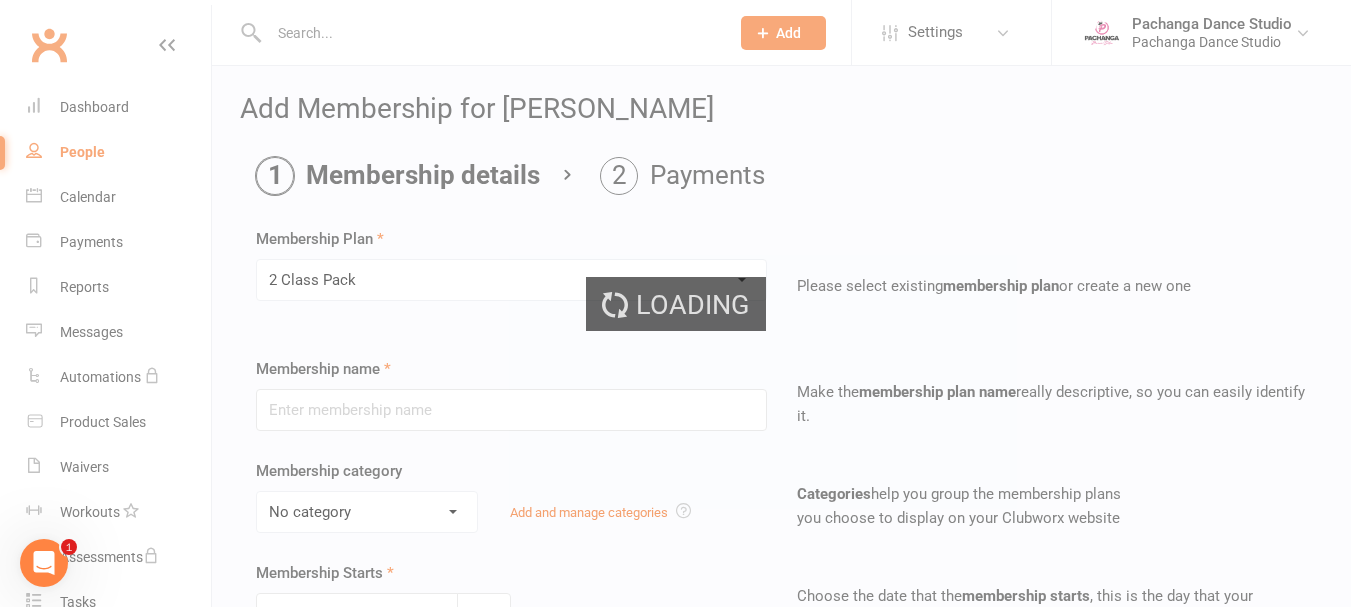 type on "2 Class Pack" 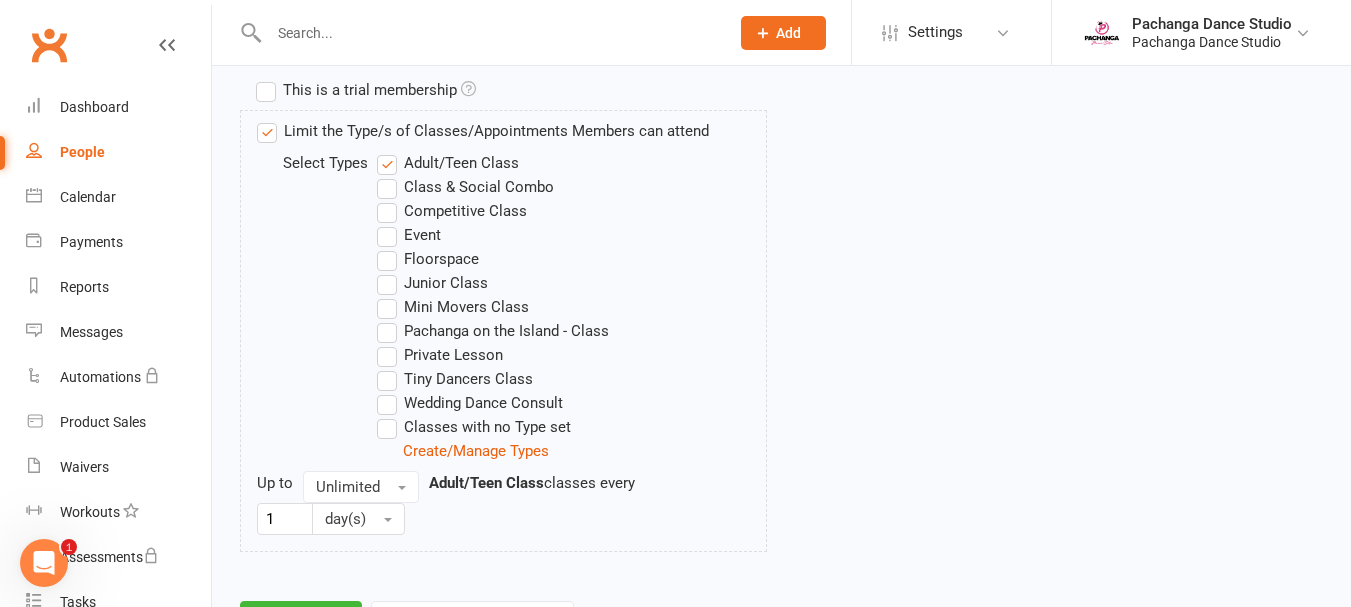 scroll, scrollTop: 1058, scrollLeft: 0, axis: vertical 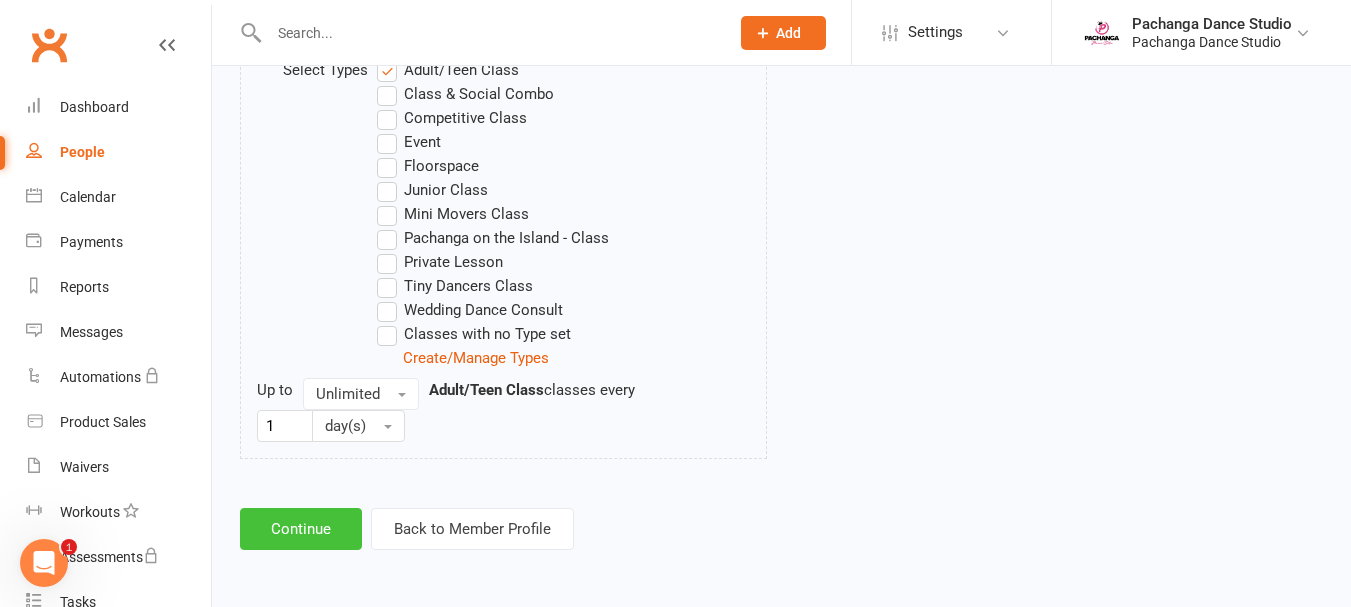 click on "Continue" at bounding box center (301, 529) 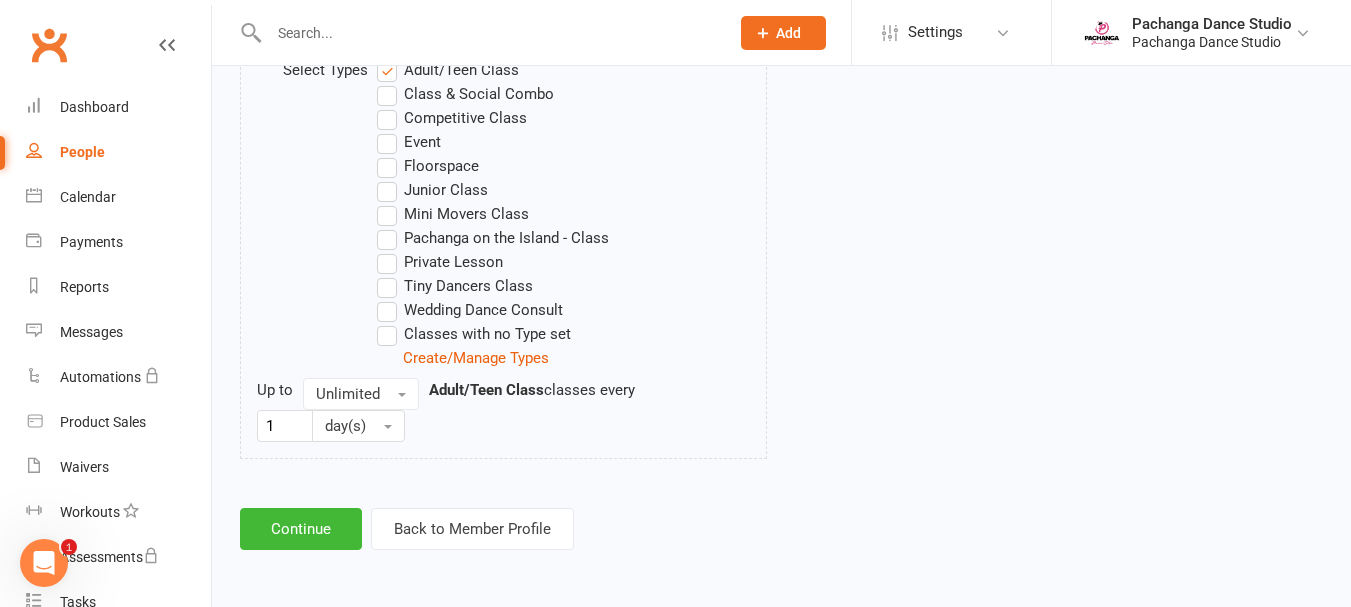 scroll, scrollTop: 0, scrollLeft: 0, axis: both 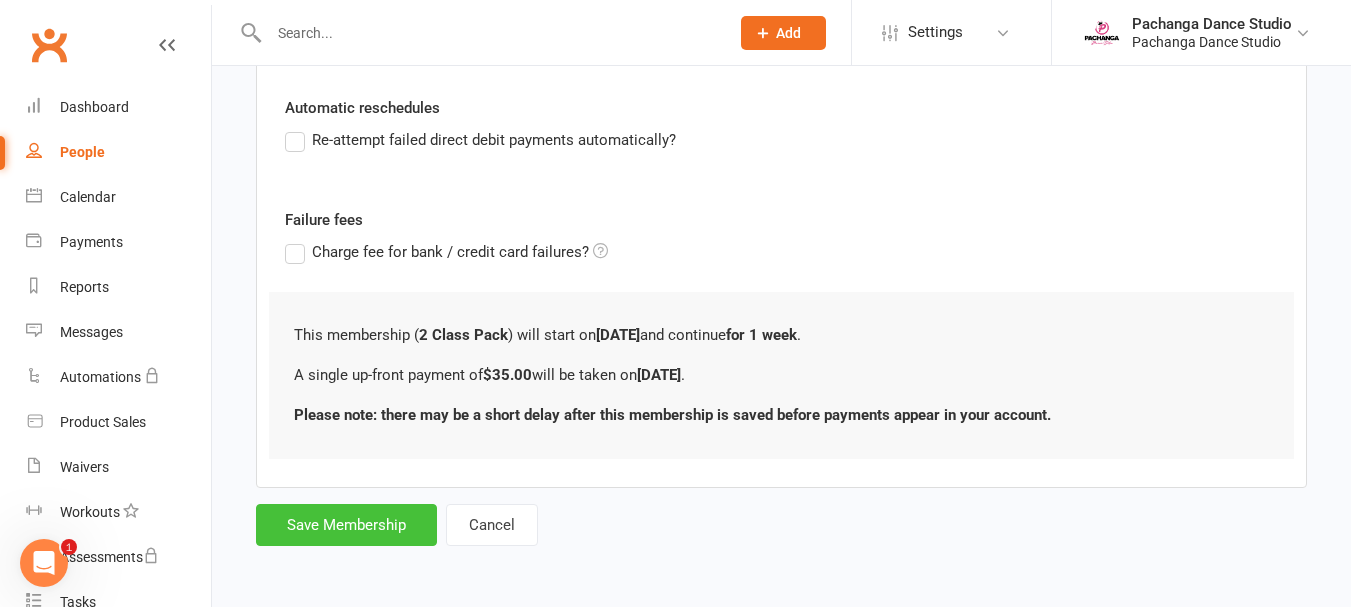 click on "Save Membership" at bounding box center (346, 525) 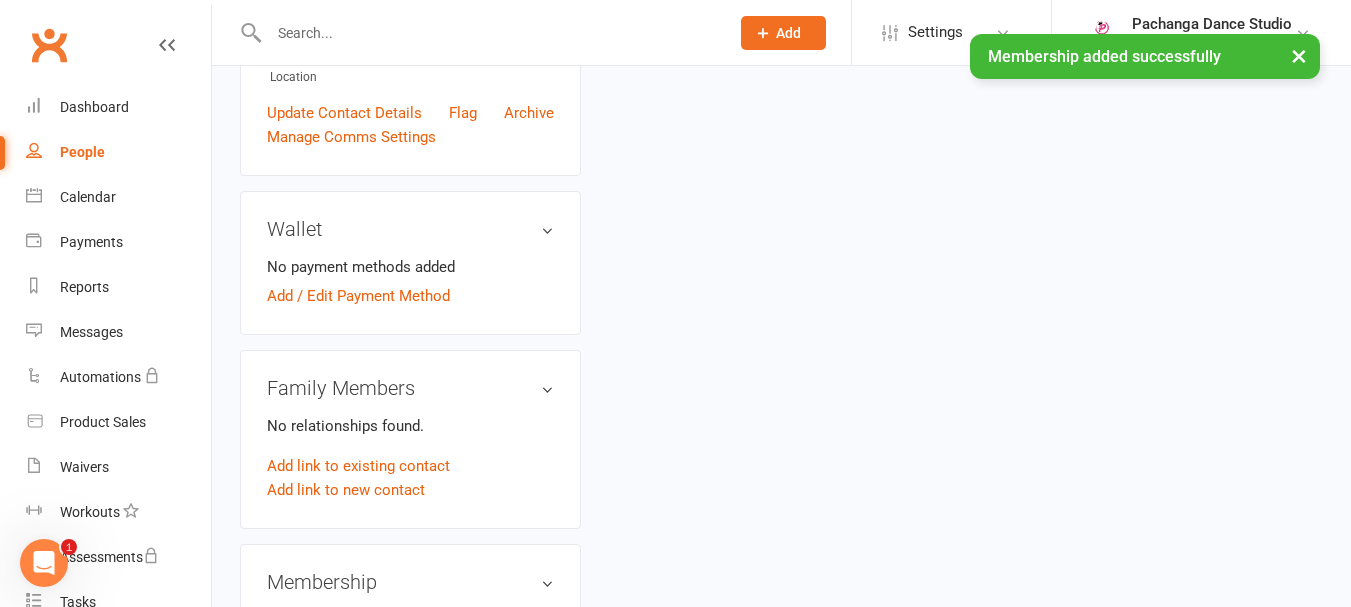 scroll, scrollTop: 0, scrollLeft: 0, axis: both 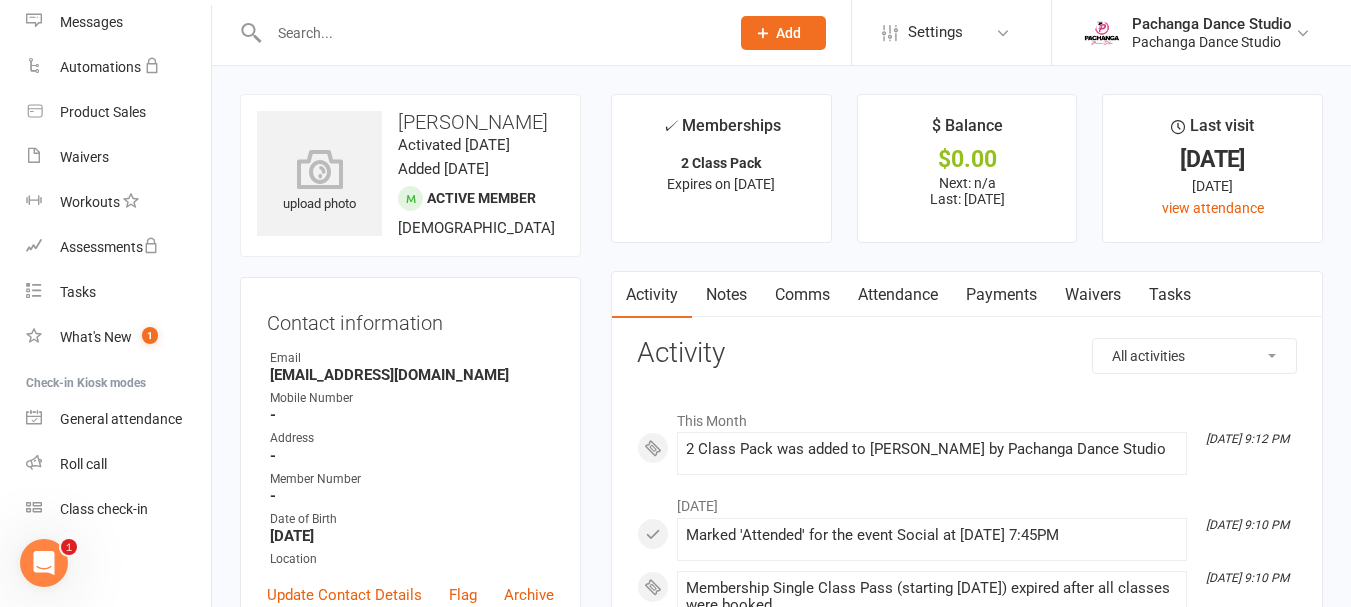 click on "Class check-in" at bounding box center [104, 509] 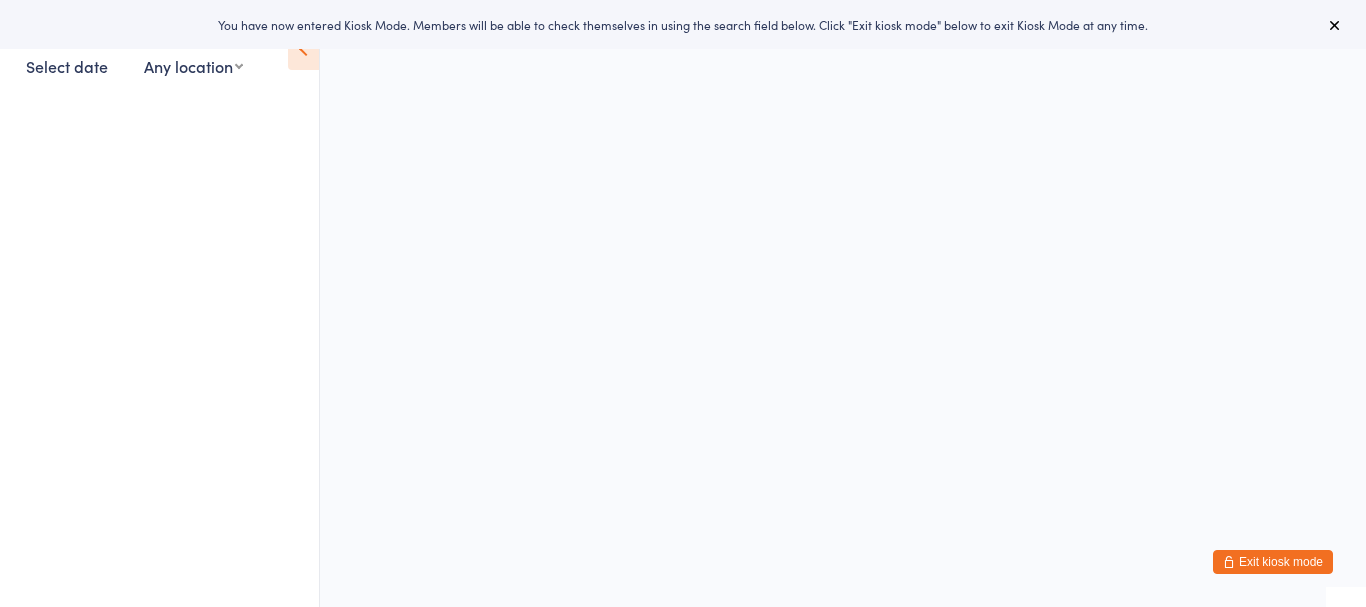 scroll, scrollTop: 0, scrollLeft: 0, axis: both 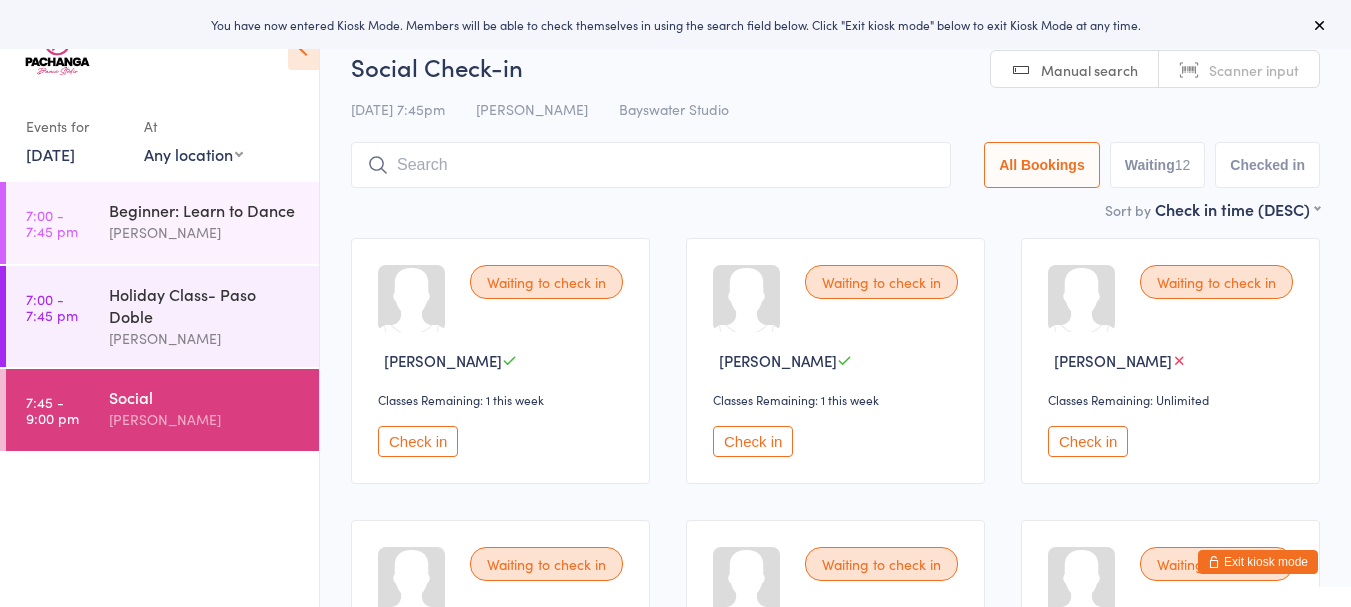 click on "Check in" at bounding box center [418, 441] 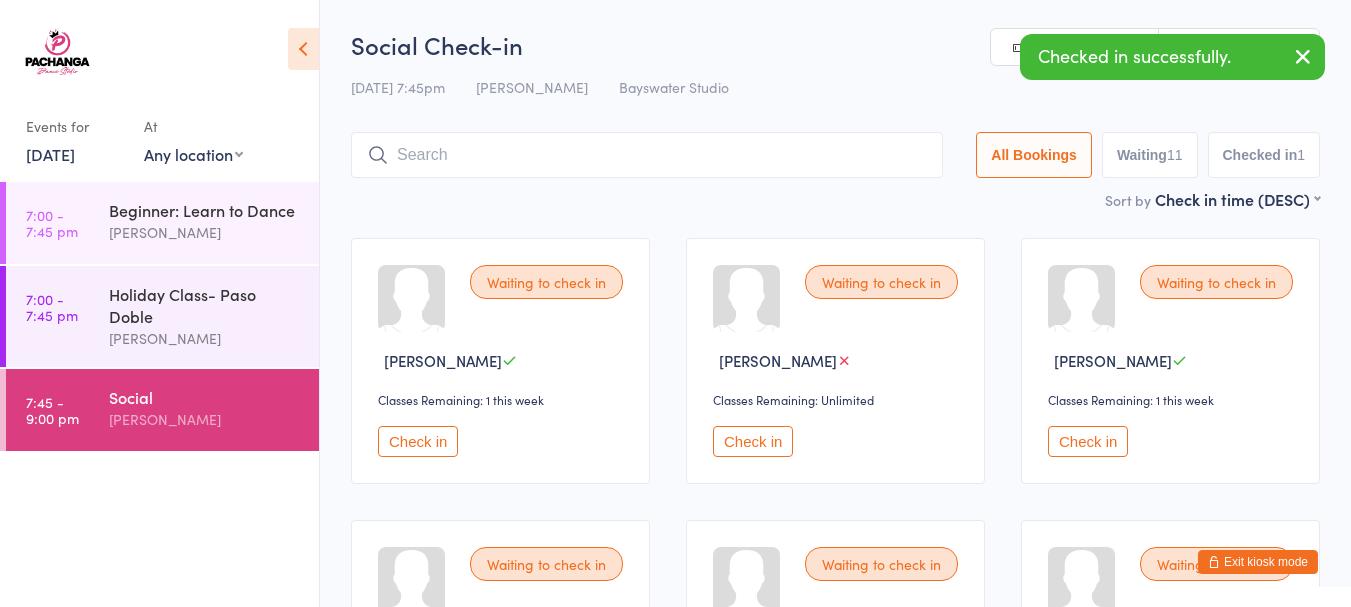 click on "Check in" at bounding box center [418, 441] 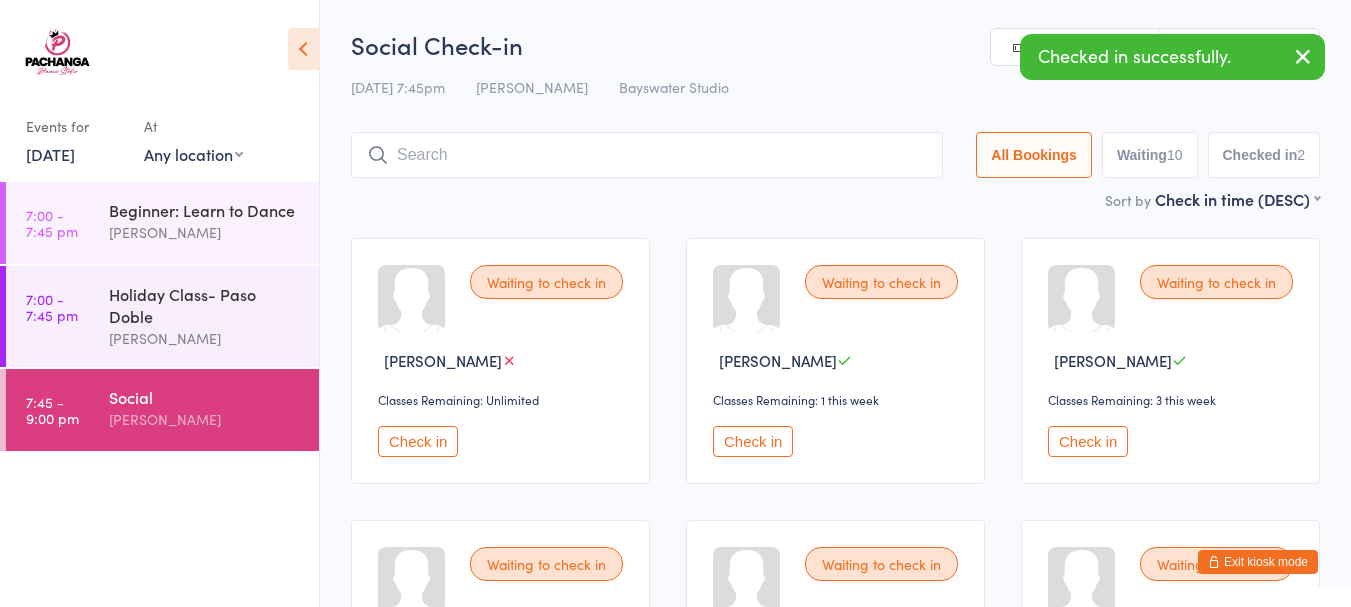 click on "Check in" at bounding box center [418, 441] 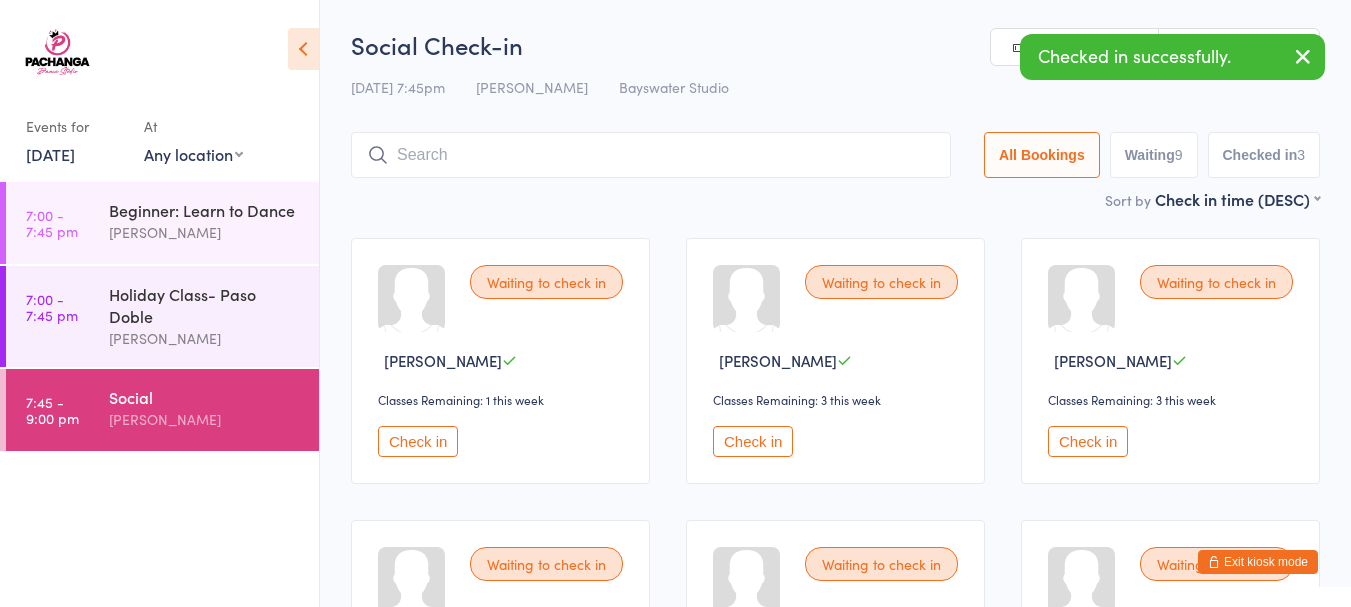click on "Check in" at bounding box center [418, 441] 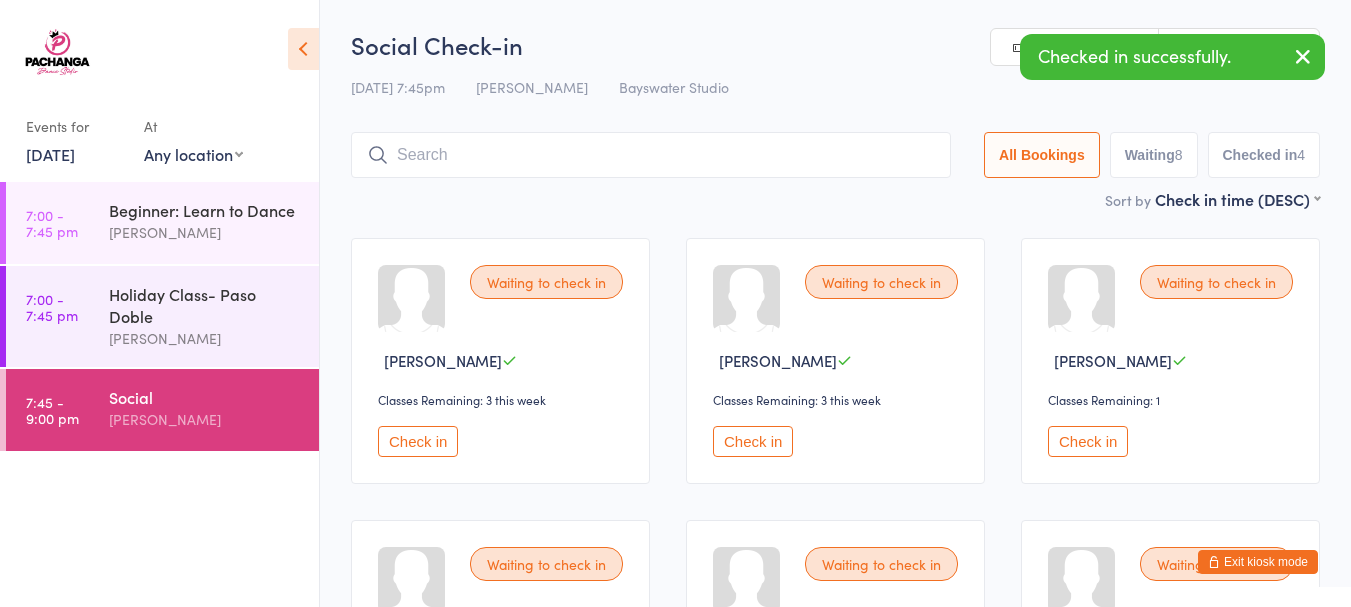 click on "Check in" at bounding box center (418, 441) 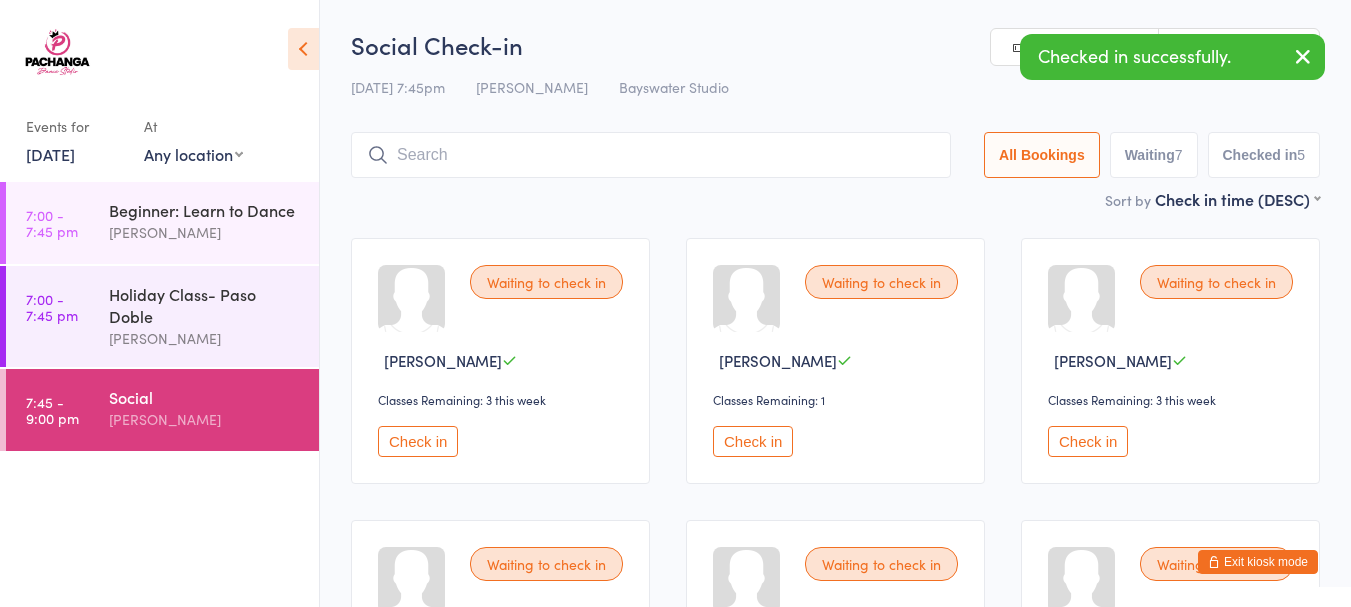 click on "Check in" at bounding box center (418, 441) 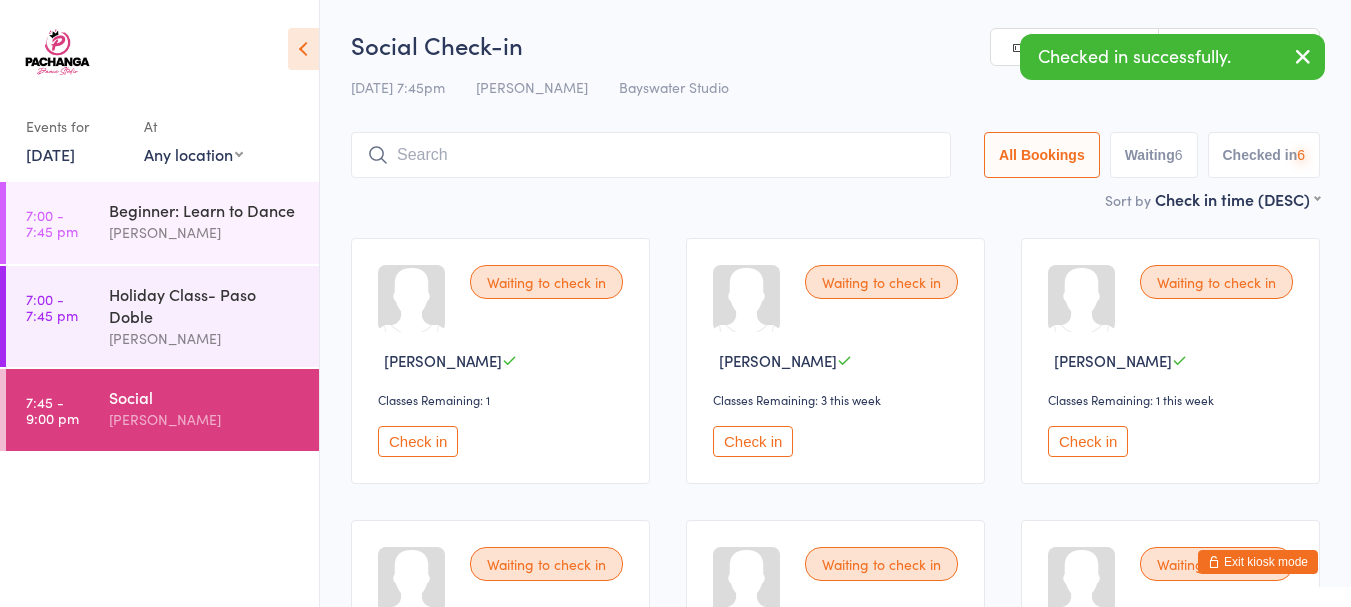 click on "Check in" at bounding box center [418, 441] 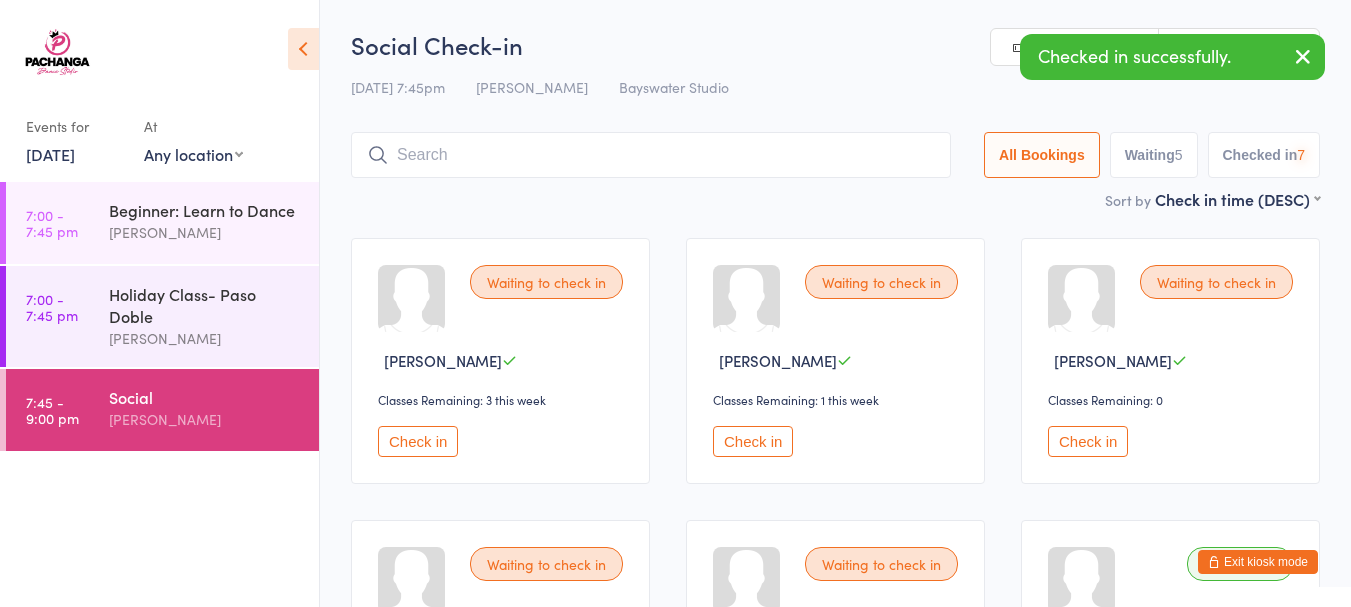 click on "Check in" at bounding box center (418, 441) 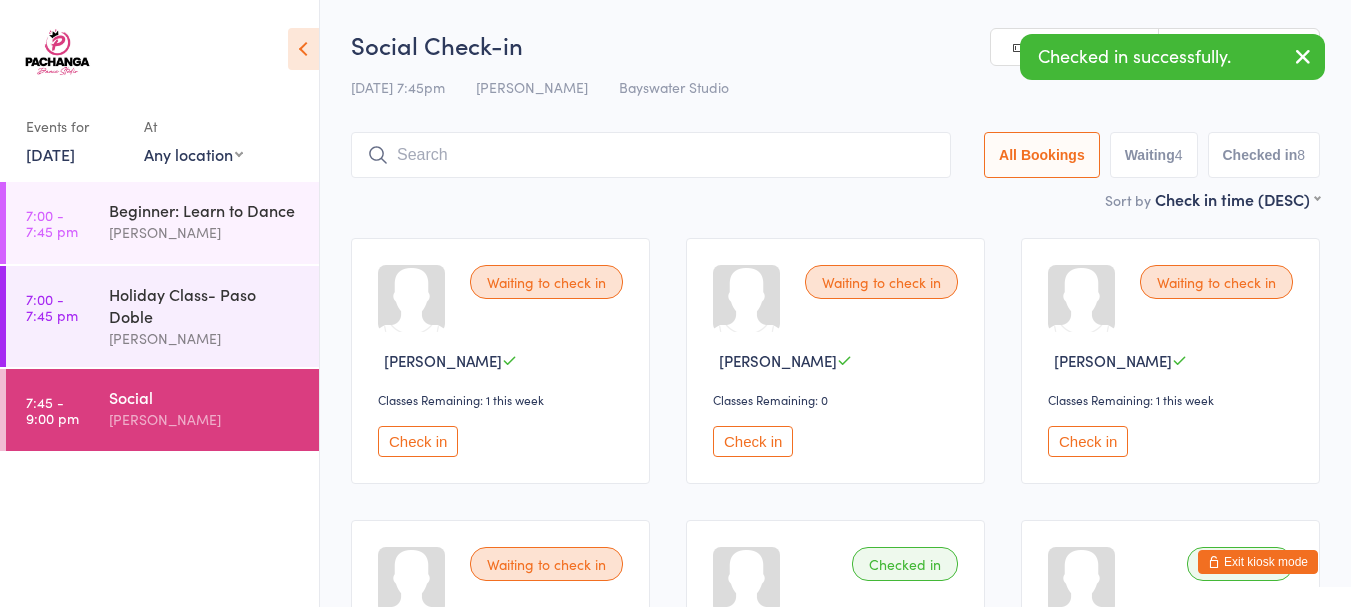 click on "Check in" at bounding box center [418, 441] 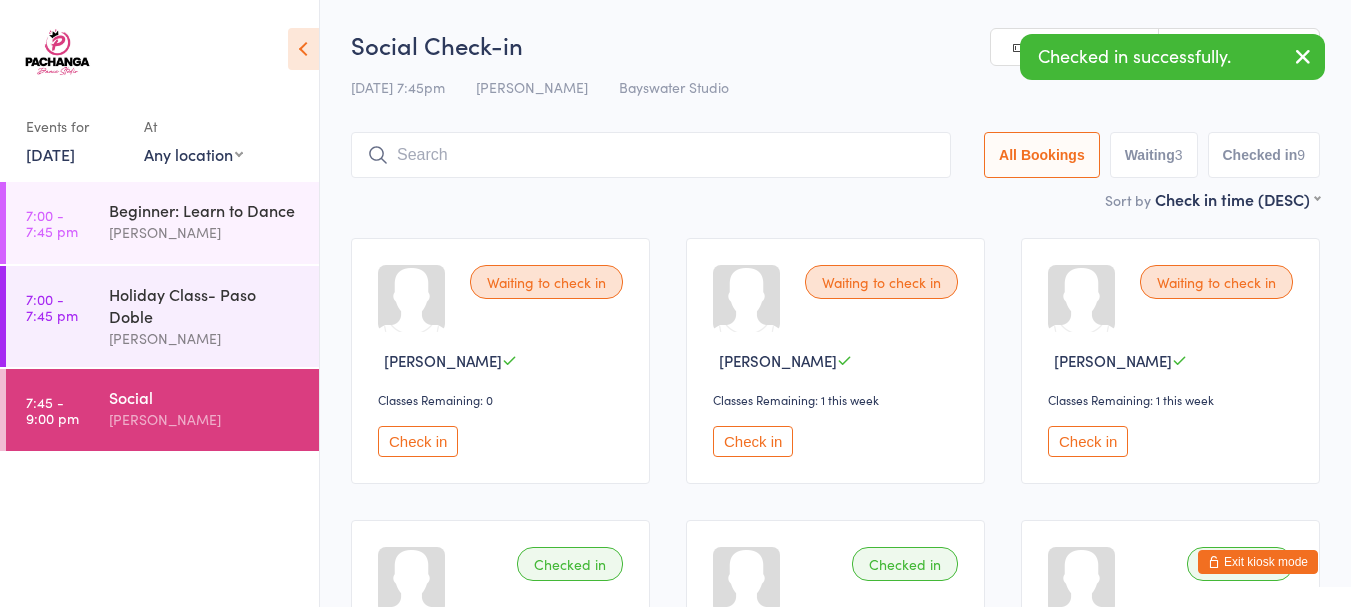 click on "Check in" at bounding box center [418, 441] 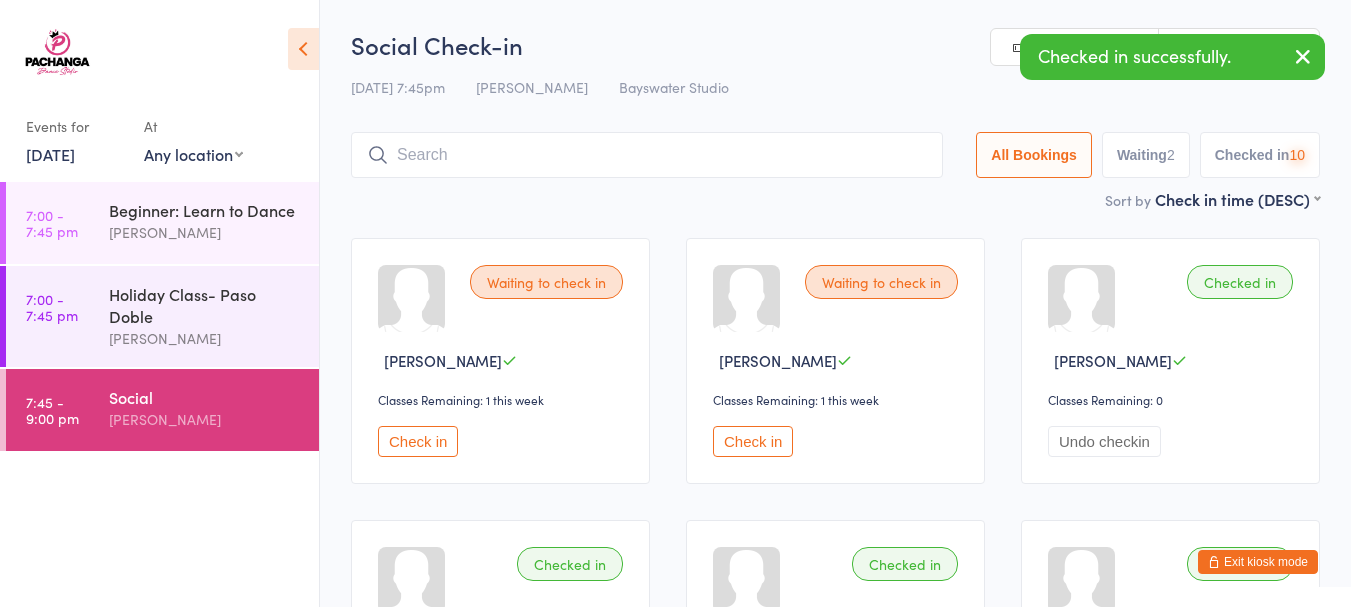 click on "Check in" at bounding box center (418, 441) 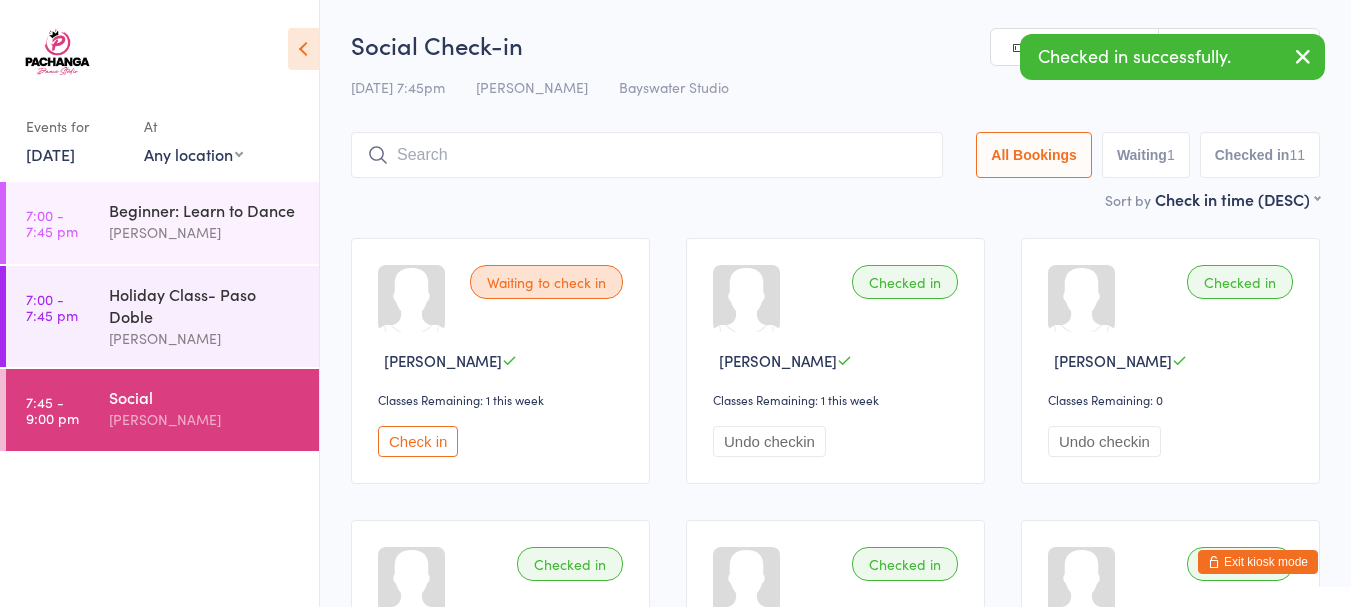 click on "Check in" at bounding box center (418, 441) 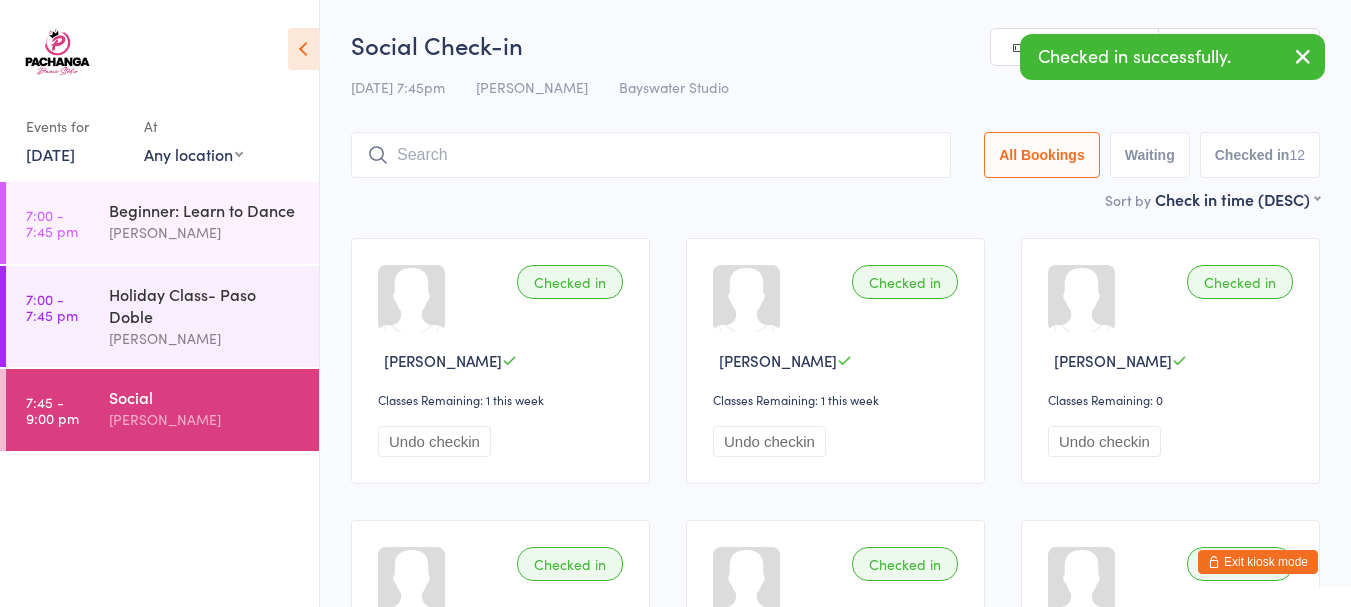 click at bounding box center (651, 155) 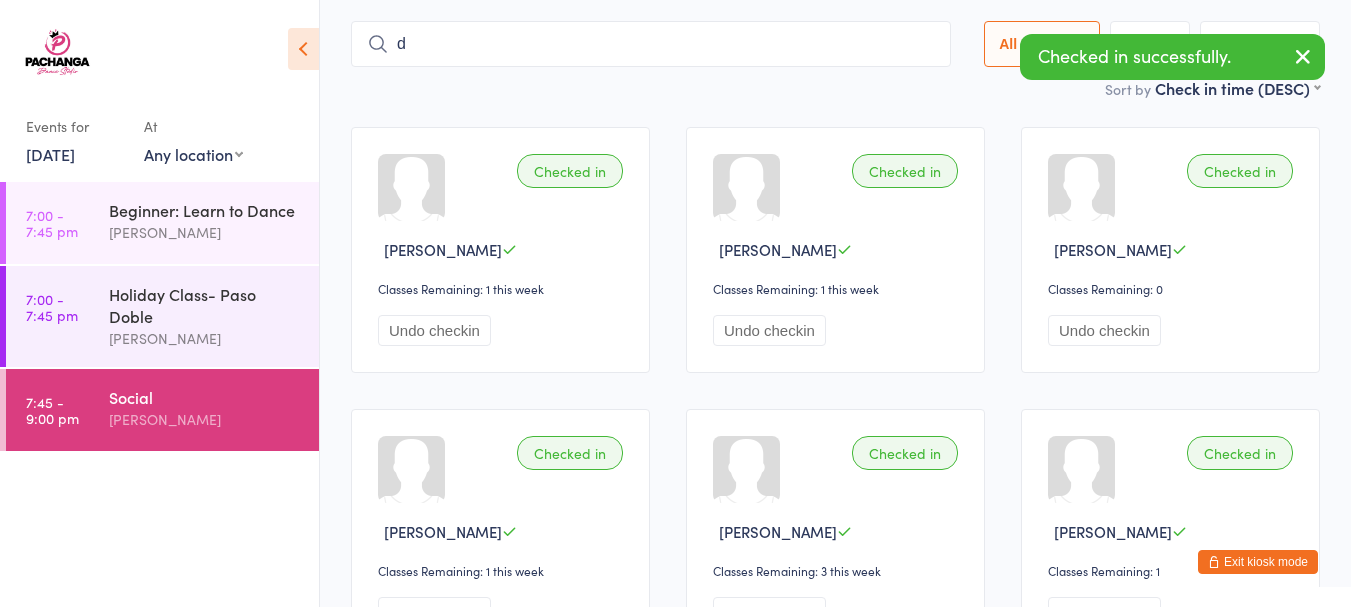 scroll, scrollTop: 117, scrollLeft: 0, axis: vertical 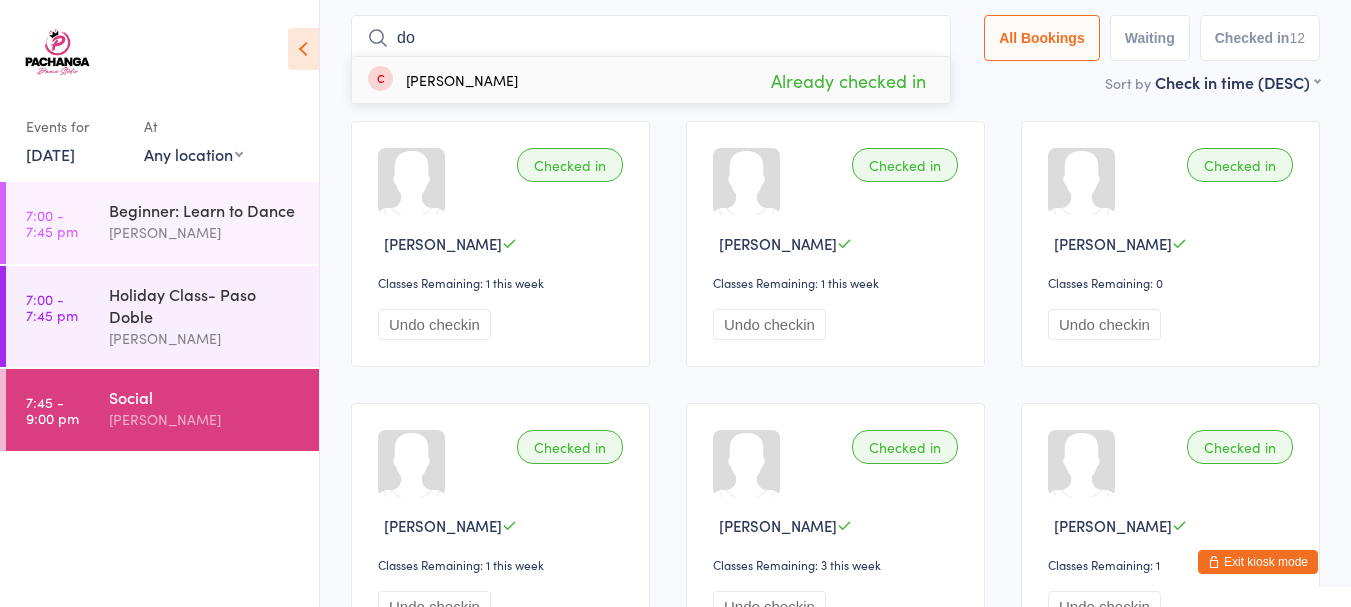 type on "d" 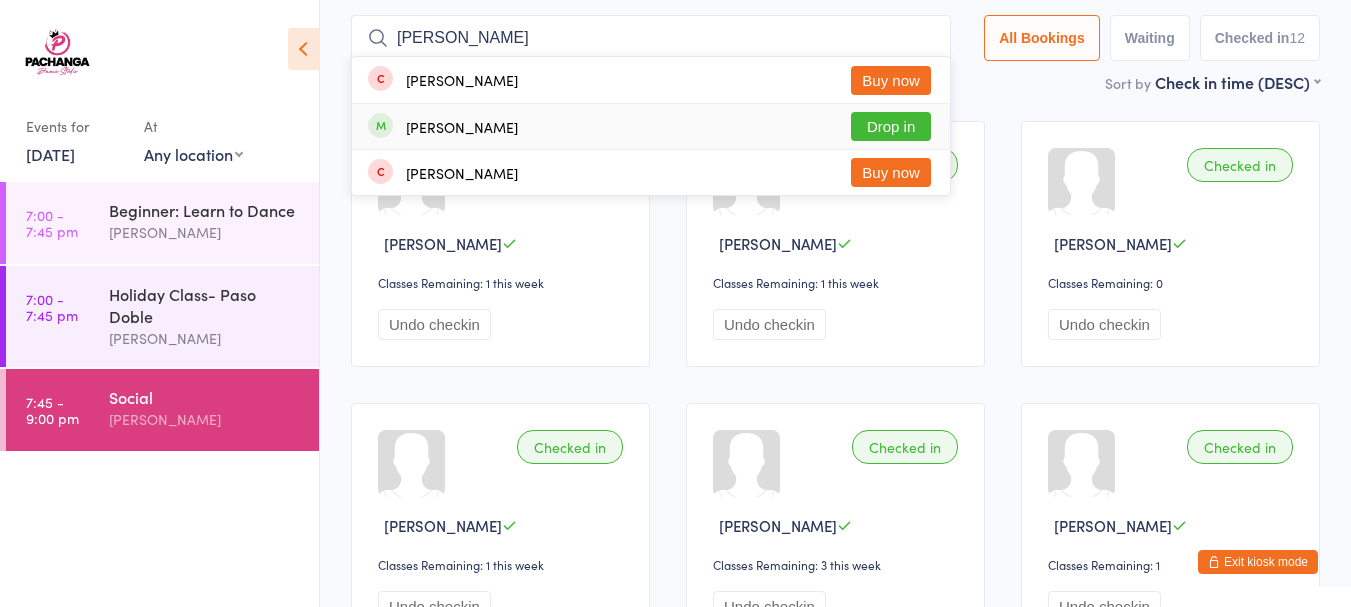 type on "kim" 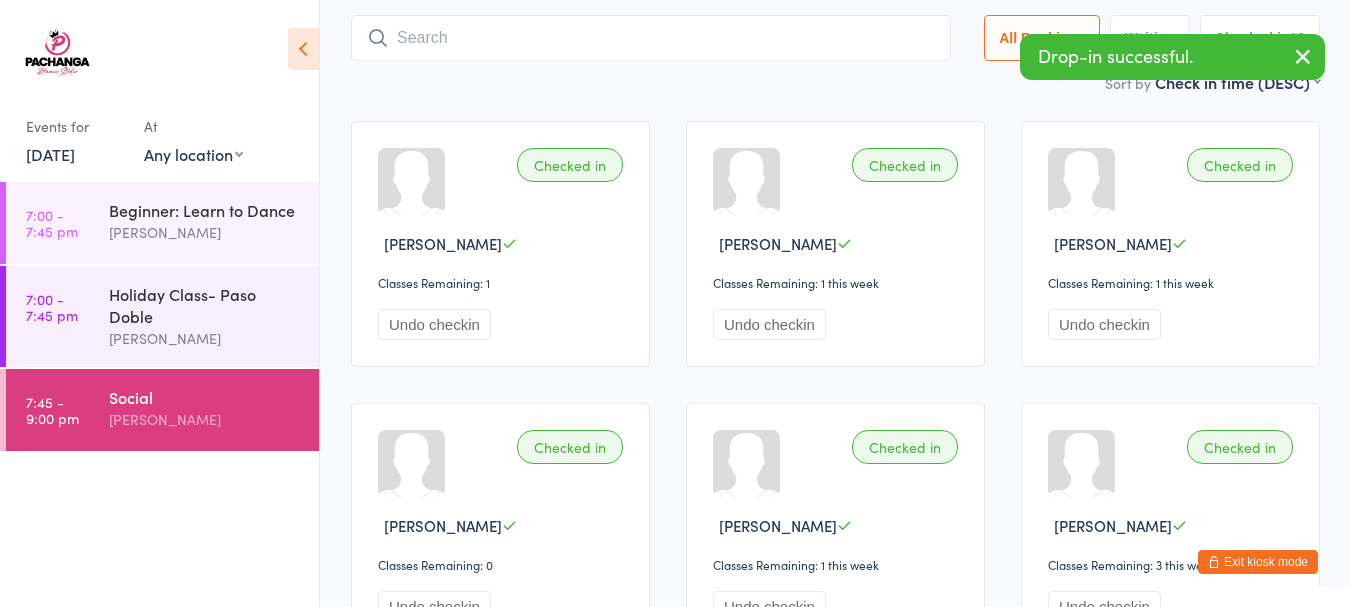 click on "Holiday Class- Paso Doble" at bounding box center [205, 305] 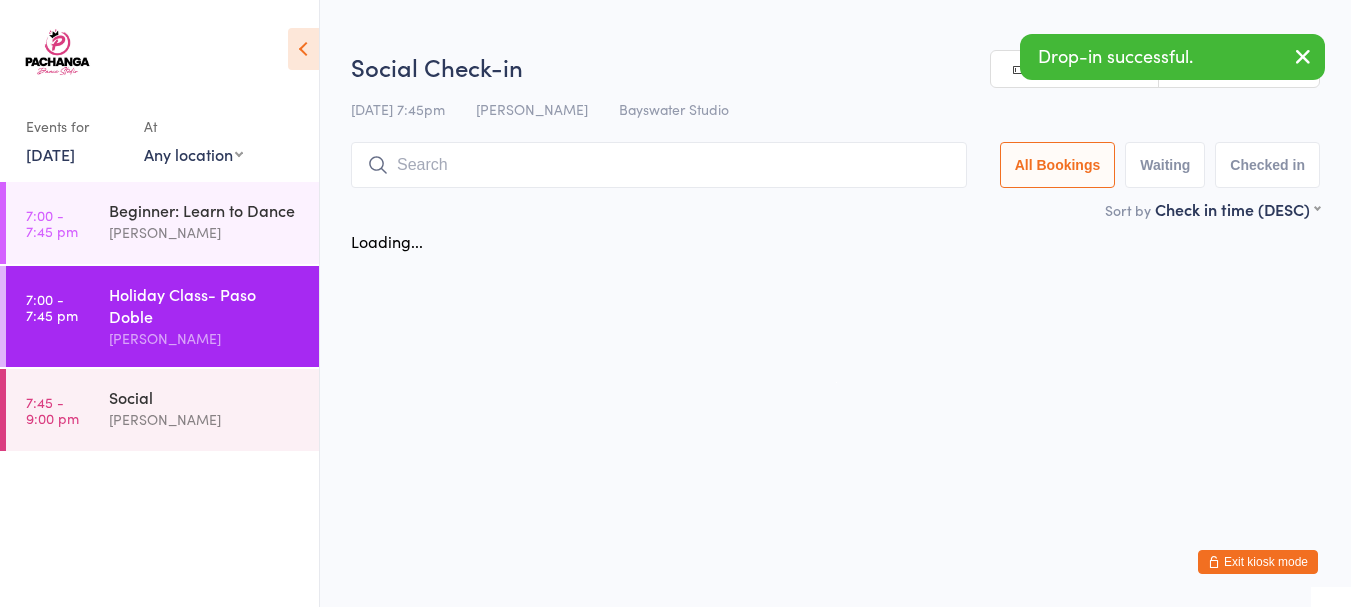 scroll, scrollTop: 0, scrollLeft: 0, axis: both 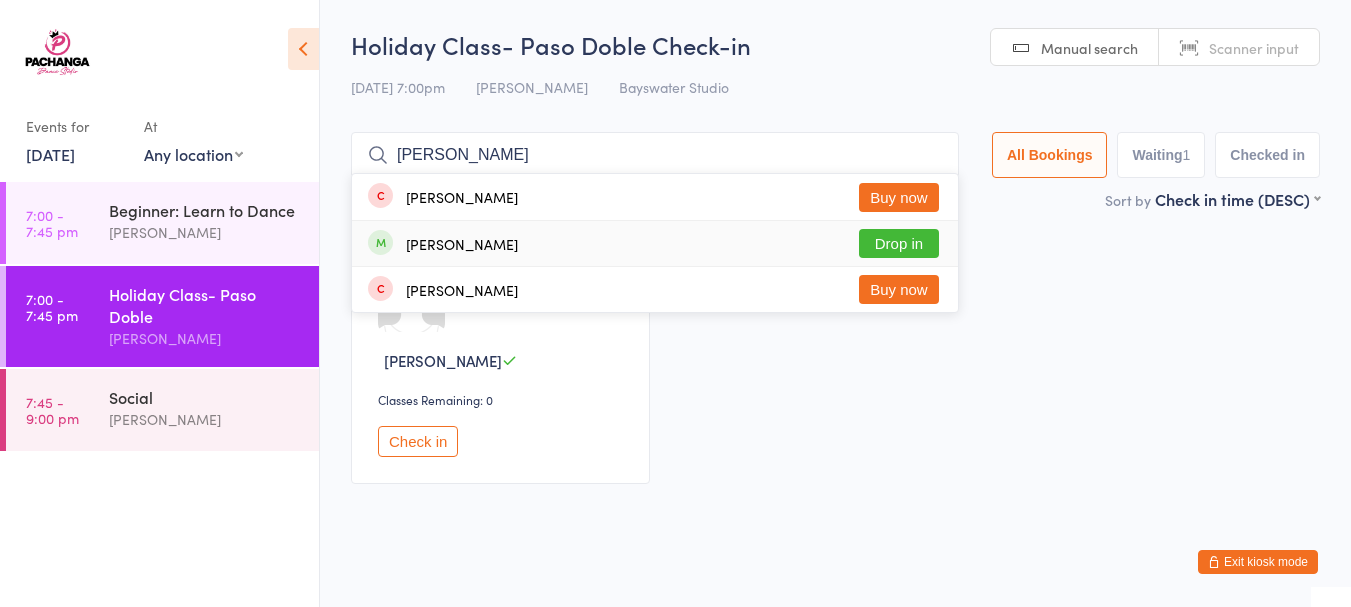 type on "kim" 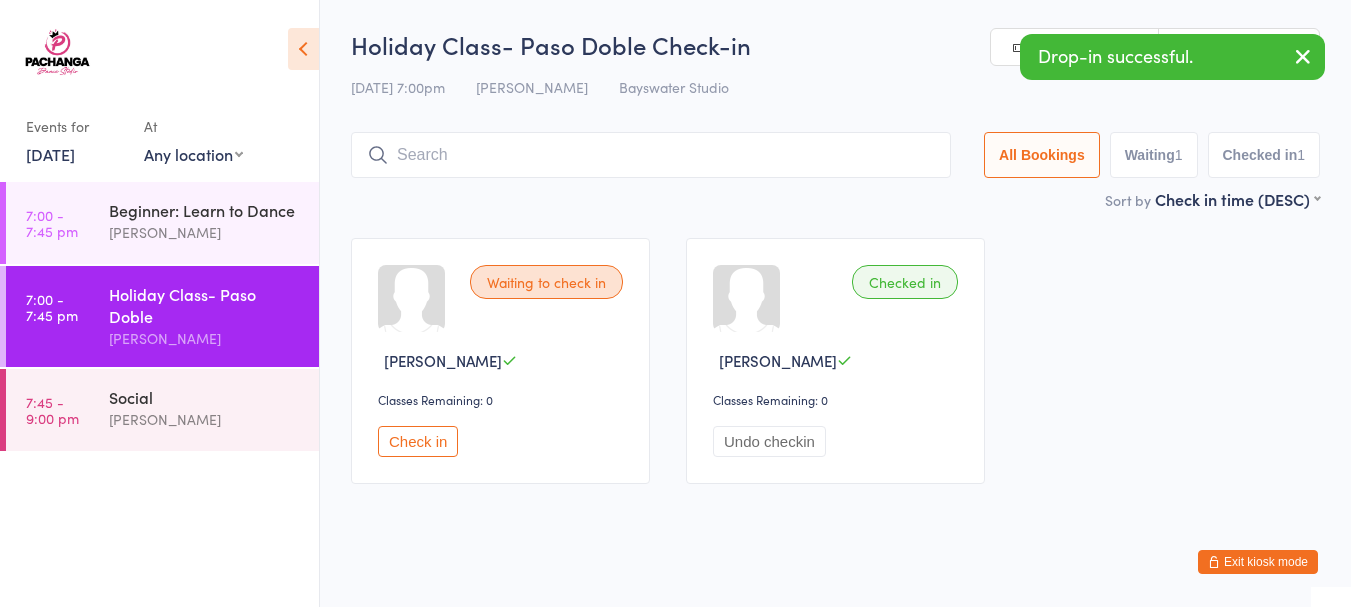 click on "Check in" at bounding box center [418, 441] 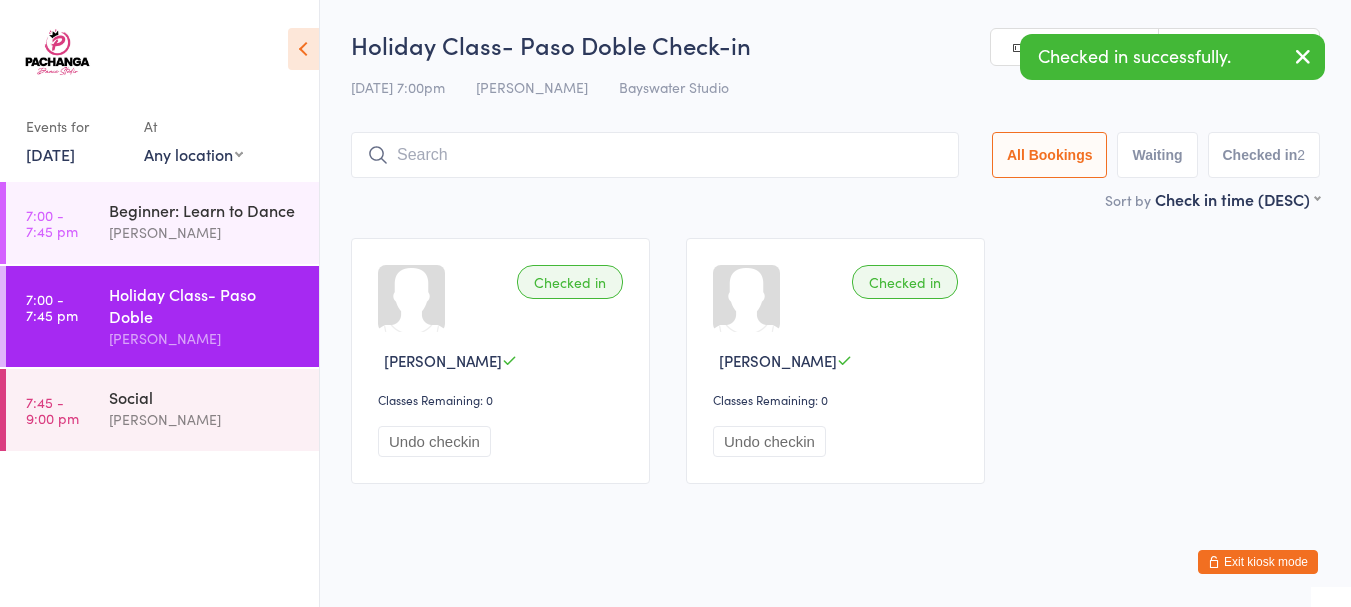 click at bounding box center (655, 155) 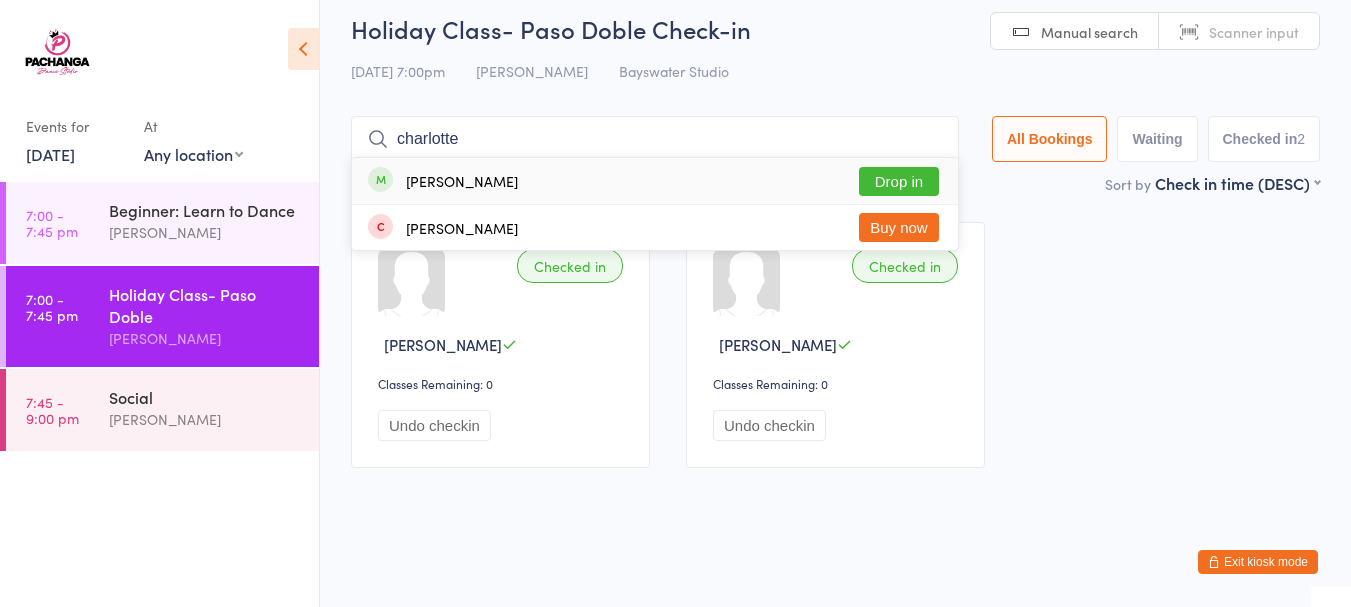 type on "charlotte" 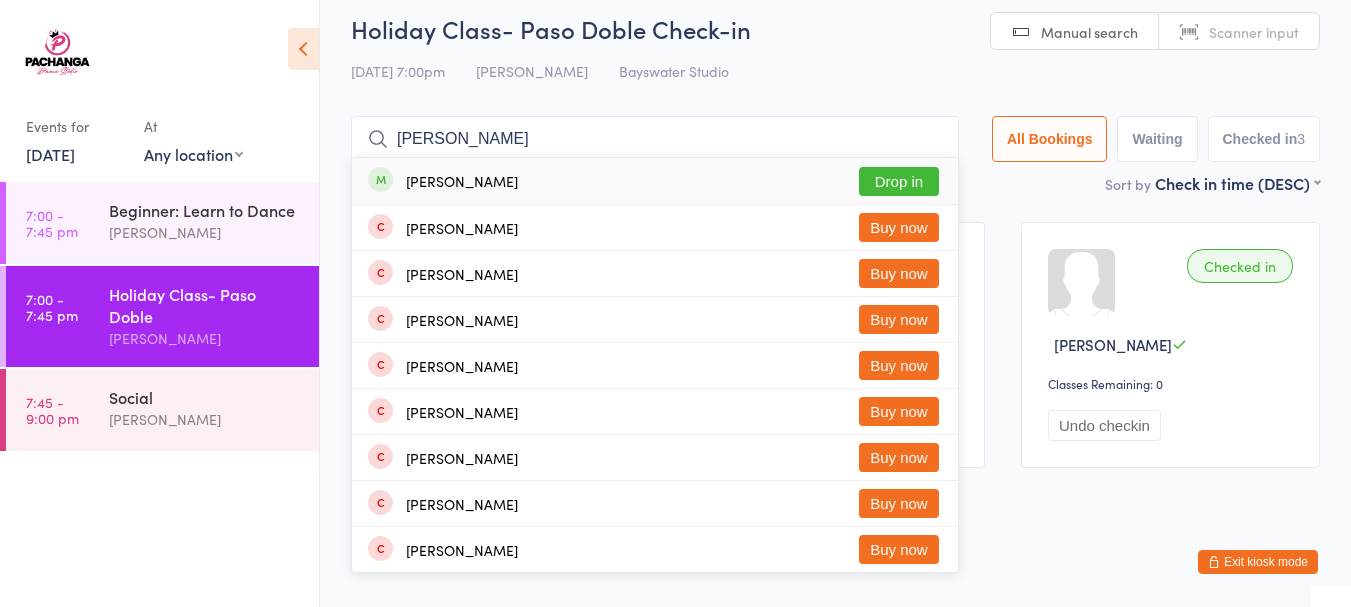 type on "shu-lin" 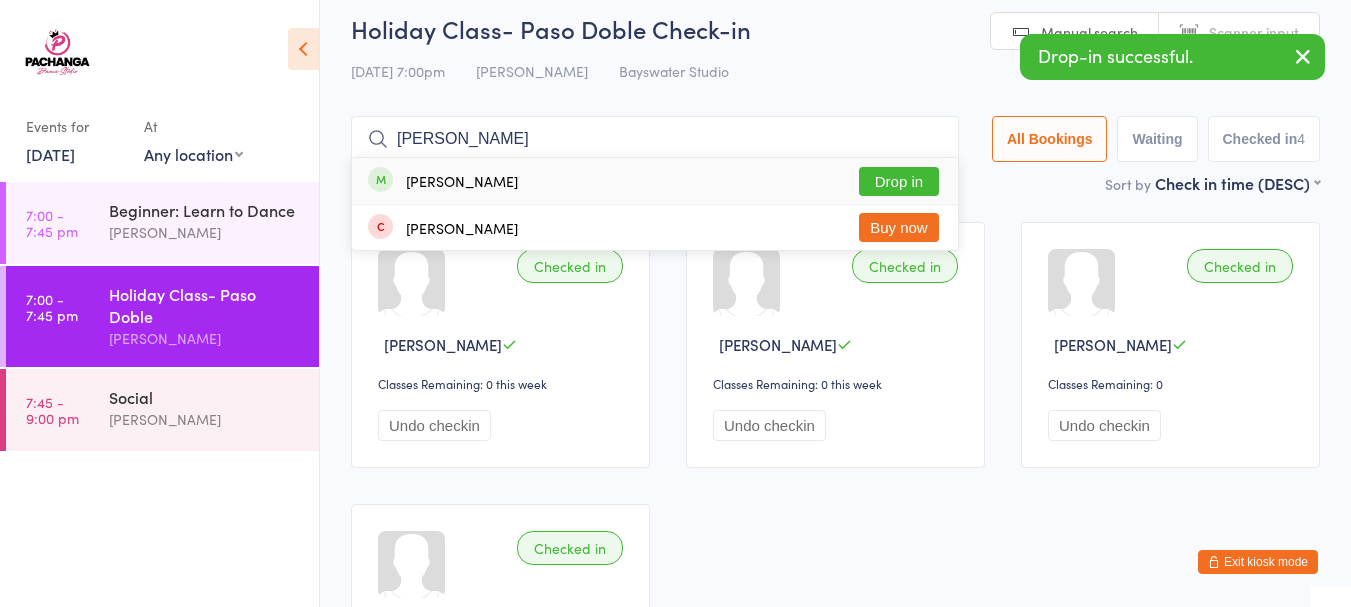 type on "jeff" 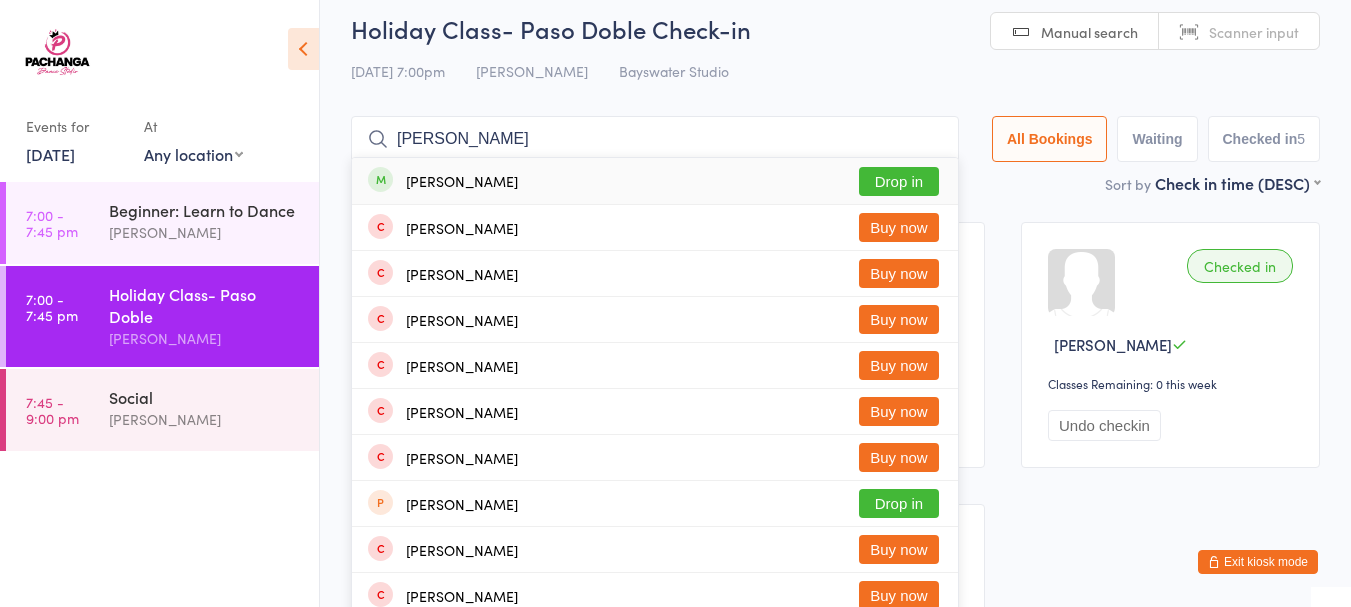 type on "anne-marie" 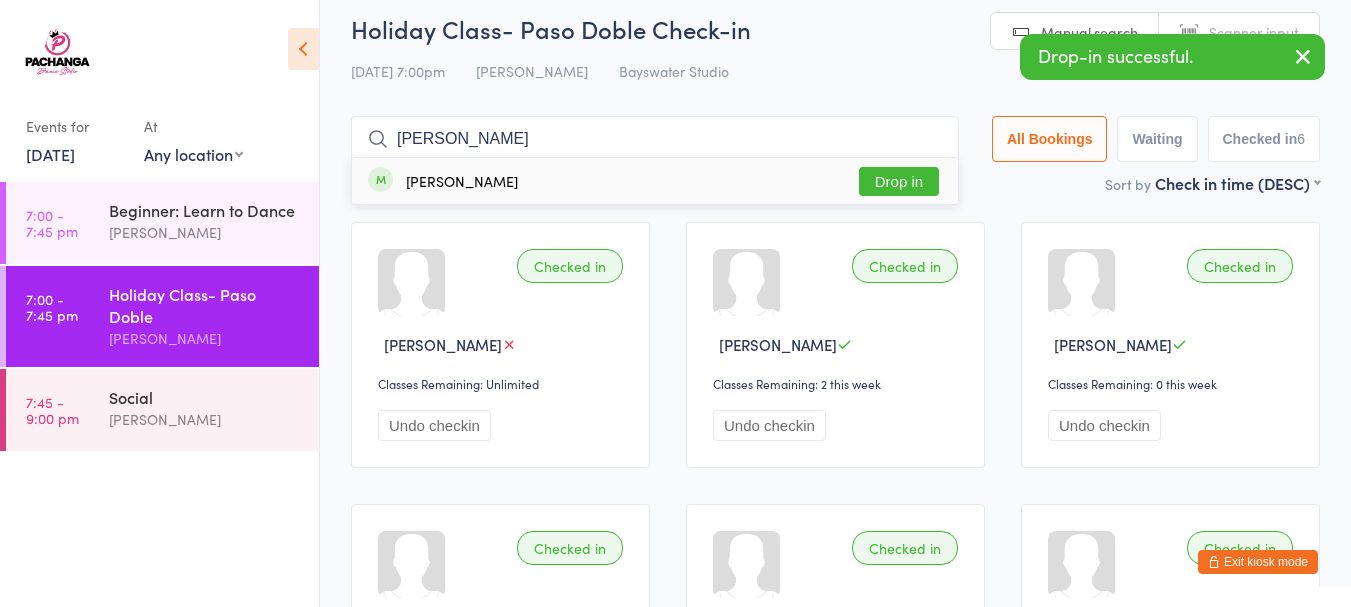 type on "trudy" 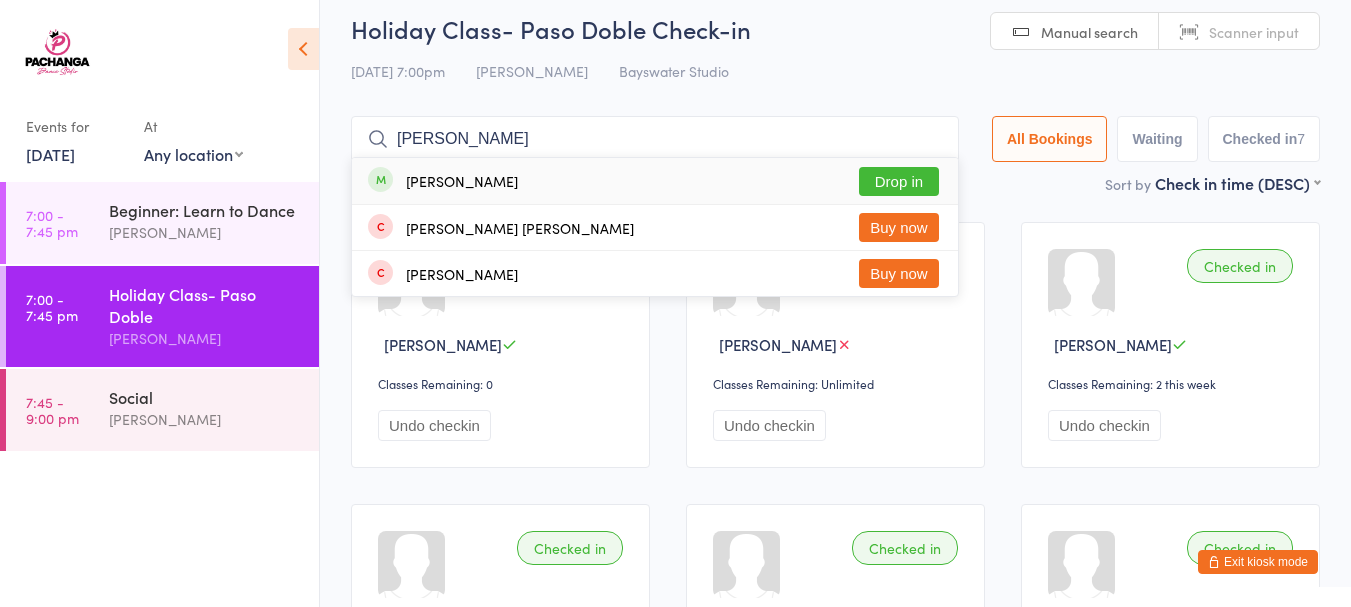 type on "flynn" 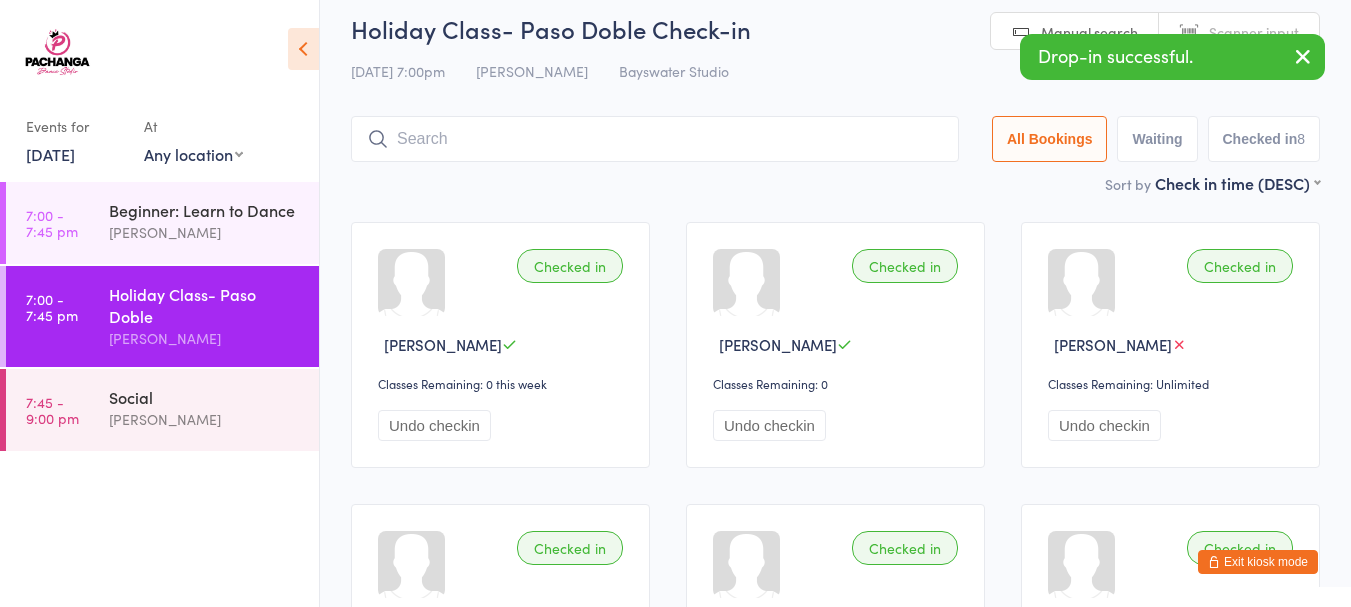click on "[PERSON_NAME]" at bounding box center (205, 232) 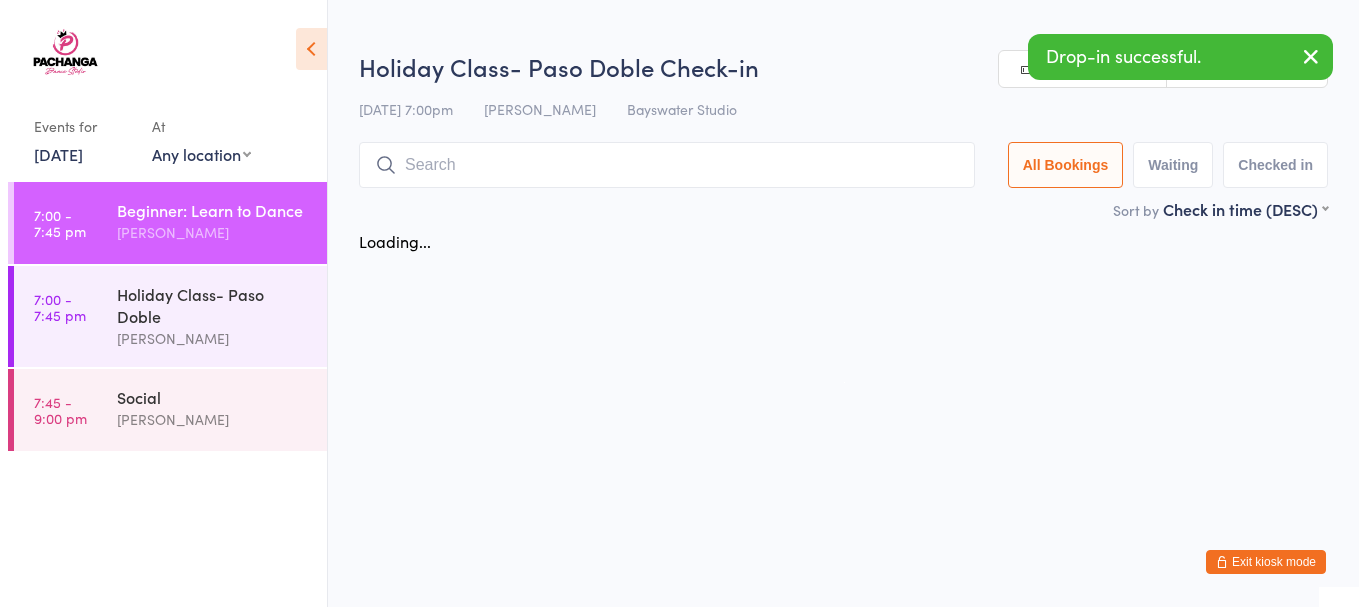scroll, scrollTop: 0, scrollLeft: 0, axis: both 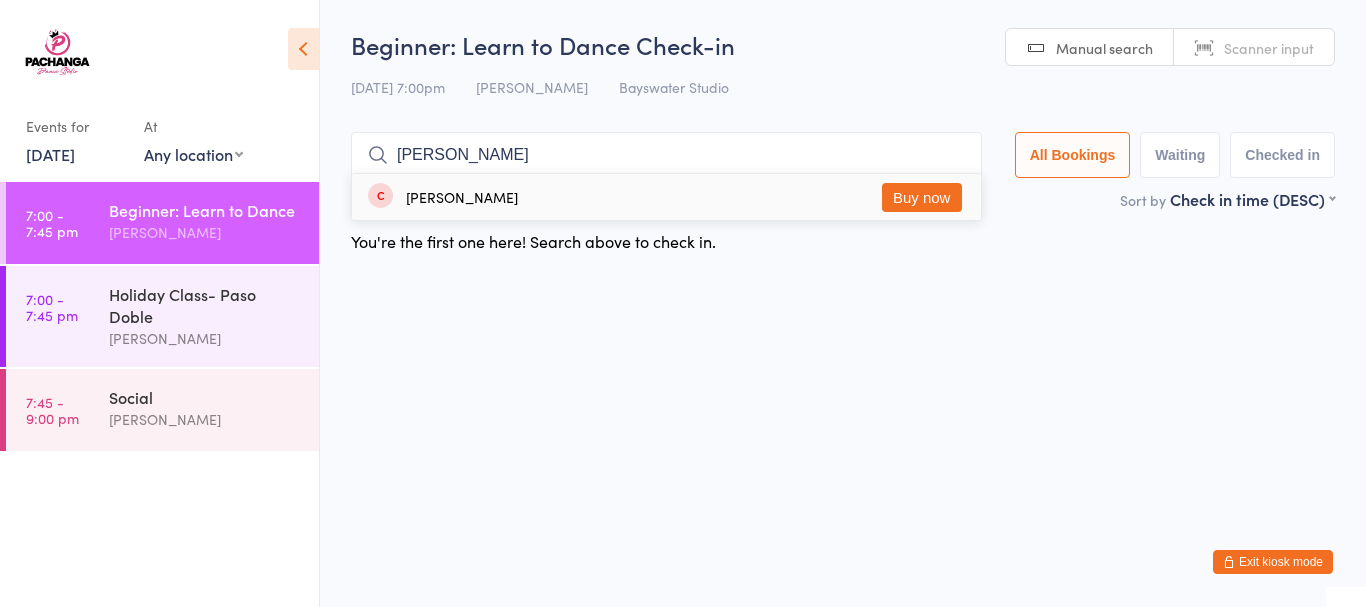type on "trudy" 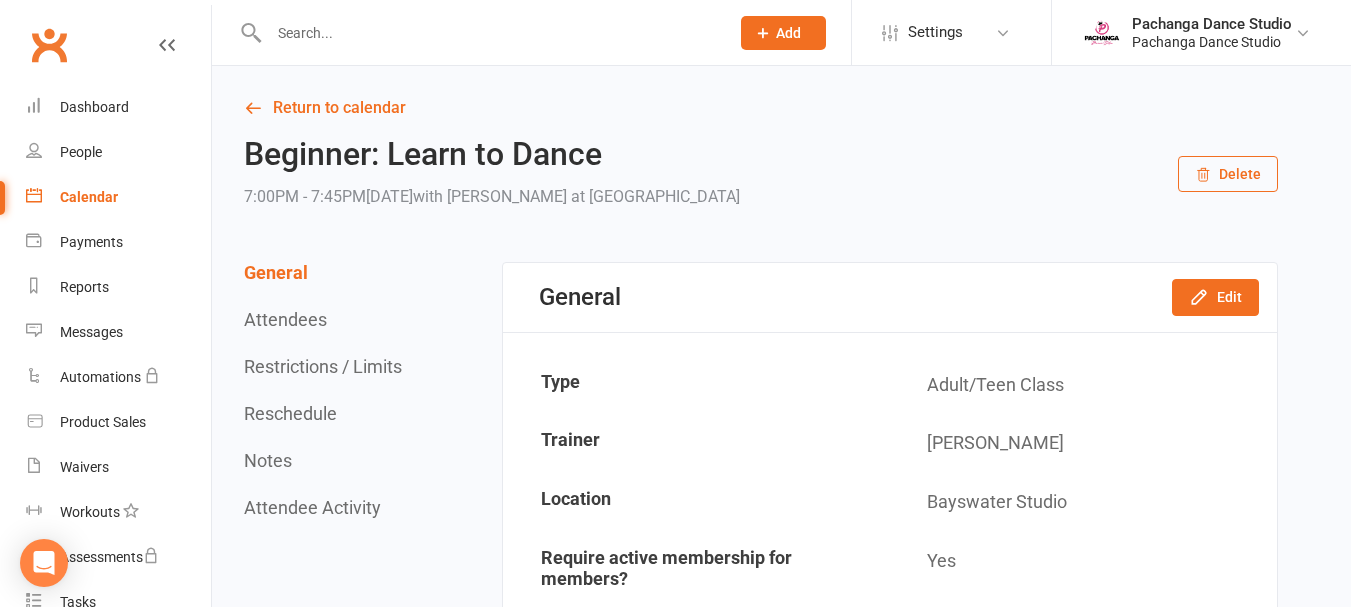 scroll, scrollTop: 0, scrollLeft: 0, axis: both 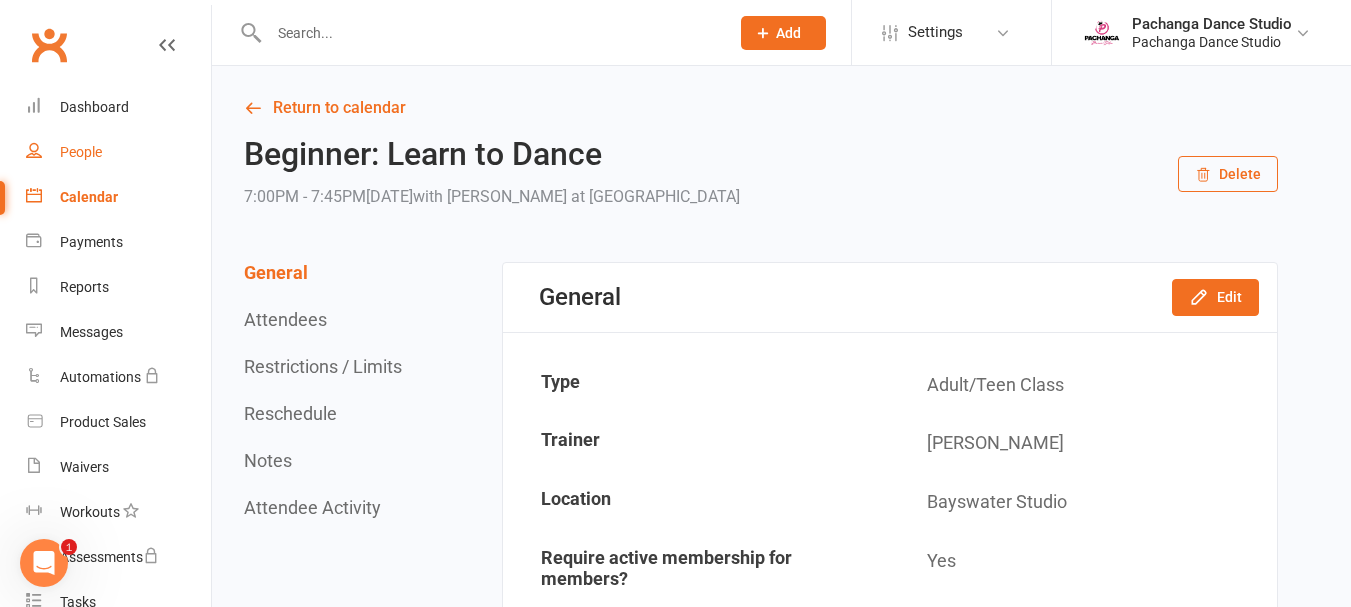 click on "People" at bounding box center [81, 152] 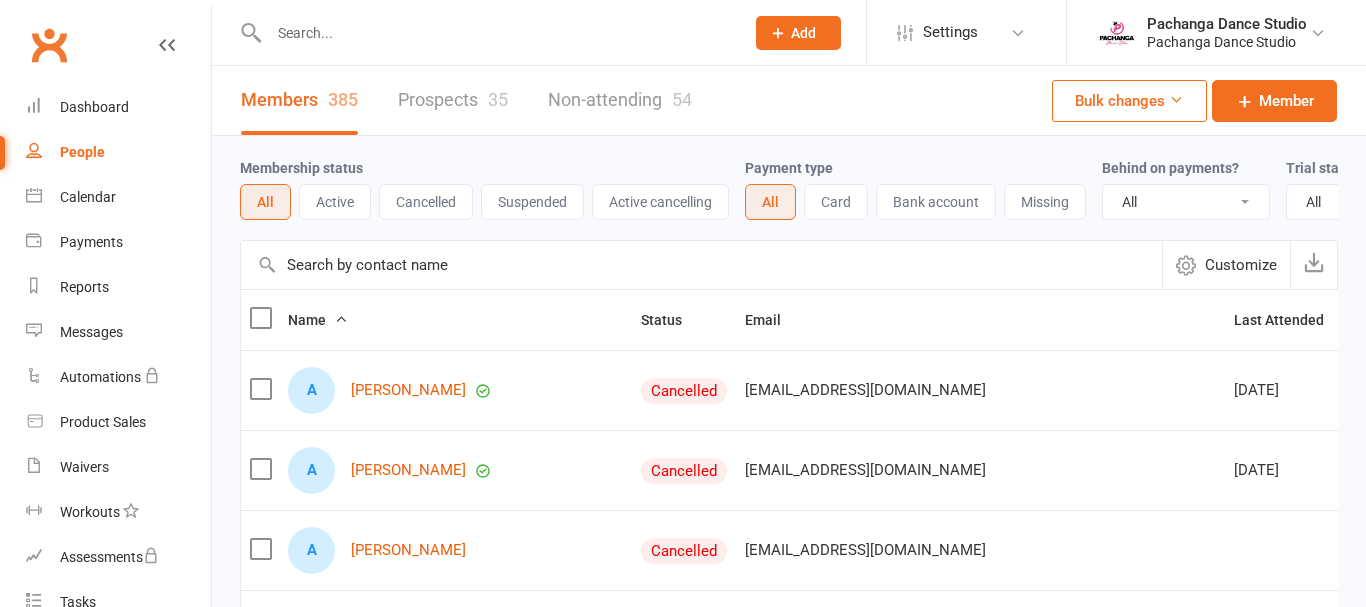 select on "100" 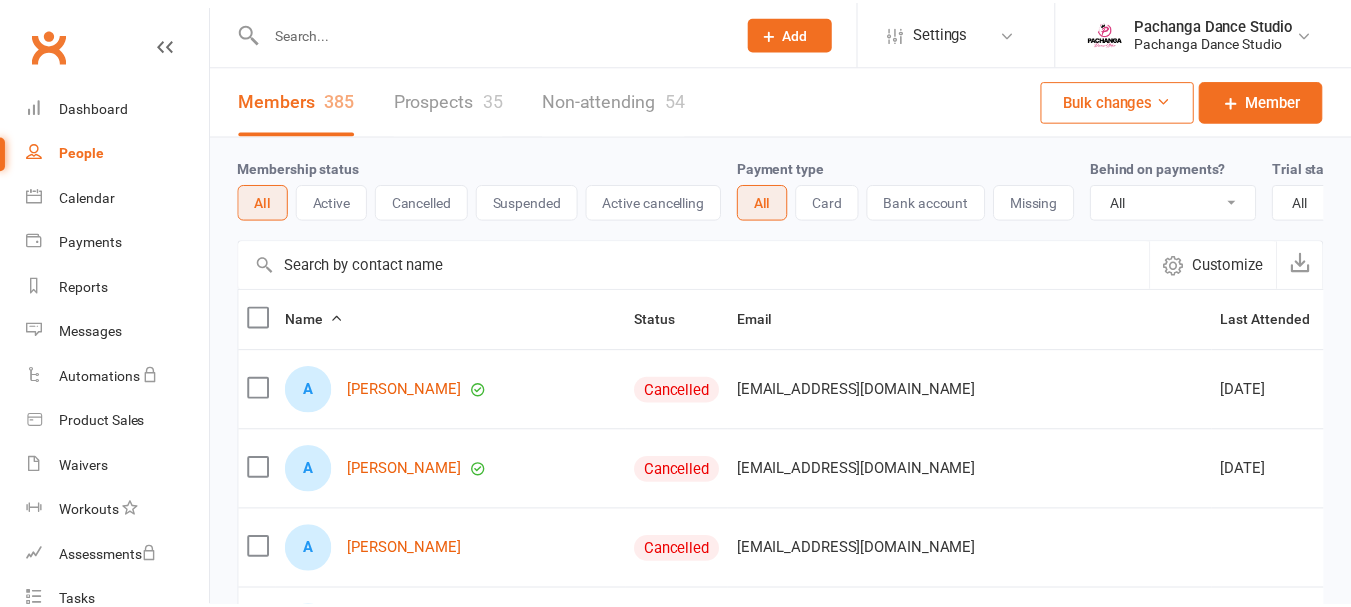 scroll, scrollTop: 0, scrollLeft: 0, axis: both 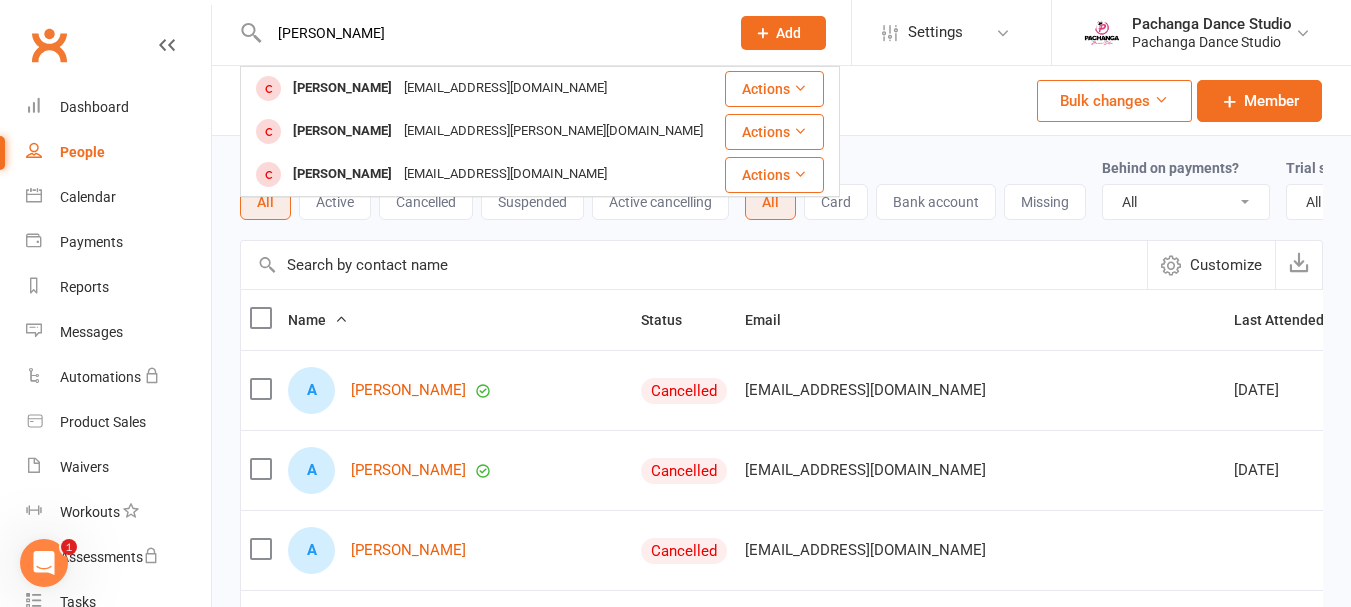 type on "trudy" 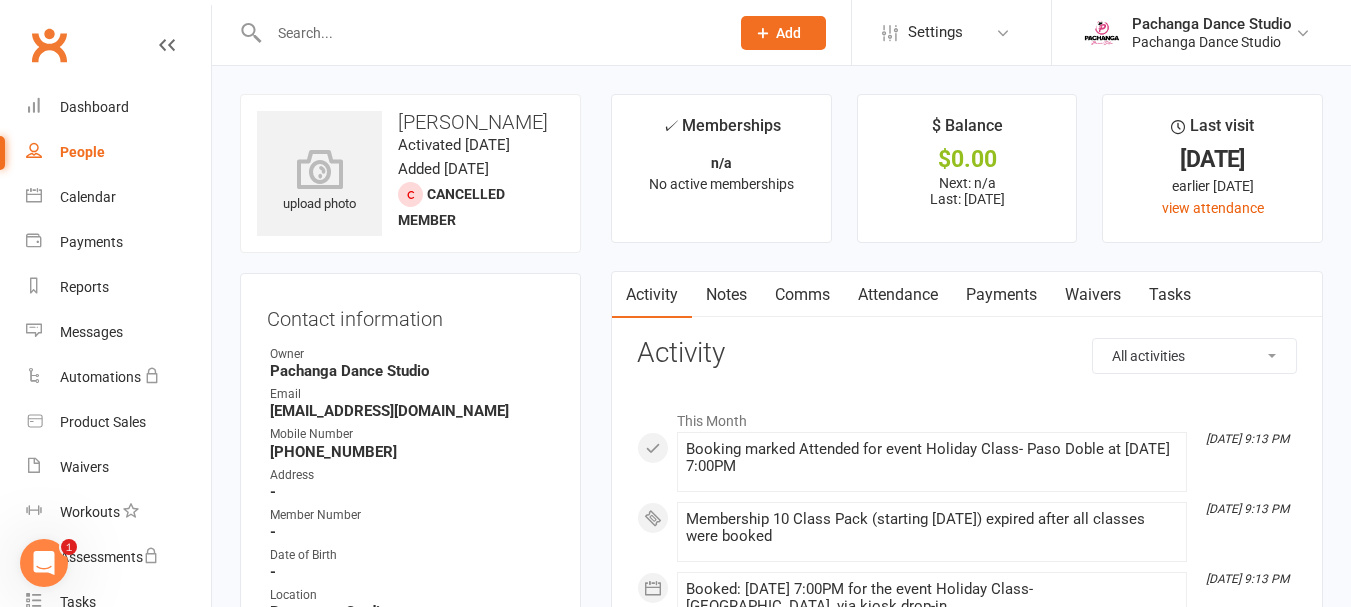 click on "Payments" at bounding box center (1001, 295) 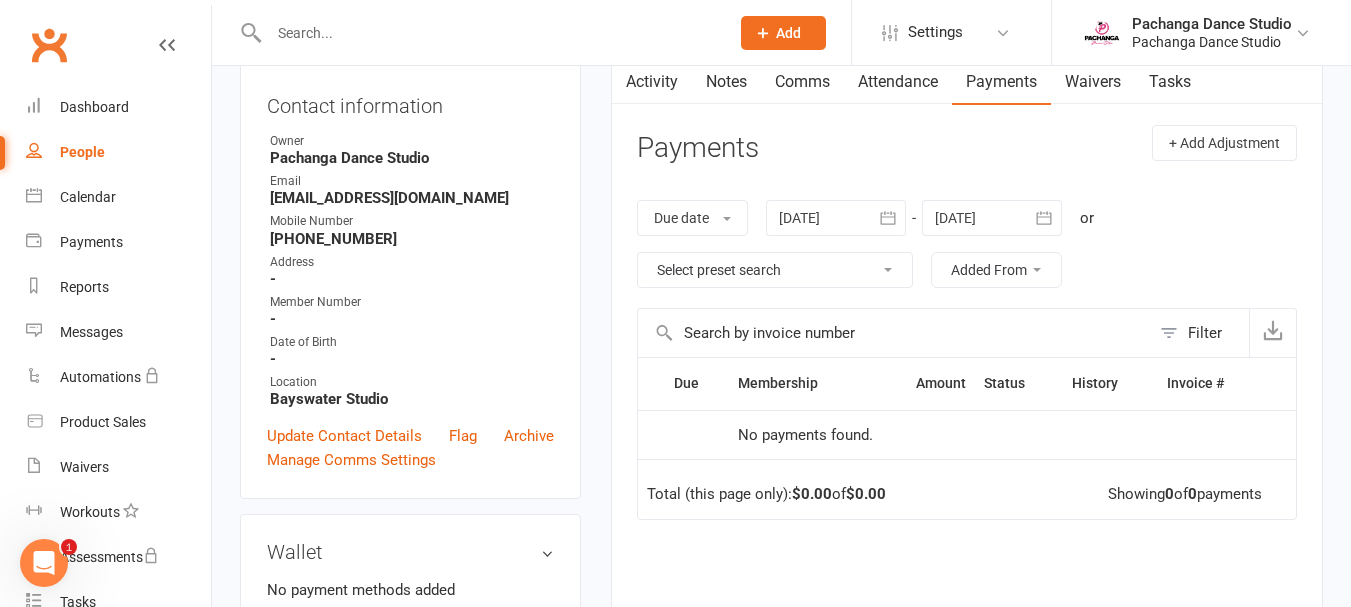 scroll, scrollTop: 216, scrollLeft: 0, axis: vertical 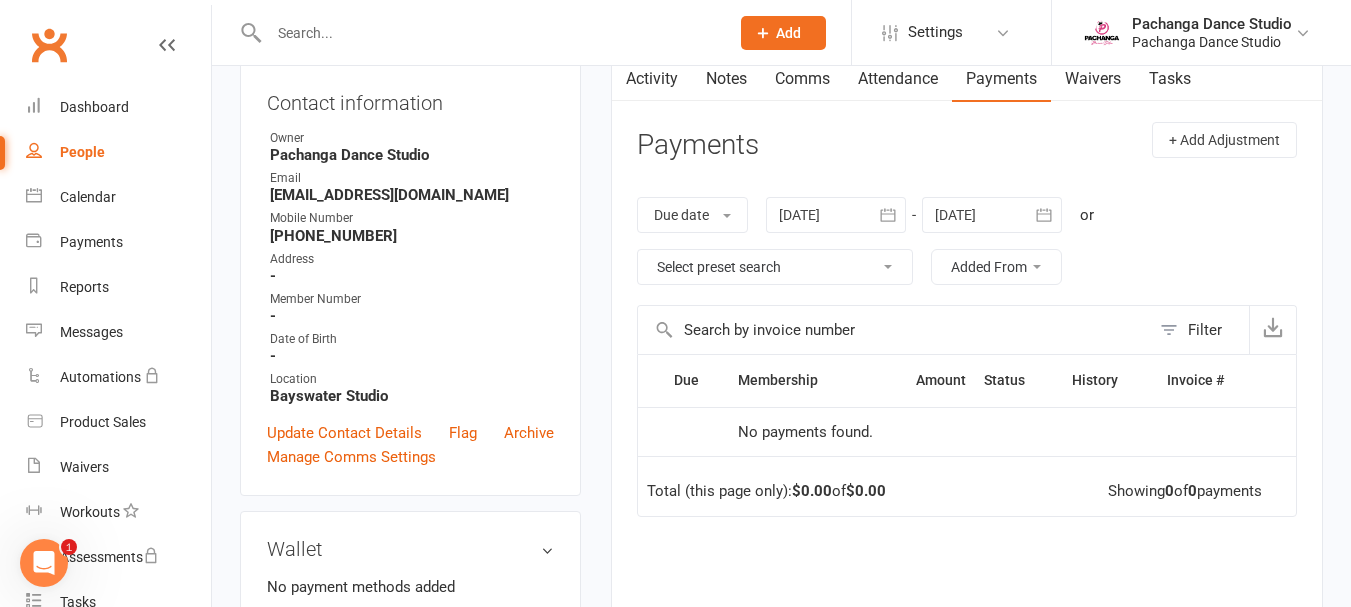 click at bounding box center (836, 215) 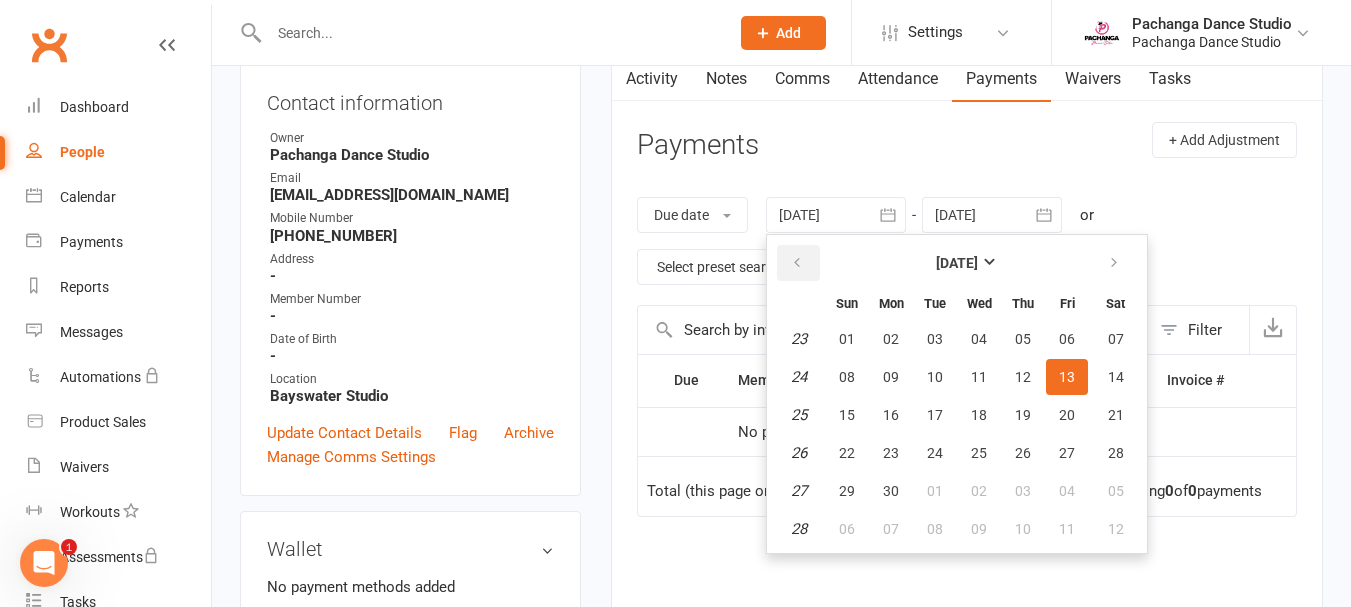 click at bounding box center [798, 263] 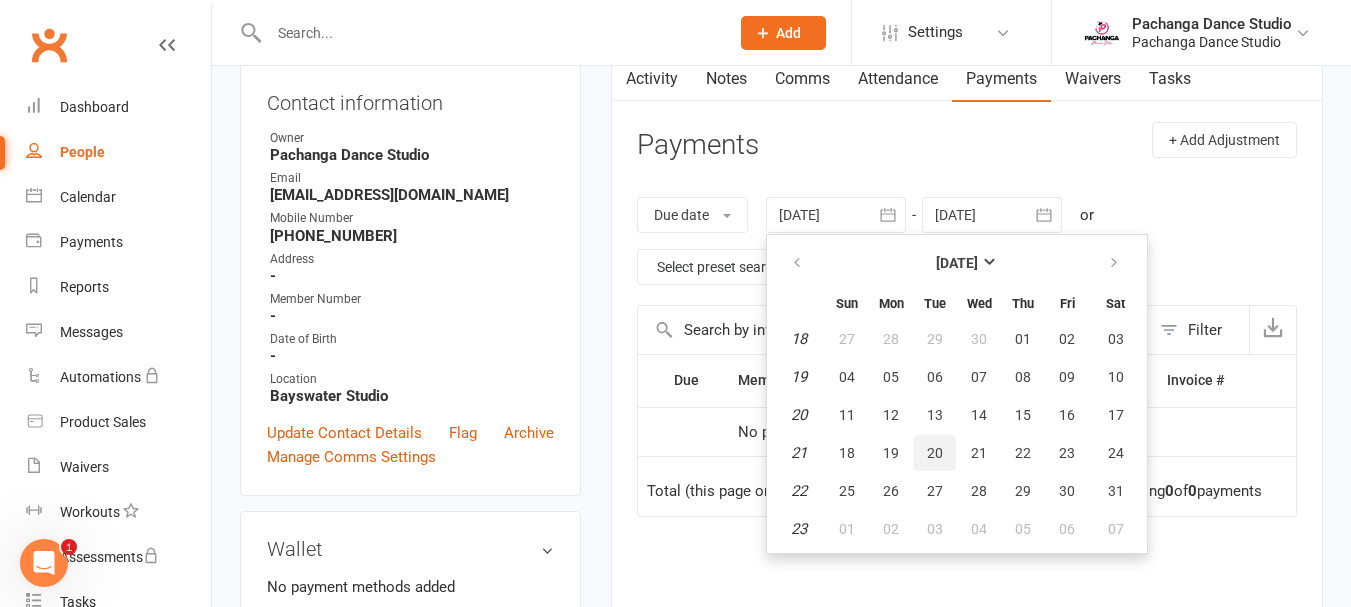 click on "20" at bounding box center [935, 453] 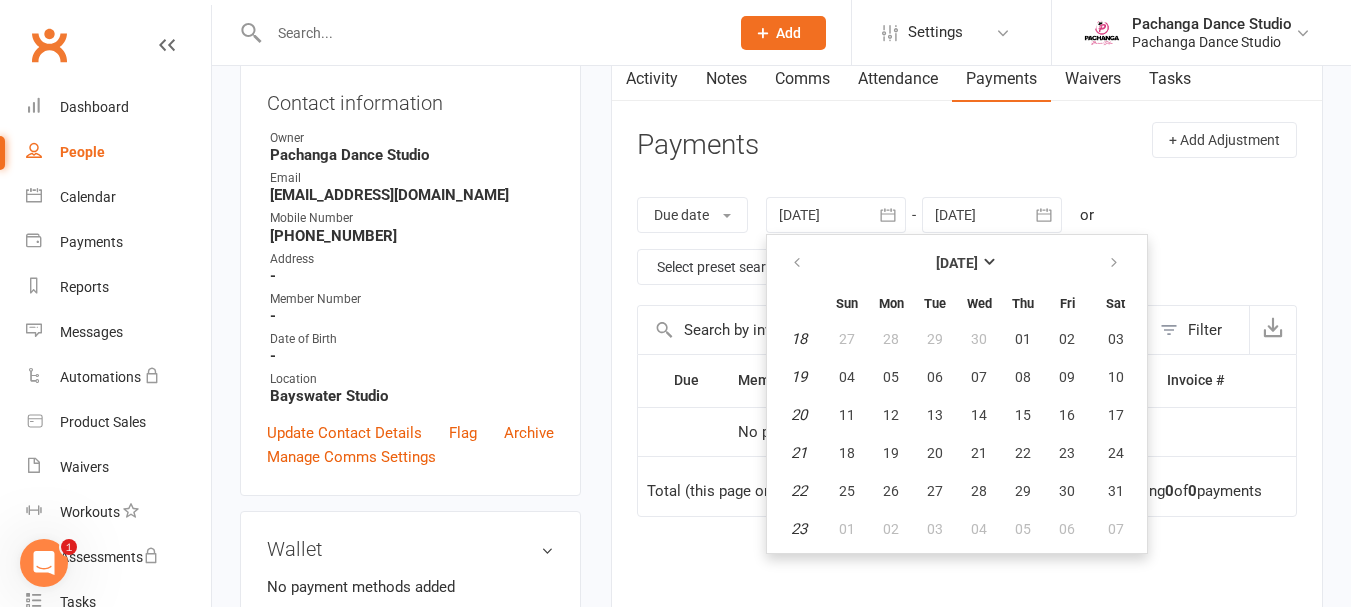 type on "20 May 2025" 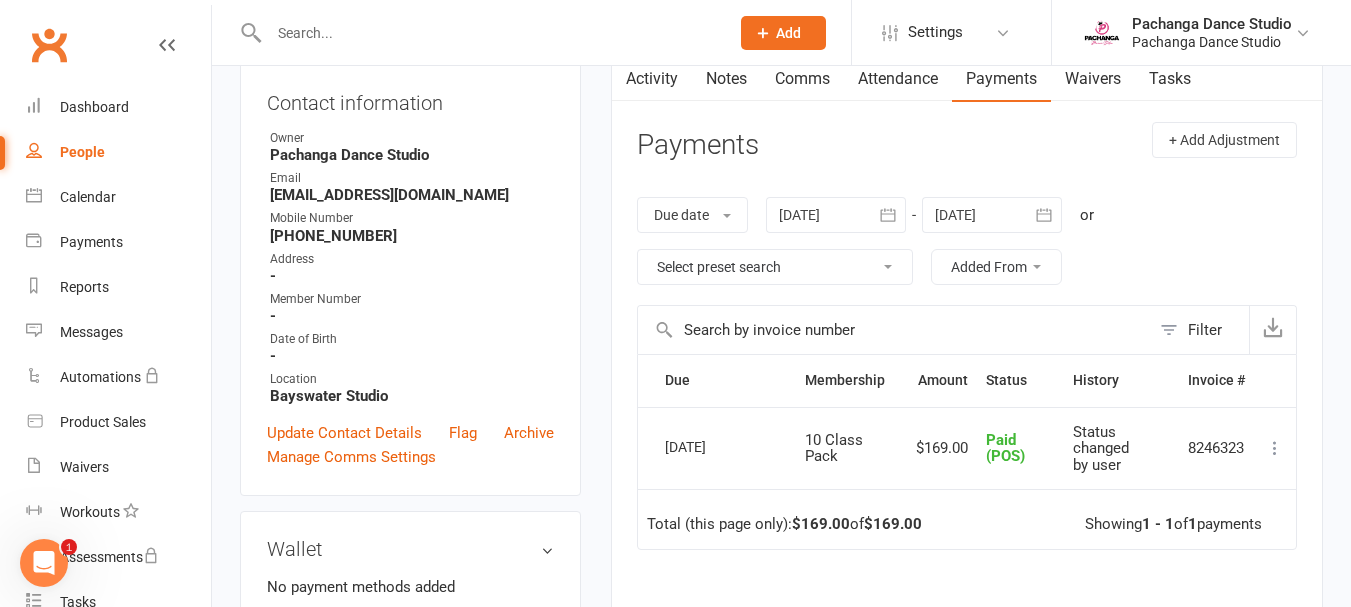 click on "Activity" at bounding box center (652, 79) 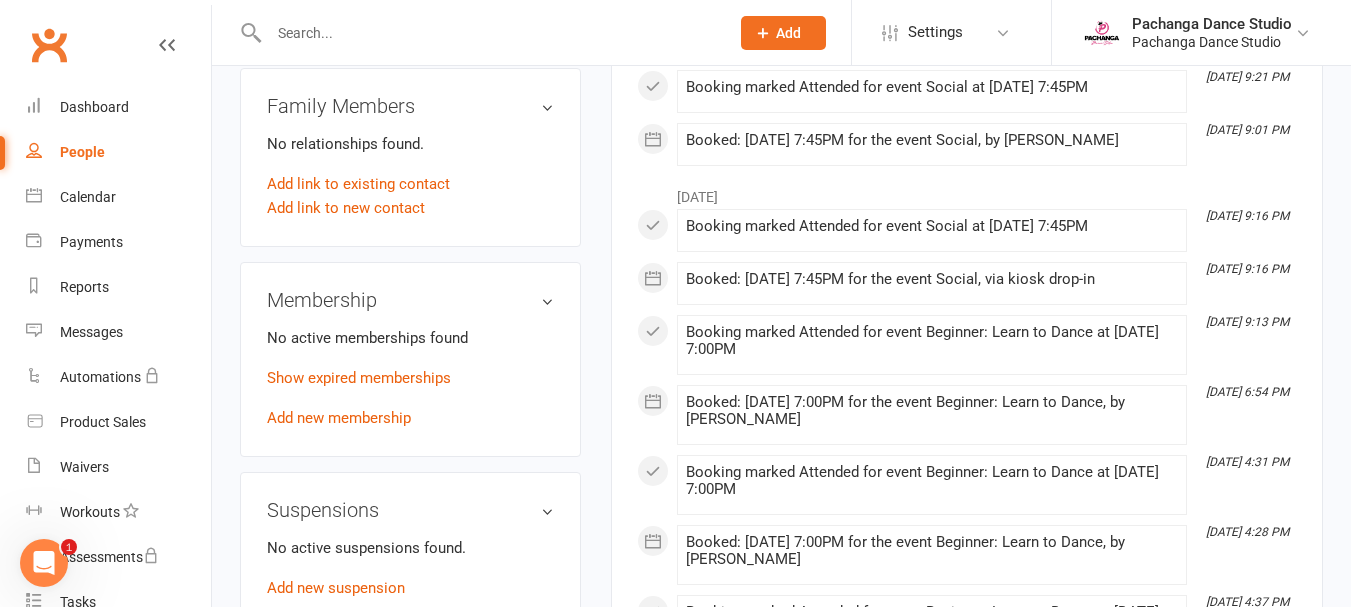 scroll, scrollTop: 830, scrollLeft: 0, axis: vertical 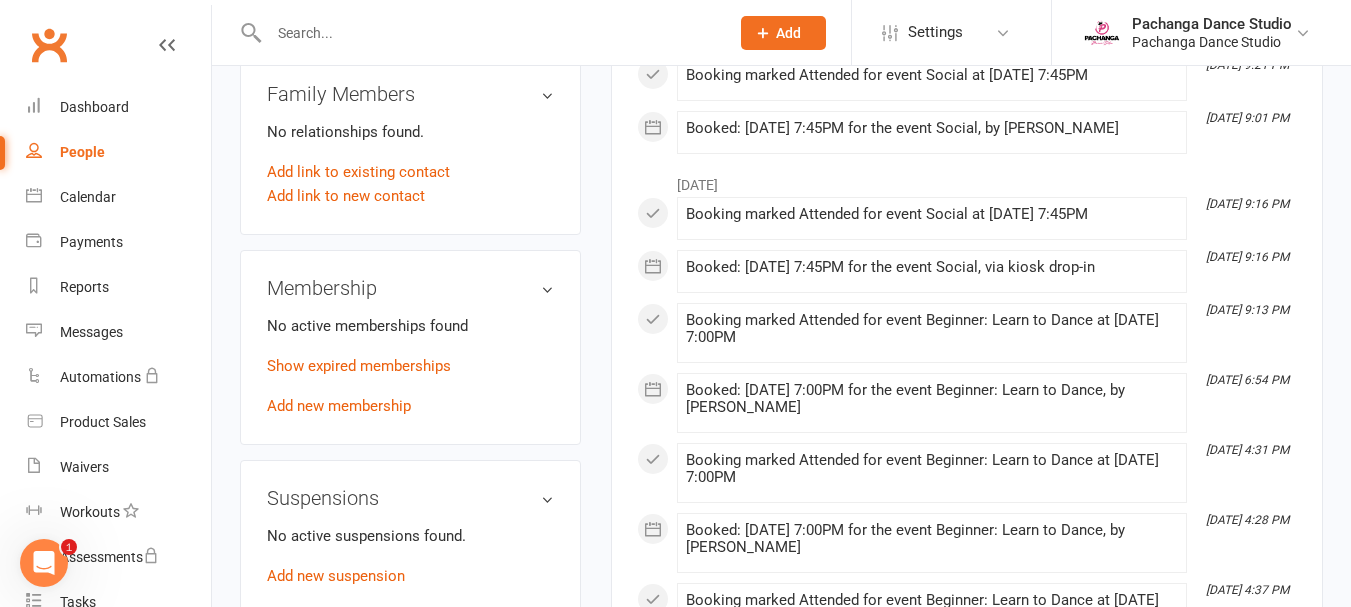 click on "Show expired memberships" at bounding box center [359, 366] 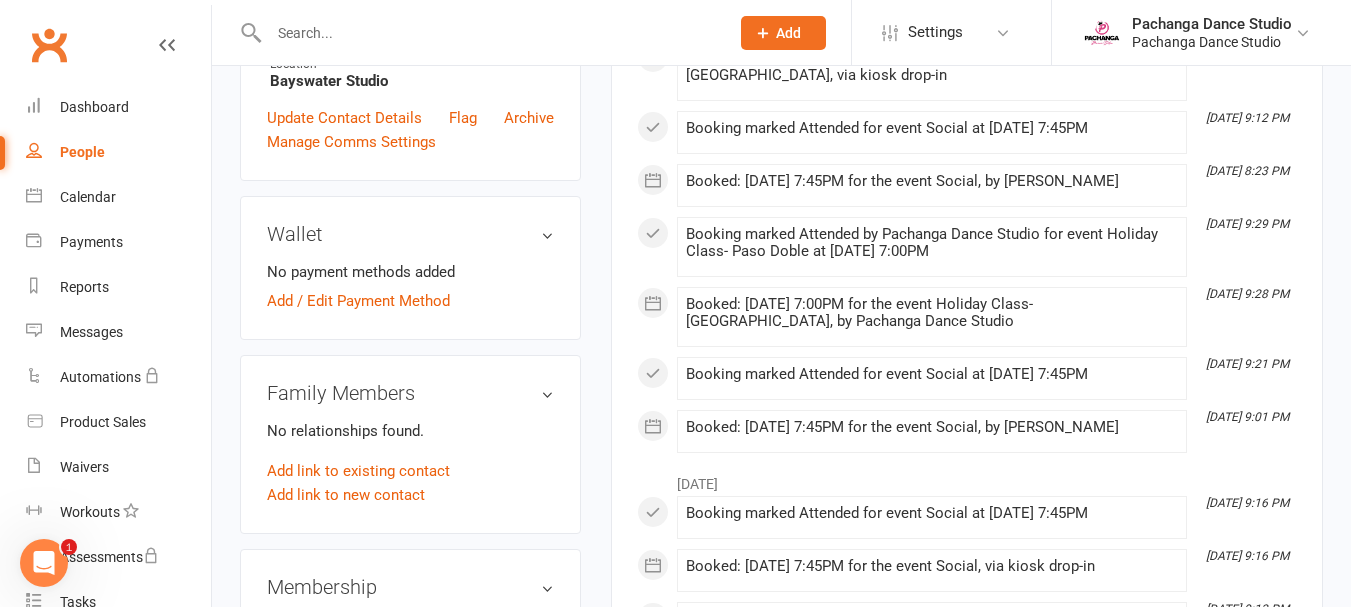 scroll, scrollTop: 523, scrollLeft: 0, axis: vertical 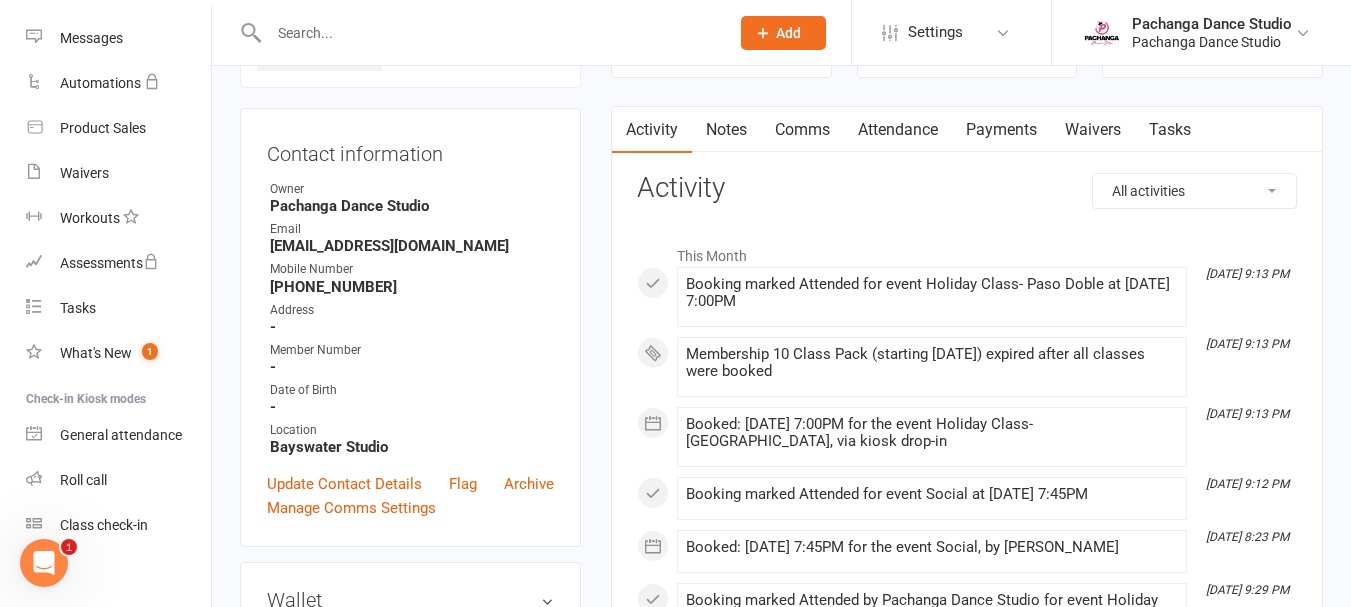 click on "Class check-in" at bounding box center (104, 525) 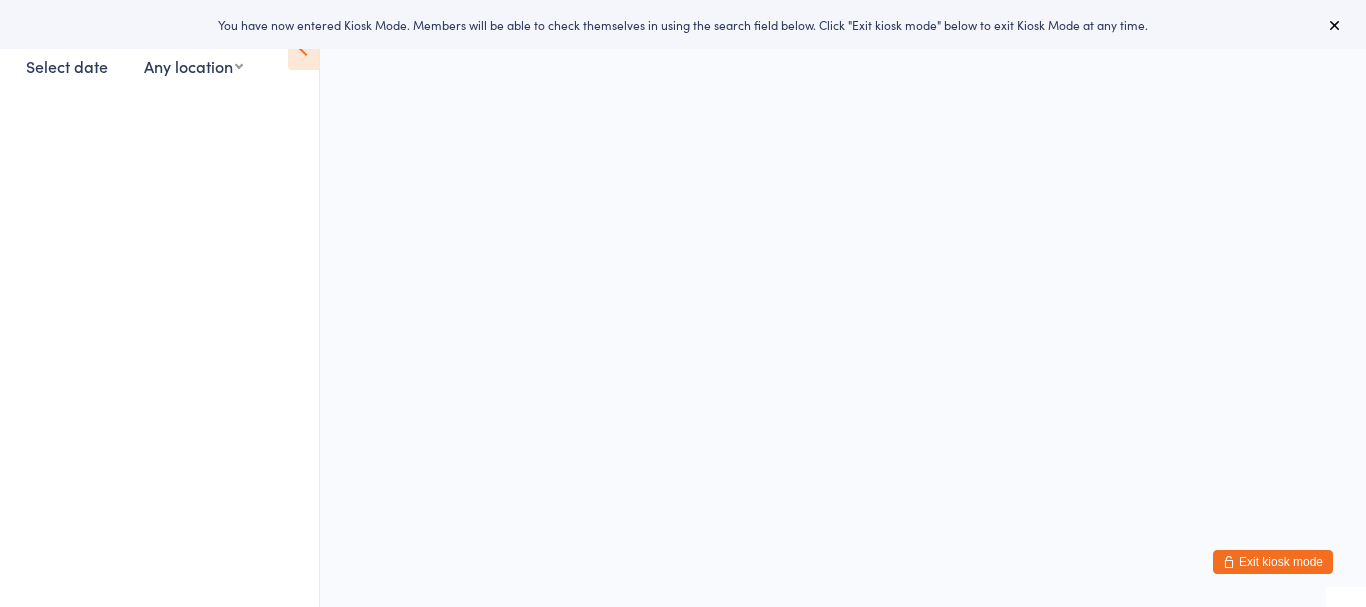 scroll, scrollTop: 0, scrollLeft: 0, axis: both 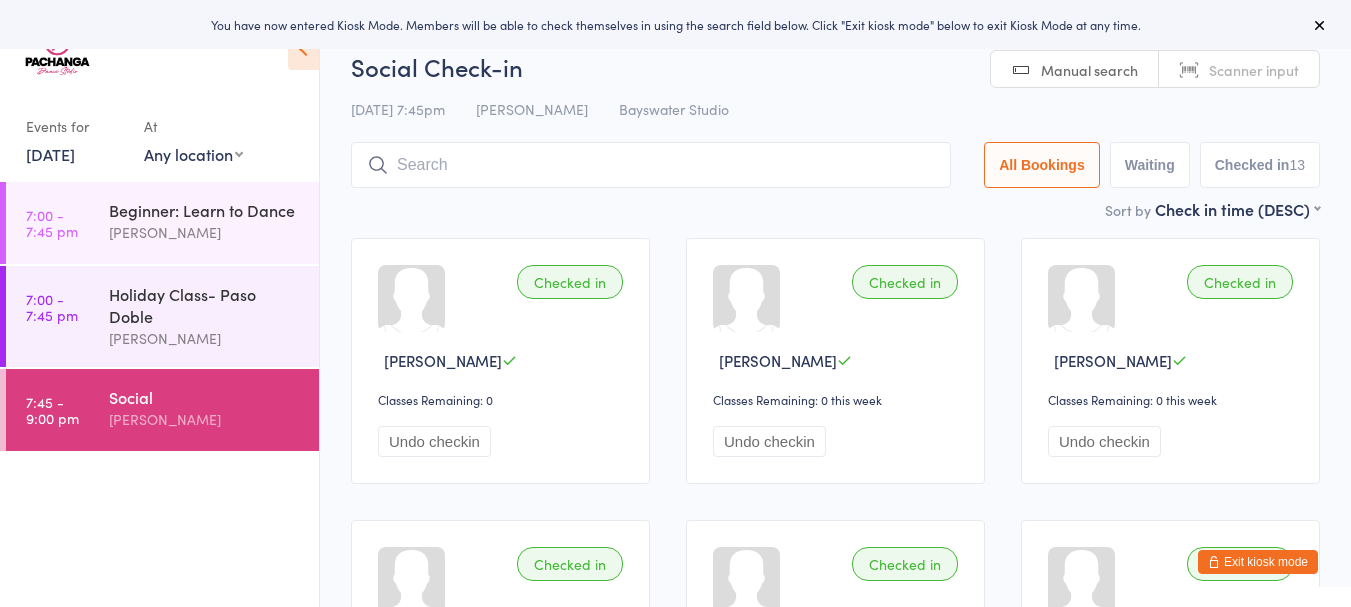 click on "Holiday Class- Paso Doble" at bounding box center (205, 305) 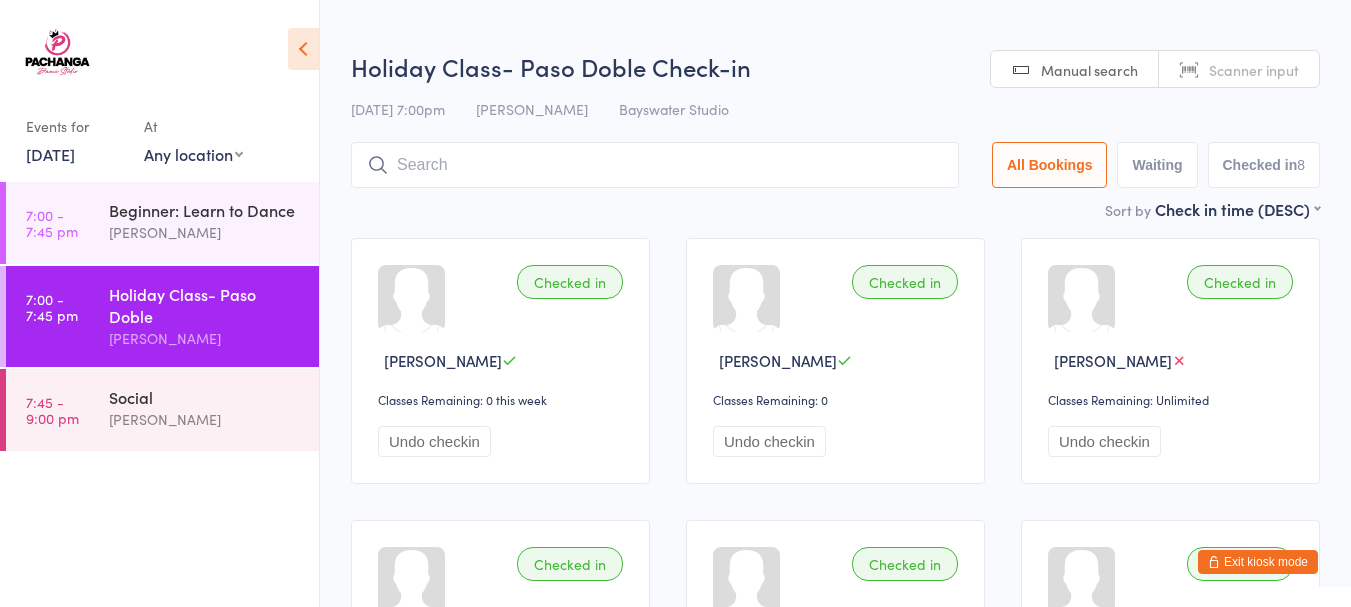 click on "[PERSON_NAME]" at bounding box center (205, 232) 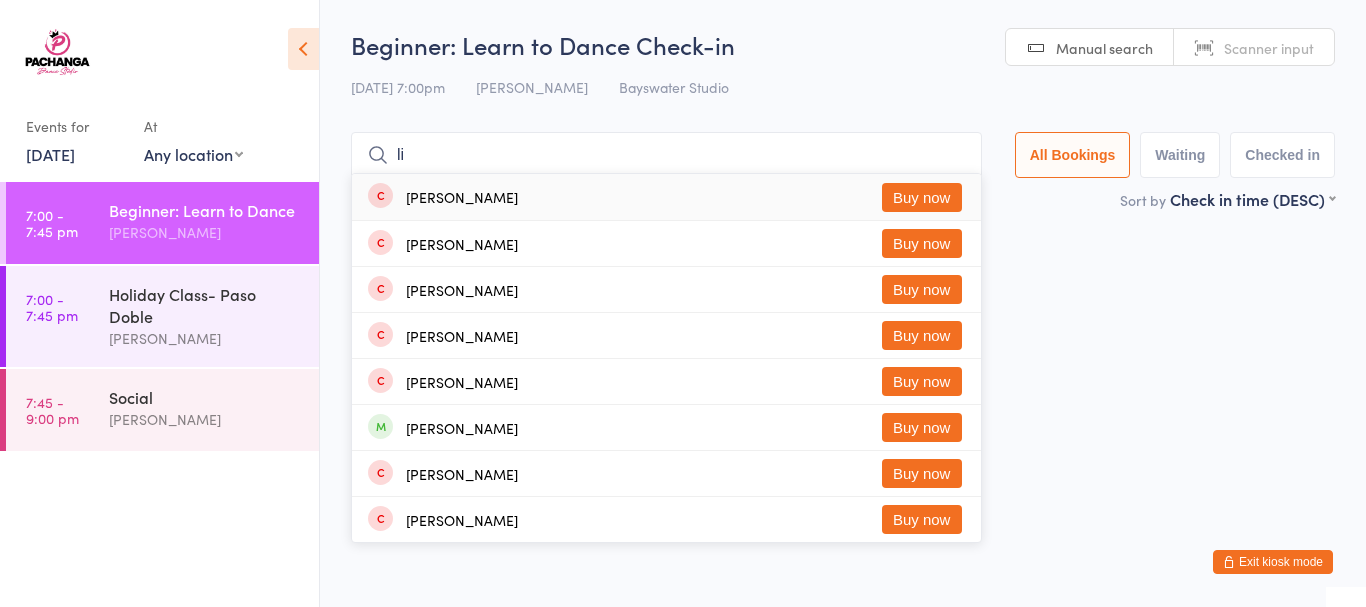 type on "l" 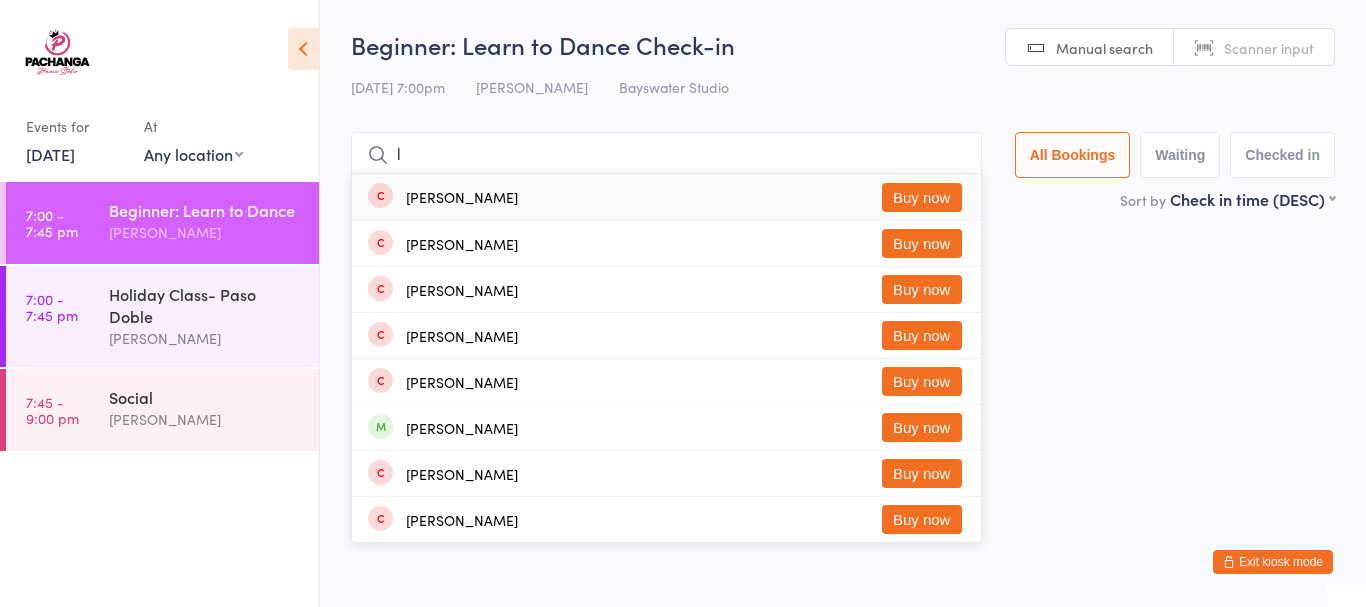 type 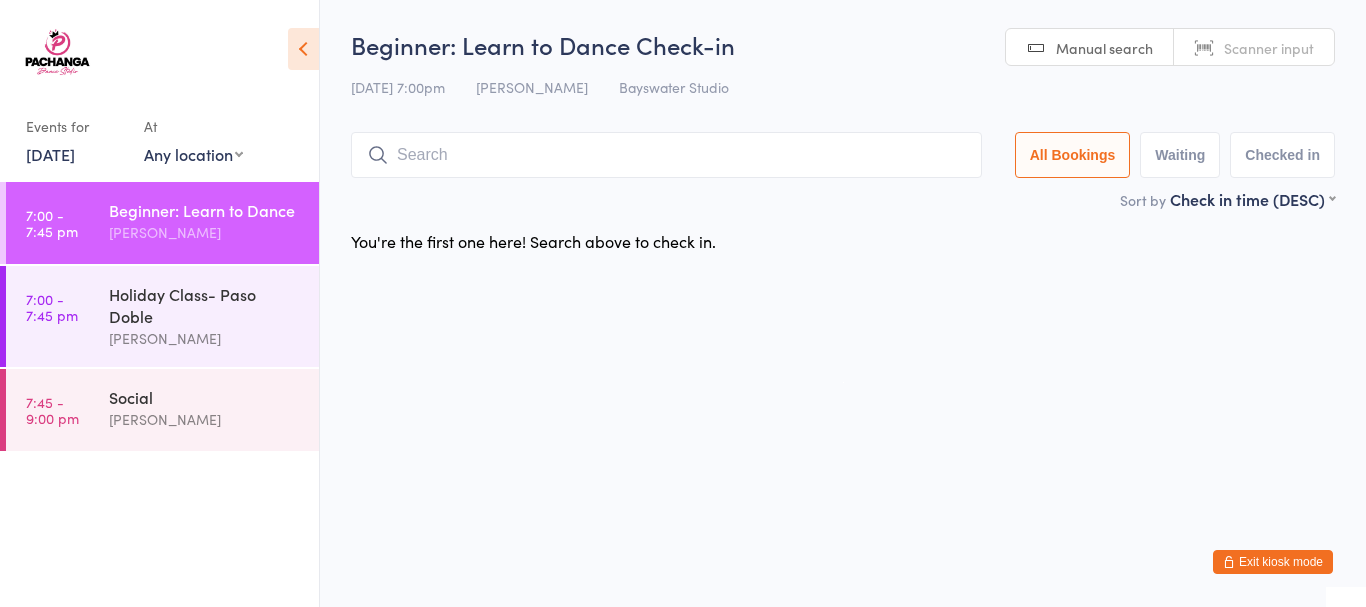 click on "[PERSON_NAME]" at bounding box center [205, 419] 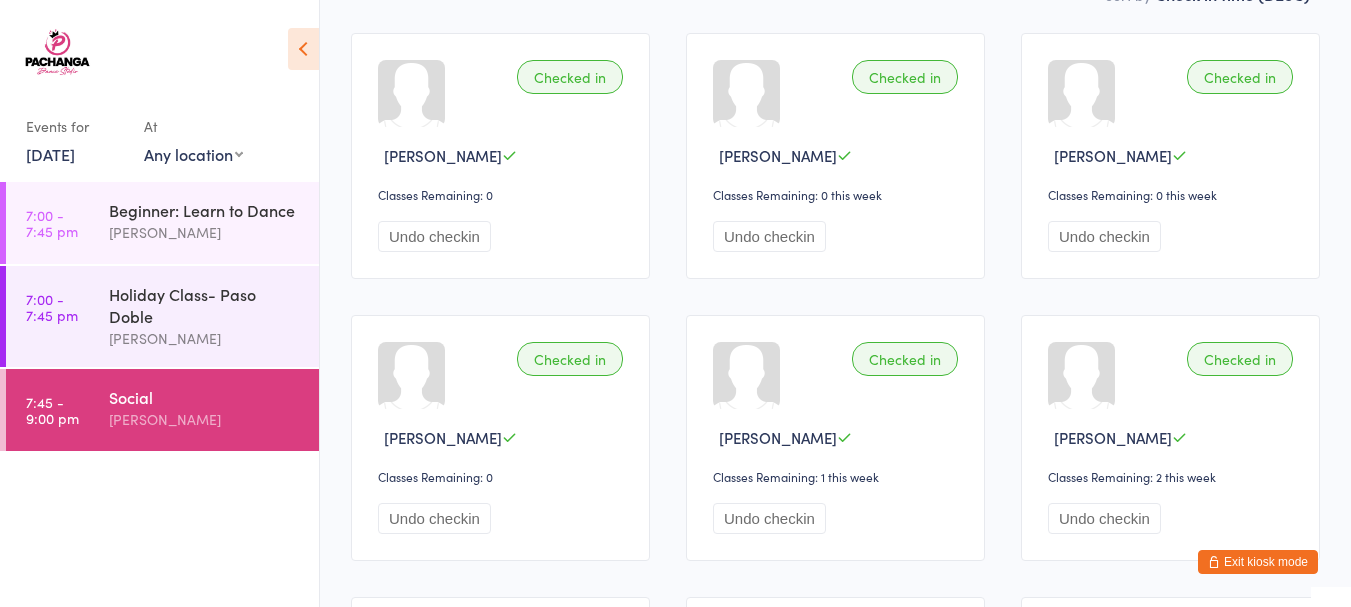 scroll, scrollTop: 0, scrollLeft: 0, axis: both 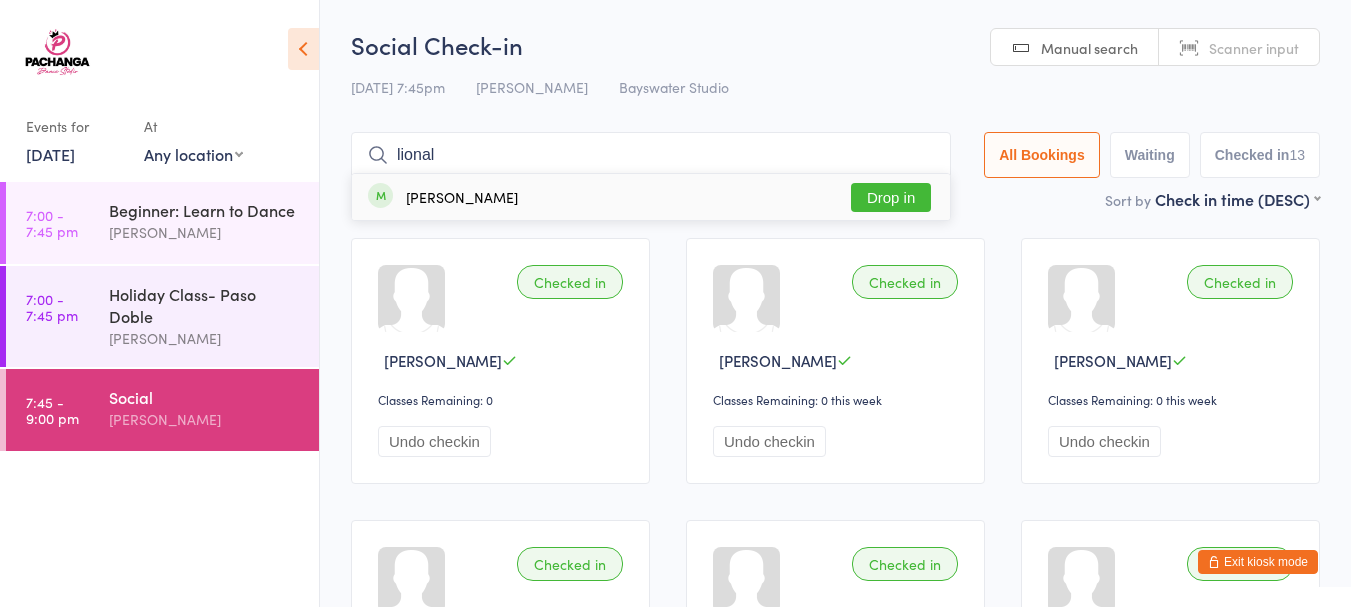 type on "lional" 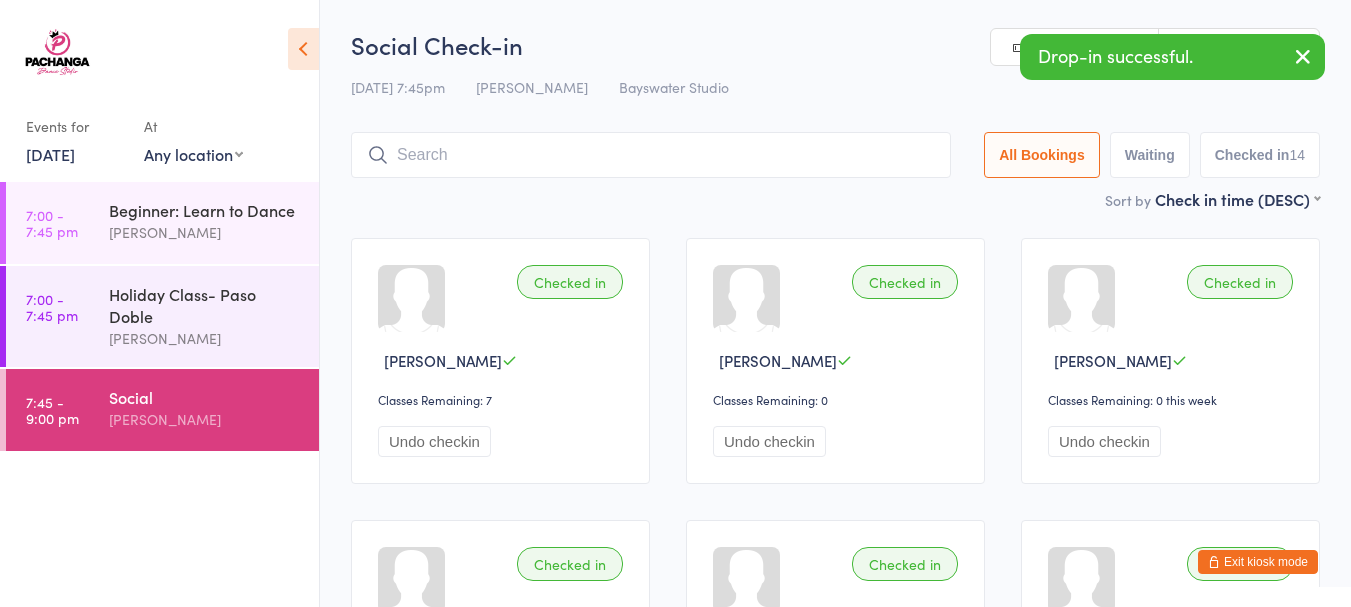 click on "Beginner: Learn to Dance" at bounding box center (205, 210) 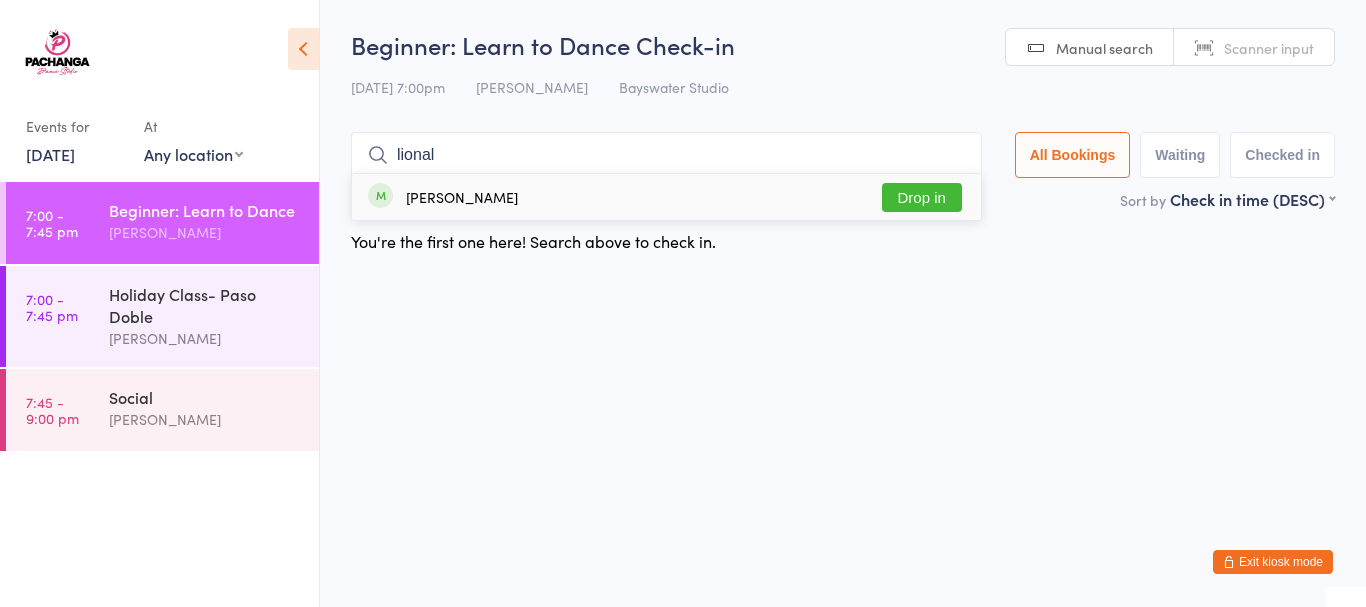 type on "lional" 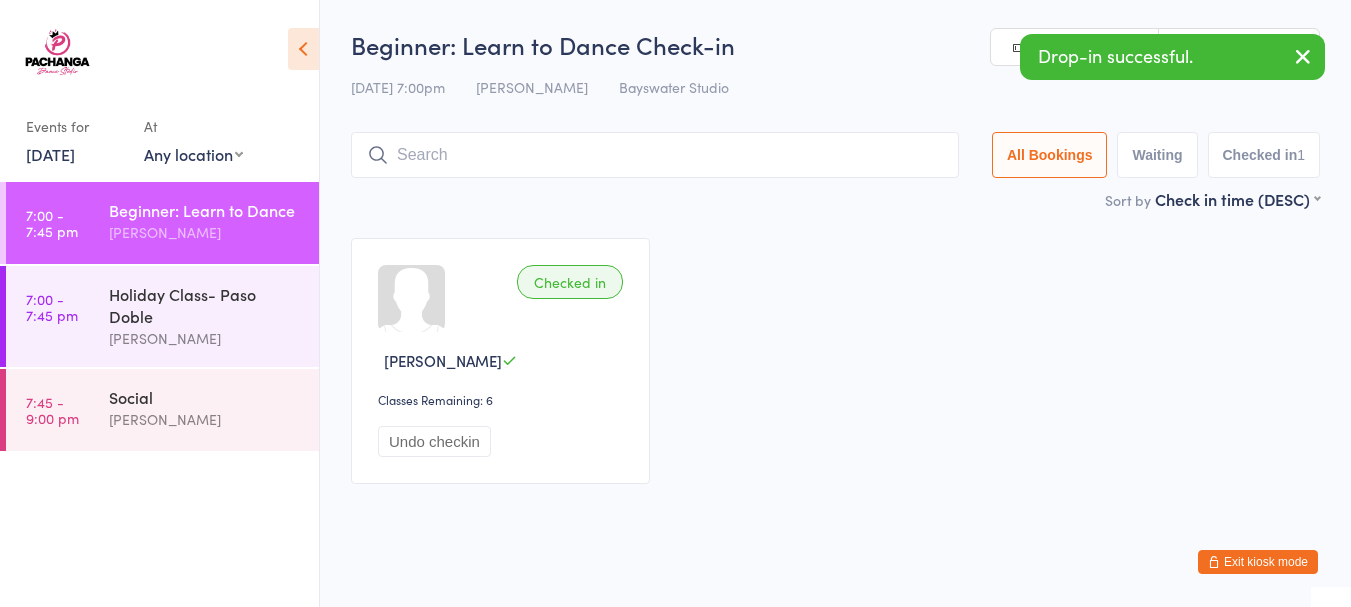 click on "Exit kiosk mode" at bounding box center (1258, 562) 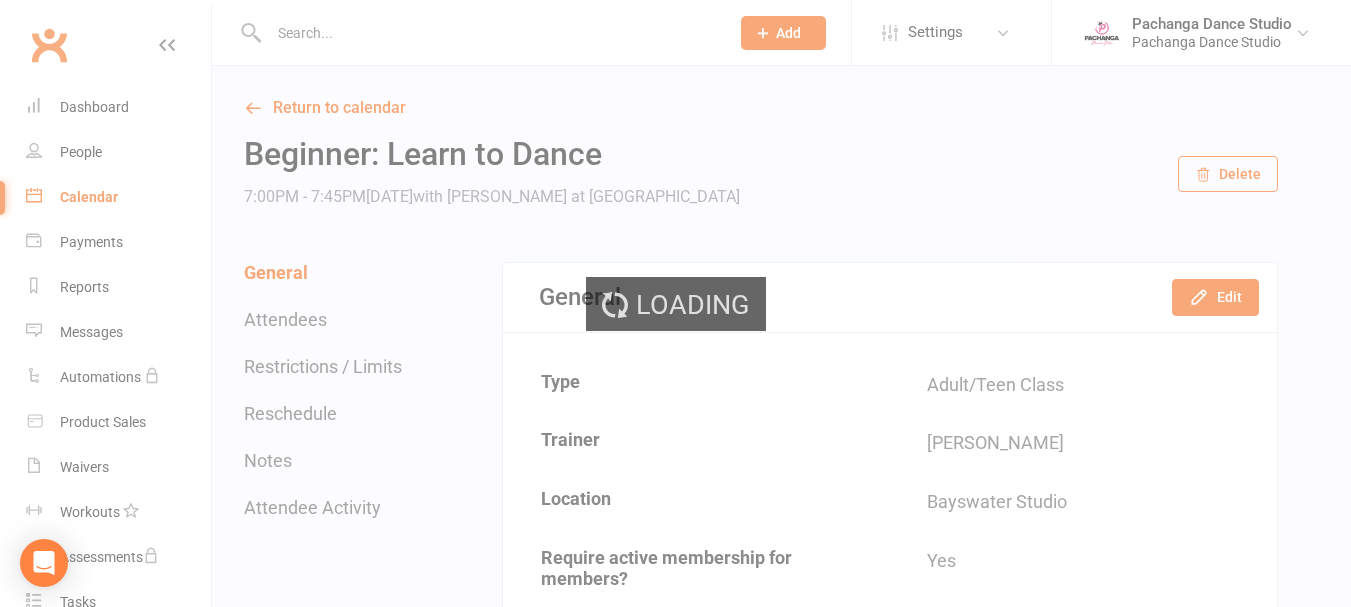 scroll, scrollTop: 0, scrollLeft: 0, axis: both 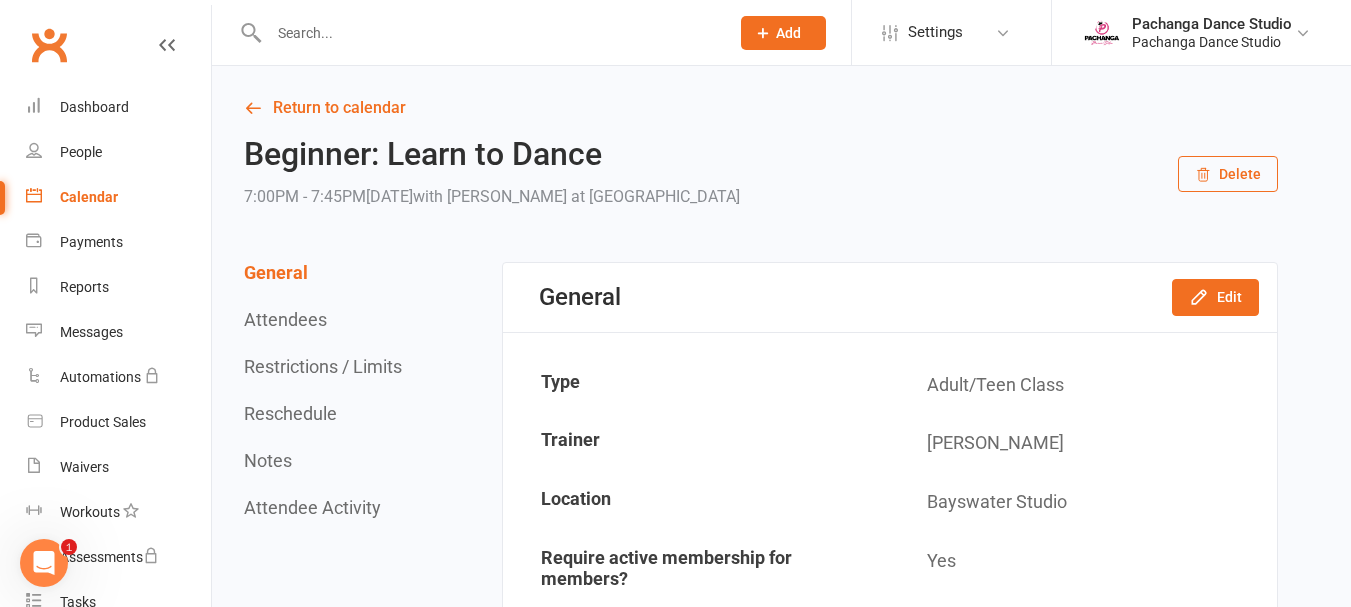 click at bounding box center [489, 33] 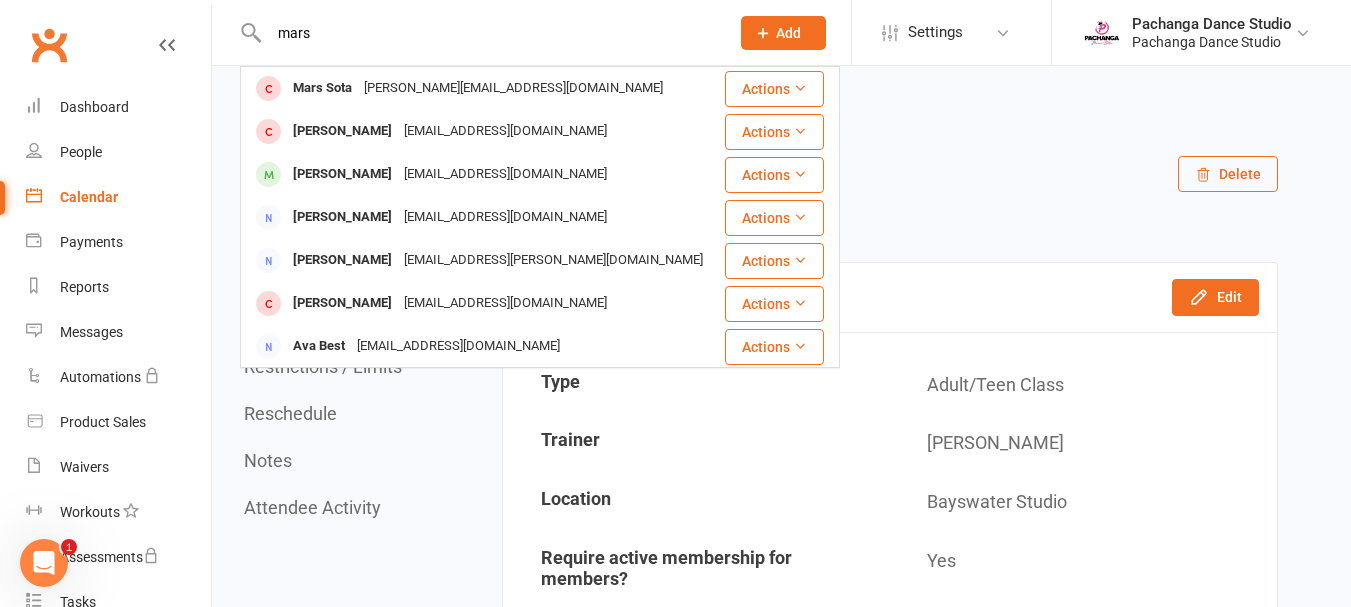 type on "mars" 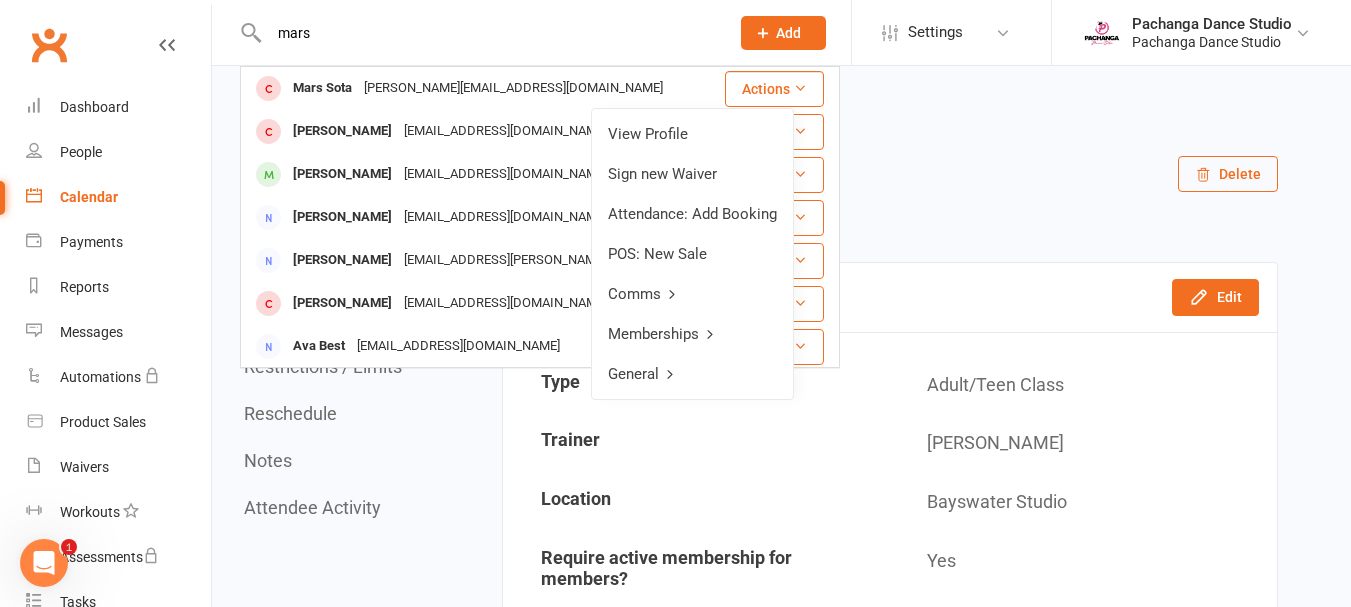 click on "Memberships" at bounding box center [692, 334] 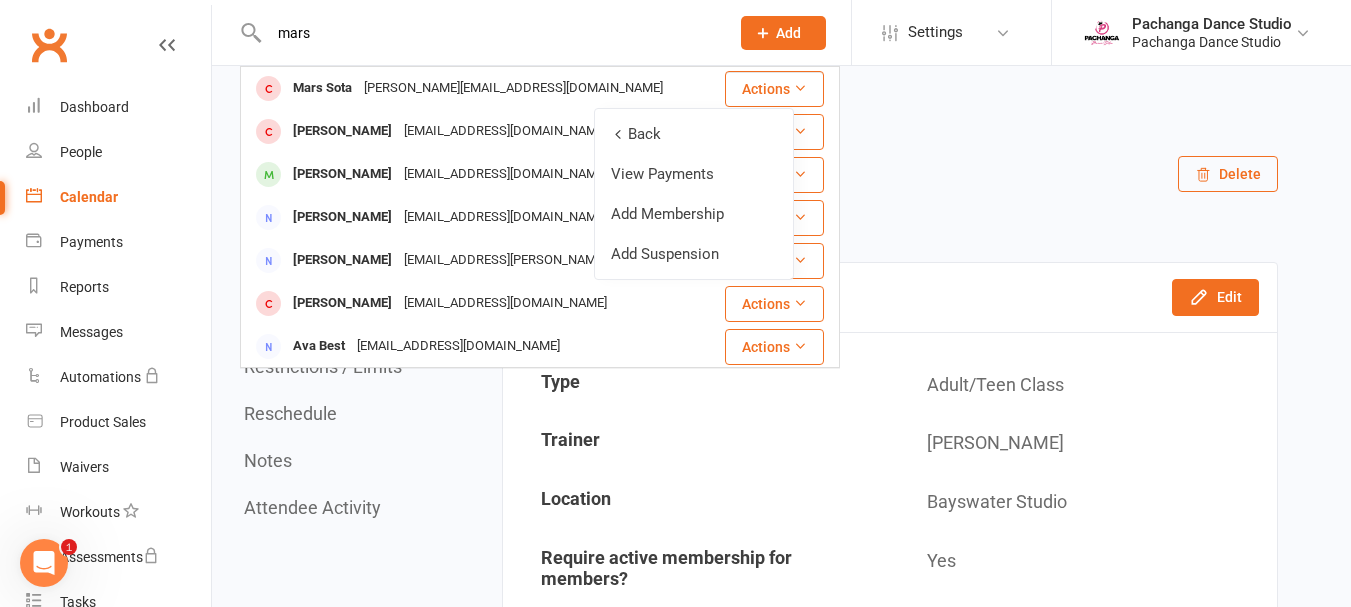 click on "Add Membership" at bounding box center (694, 214) 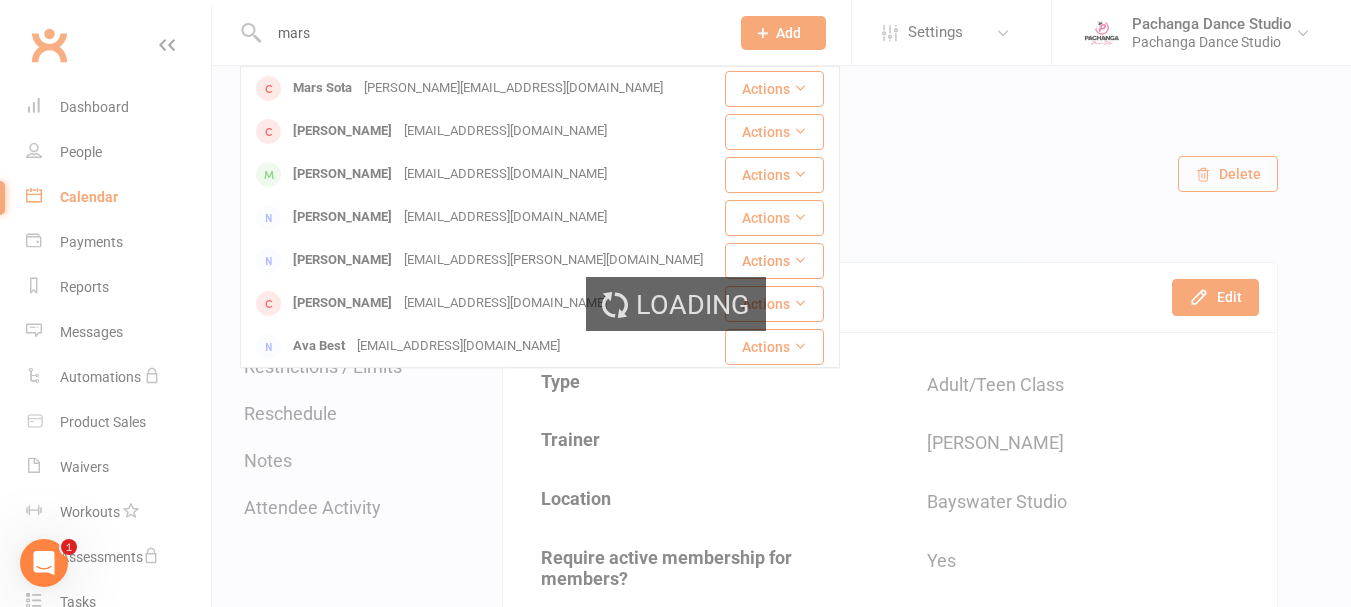 type 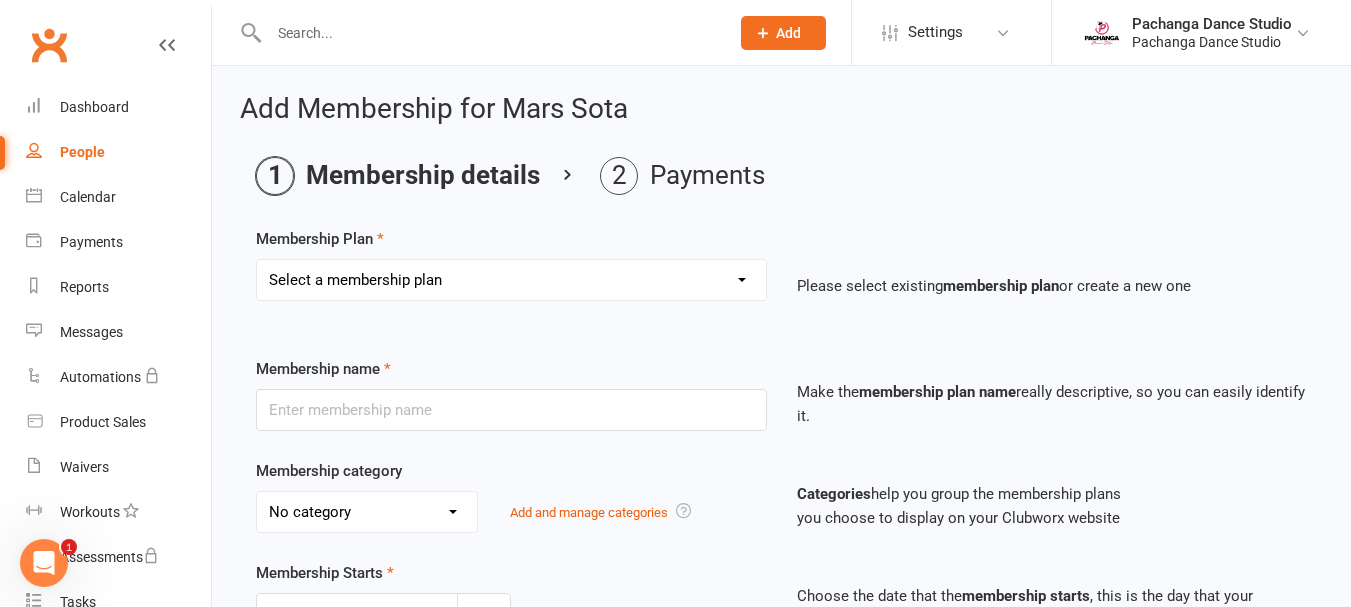 click on "Select a membership plan Create new Membership Plan Single Class Pass 5 Class Pack 10 Class Pack Single Class Pass - Phillip Island 5 Class Pass - Phillip Island 10 Class Pass - Phillip Island Pink Membership Black Membership White Membership (Teen only) Teen Comp Class (9 weeks) Mini Movers (18mths+) Single Class Mini Movers 4 Class Pass Mini Movers Direct Debit Tiny Dancers (3yrs+) Single Class Tiny Dancers 4 Class Pass Tiny Dancers Direct Debit Junior (6yrs+) Single Class Pass Junior 4 Class Pass Junior Groovers Direct Debit Regular Package Premium Package VIP Package Showcase Private Lesson Pack Floorspace Intro 2 Week Starter Pack - New Clients Only ACTIVE P/L CLIENT OLD SYSTEM - PAID IN FULL WHITE Junior Groovers Membership (10 weeks) Tiny Dancers Term 3 Membership Junior Groovers Holiday Program 2 Class Pack Junior Groovers Term 4 Membership Tiny Dancers Term 4 Membership 20 Class Pack Tiny Dancers Membership (10 Weeks) Mini Movers Membership (10 weeks) Junior Groovers Membership (Term 2)" at bounding box center (511, 280) 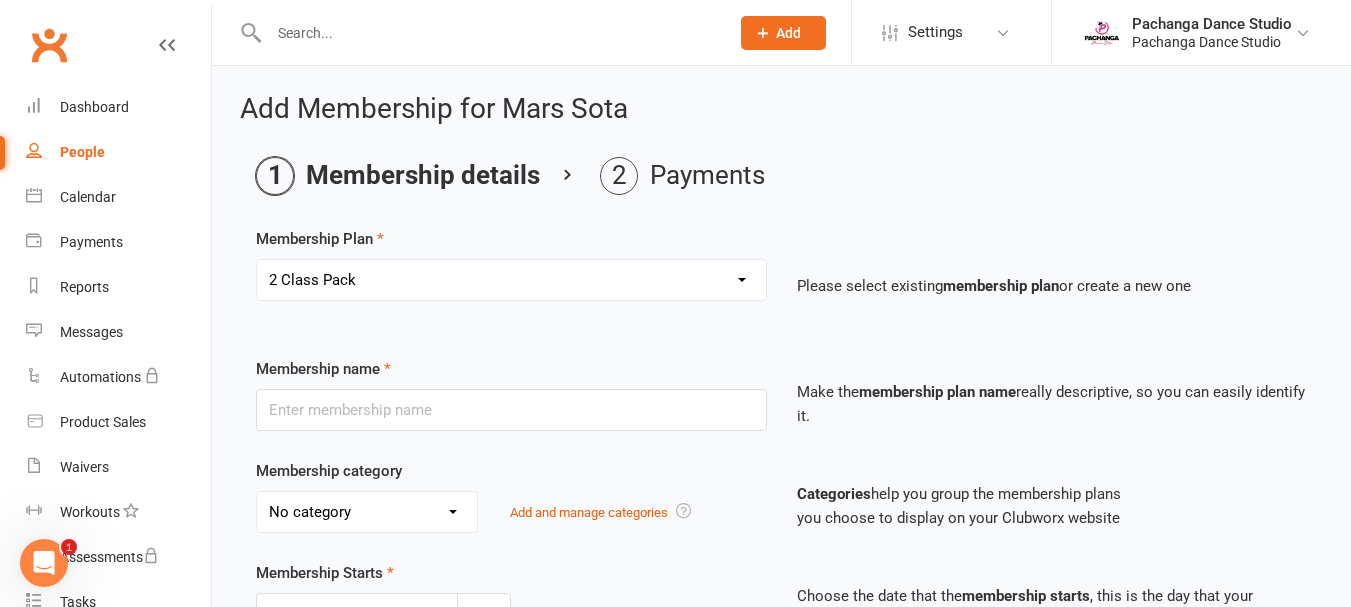 click on "Select a membership plan Create new Membership Plan Single Class Pass 5 Class Pack 10 Class Pack Single Class Pass - Phillip Island 5 Class Pass - Phillip Island 10 Class Pass - Phillip Island Pink Membership Black Membership White Membership (Teen only) Teen Comp Class (9 weeks) Mini Movers (18mths+) Single Class Mini Movers 4 Class Pass Mini Movers Direct Debit Tiny Dancers (3yrs+) Single Class Tiny Dancers 4 Class Pass Tiny Dancers Direct Debit Junior (6yrs+) Single Class Pass Junior 4 Class Pass Junior Groovers Direct Debit Regular Package Premium Package VIP Package Showcase Private Lesson Pack Floorspace Intro 2 Week Starter Pack - New Clients Only ACTIVE P/L CLIENT OLD SYSTEM - PAID IN FULL WHITE Junior Groovers Membership (10 weeks) Tiny Dancers Term 3 Membership Junior Groovers Holiday Program 2 Class Pack Junior Groovers Term 4 Membership Tiny Dancers Term 4 Membership 20 Class Pack Tiny Dancers Membership (10 Weeks) Mini Movers Membership (10 weeks) Junior Groovers Membership (Term 2)" at bounding box center (511, 280) 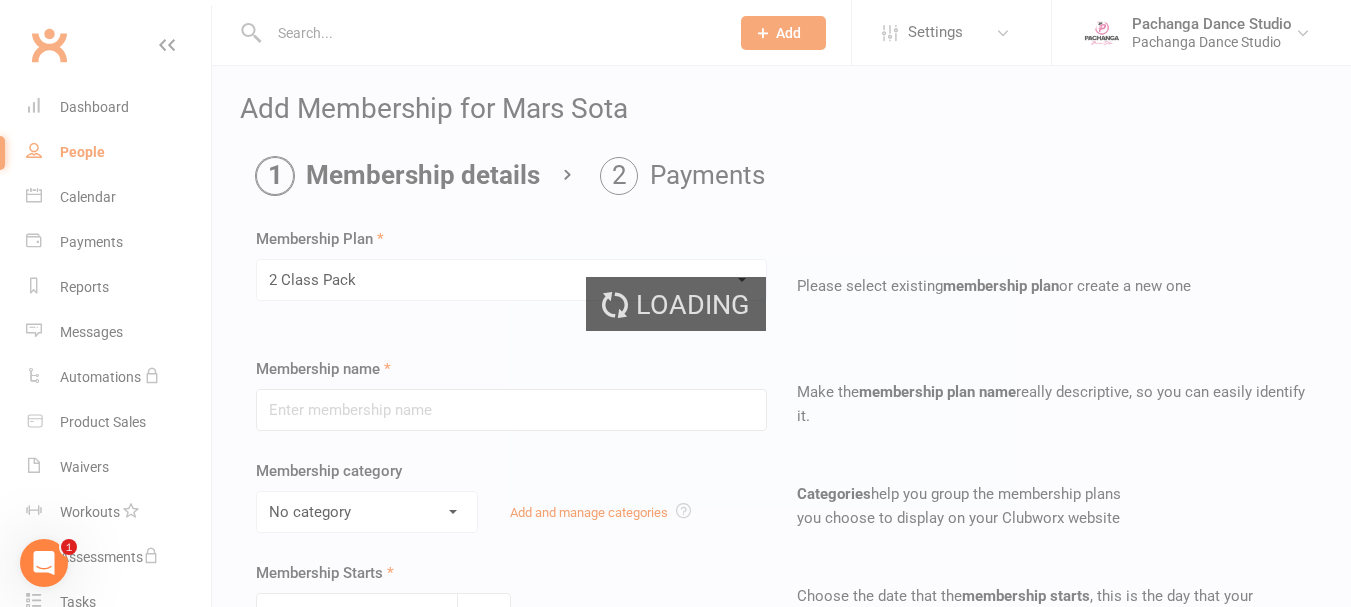 type on "2 Class Pack" 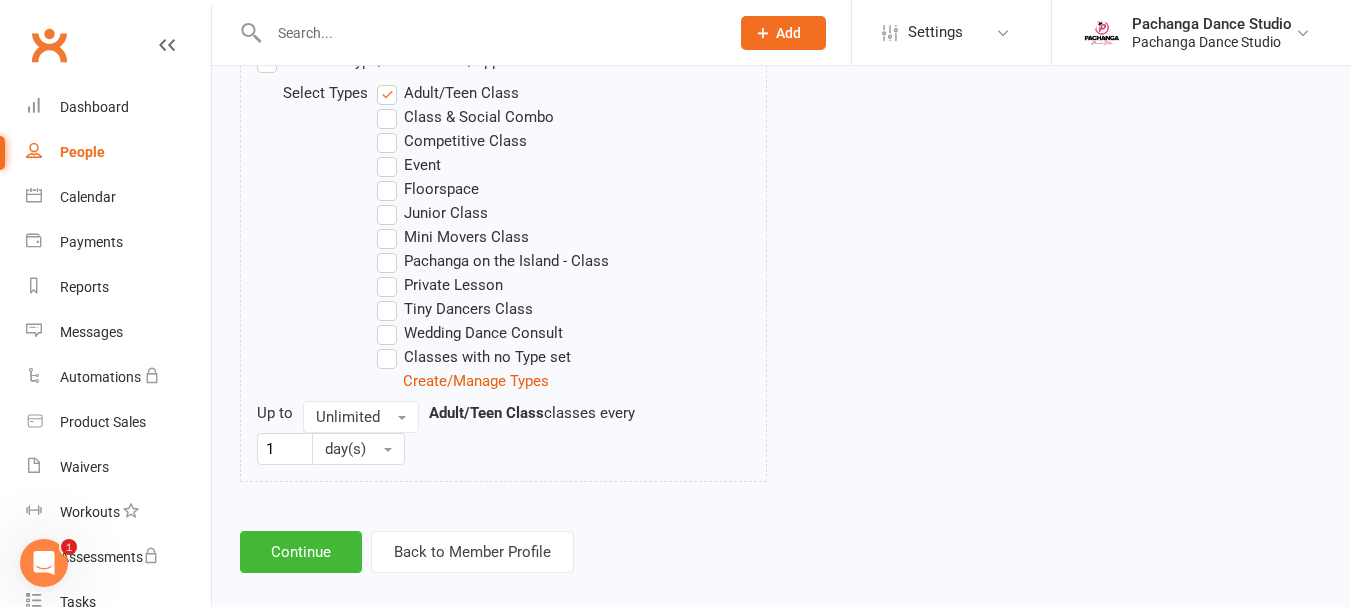 scroll, scrollTop: 1058, scrollLeft: 0, axis: vertical 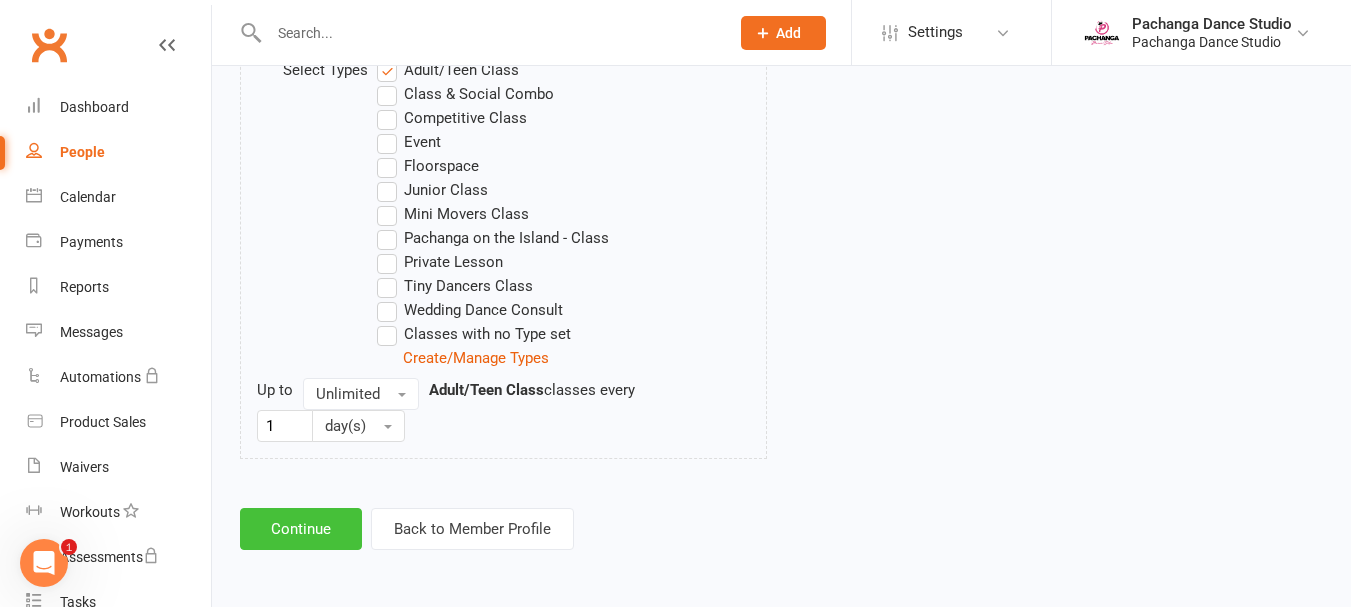 click on "Continue" at bounding box center (301, 529) 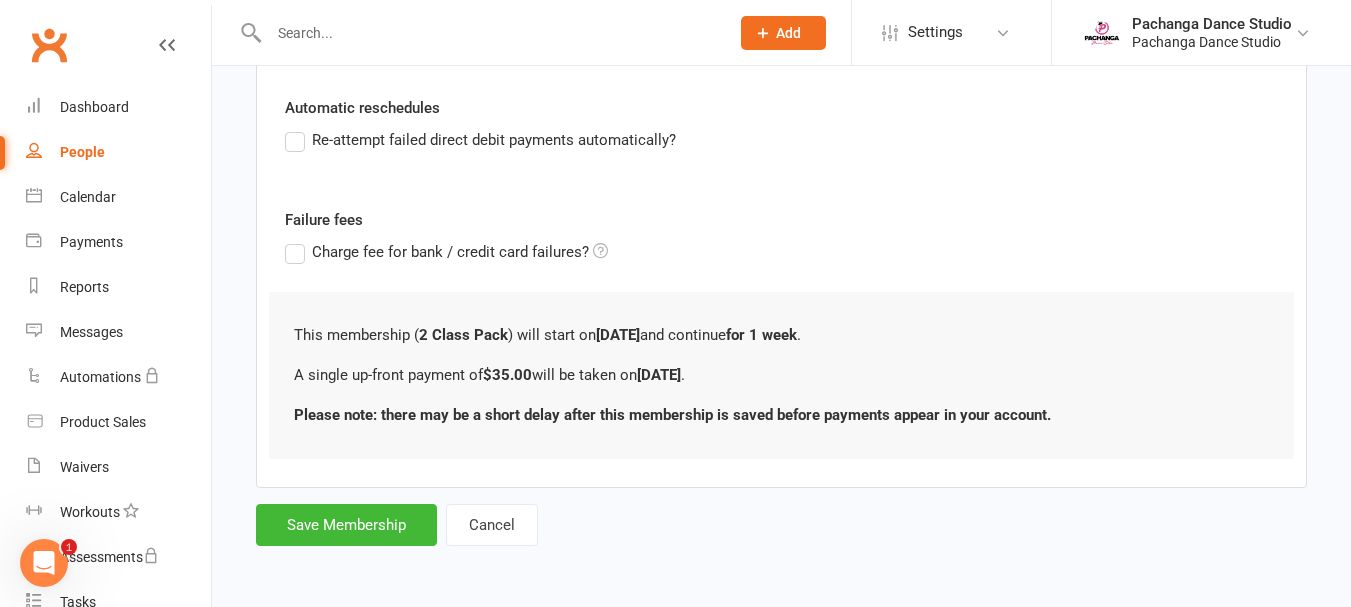 scroll, scrollTop: 0, scrollLeft: 0, axis: both 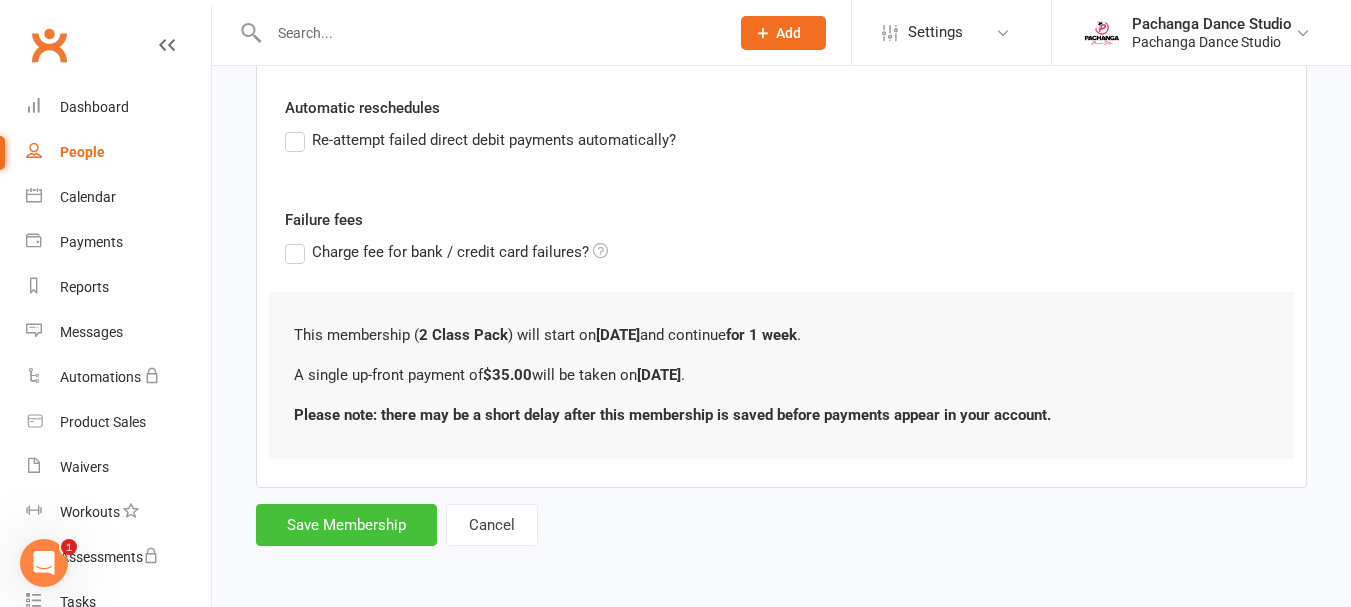 click on "Save Membership" at bounding box center (346, 525) 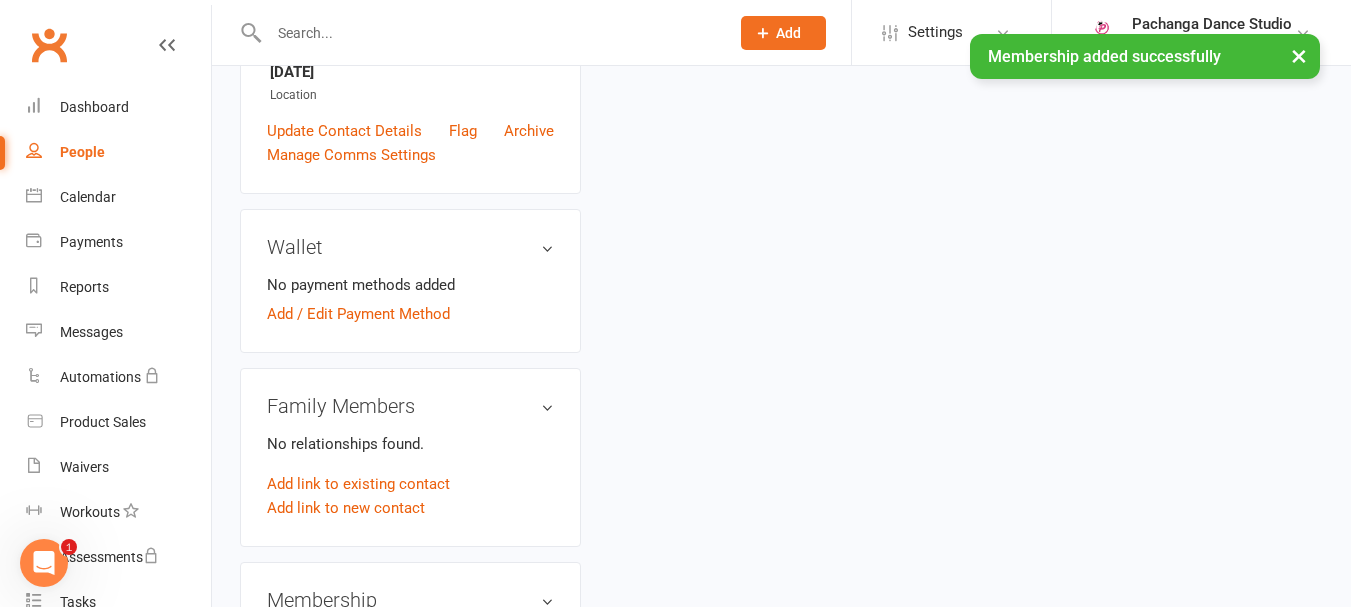 scroll, scrollTop: 0, scrollLeft: 0, axis: both 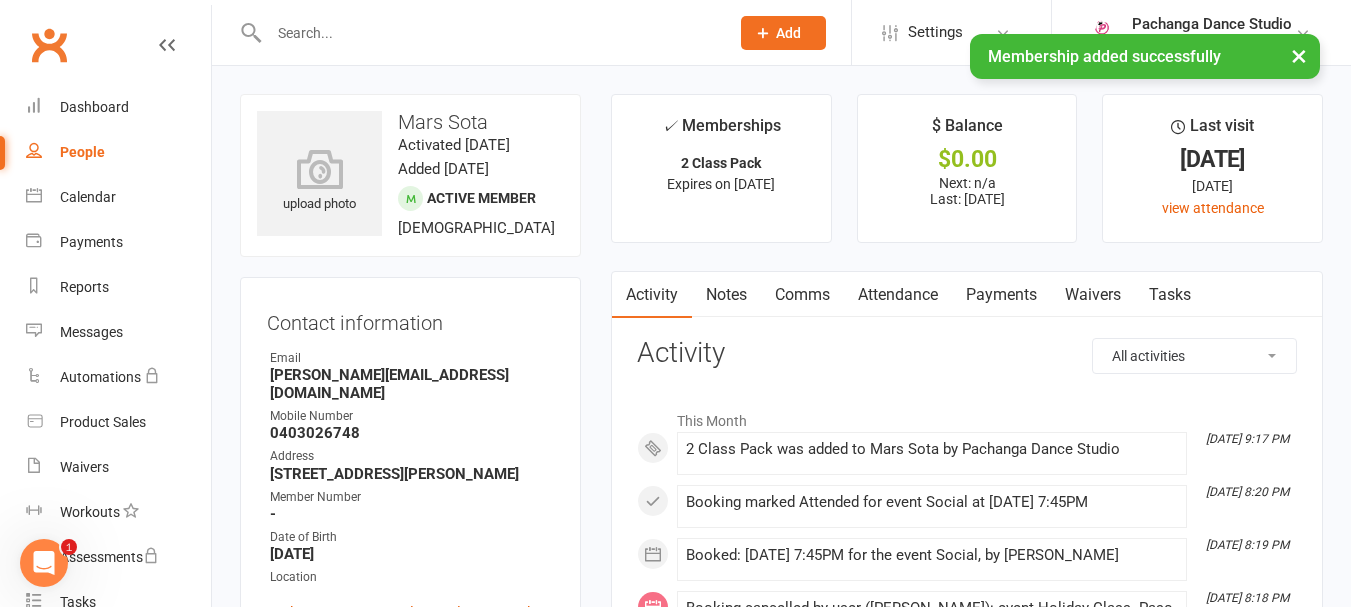 click at bounding box center (489, 33) 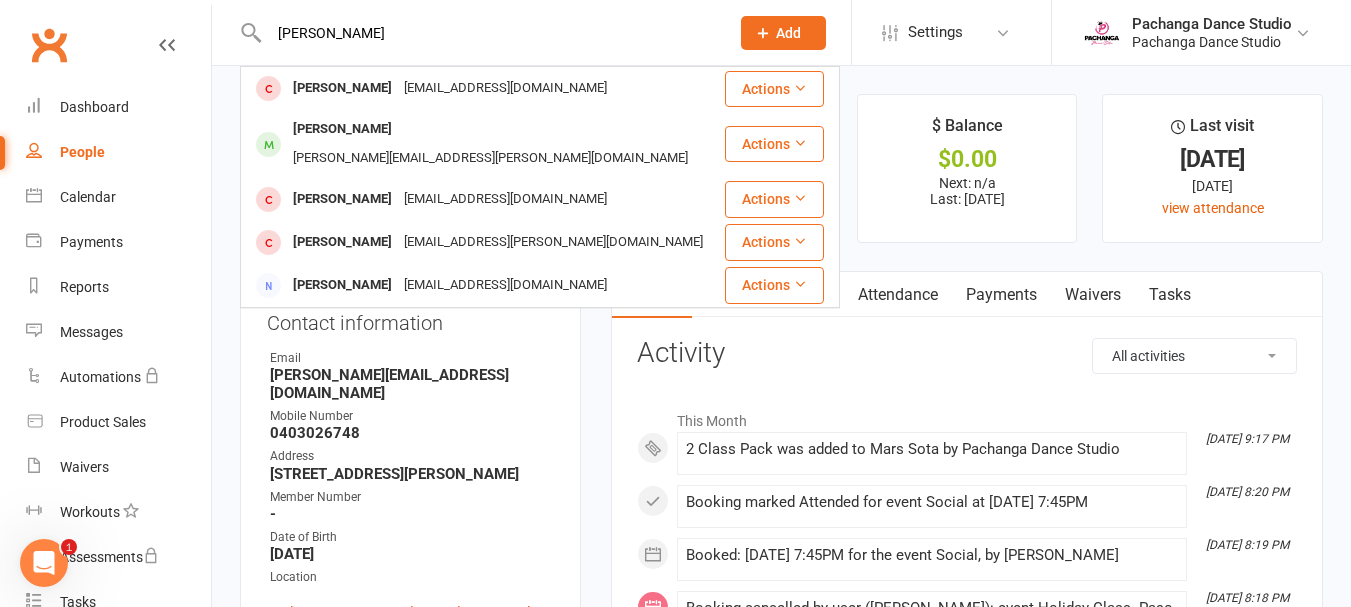 type on "elizabeth" 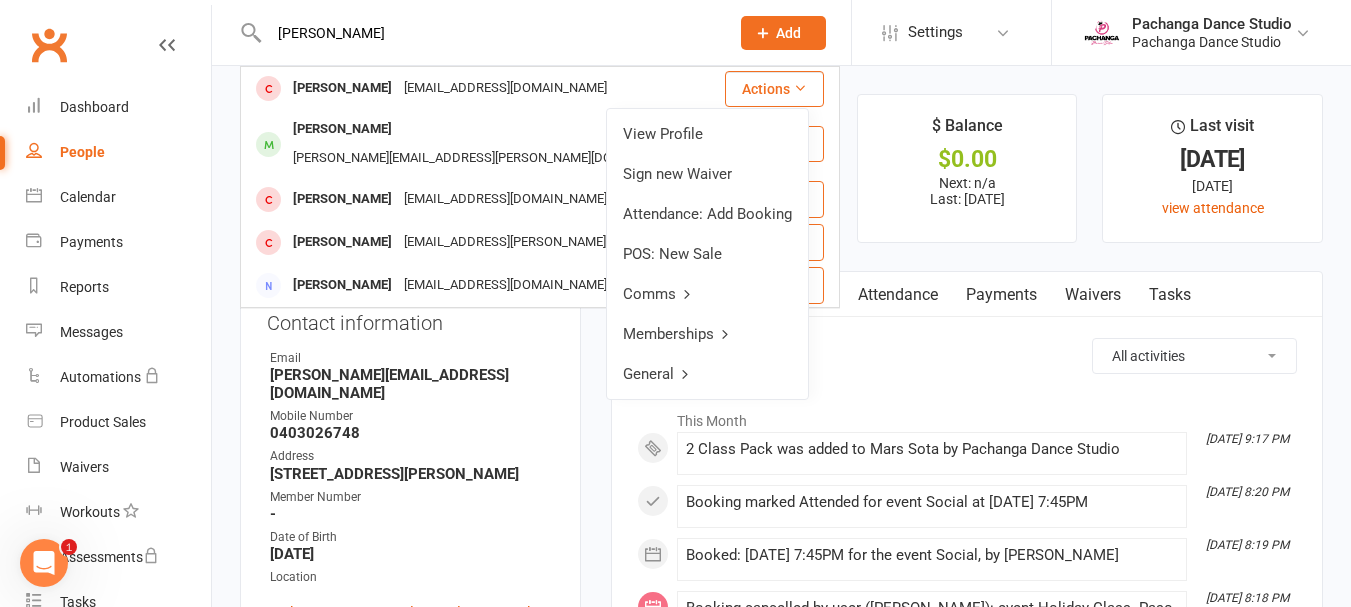 click on "Memberships" at bounding box center (707, 334) 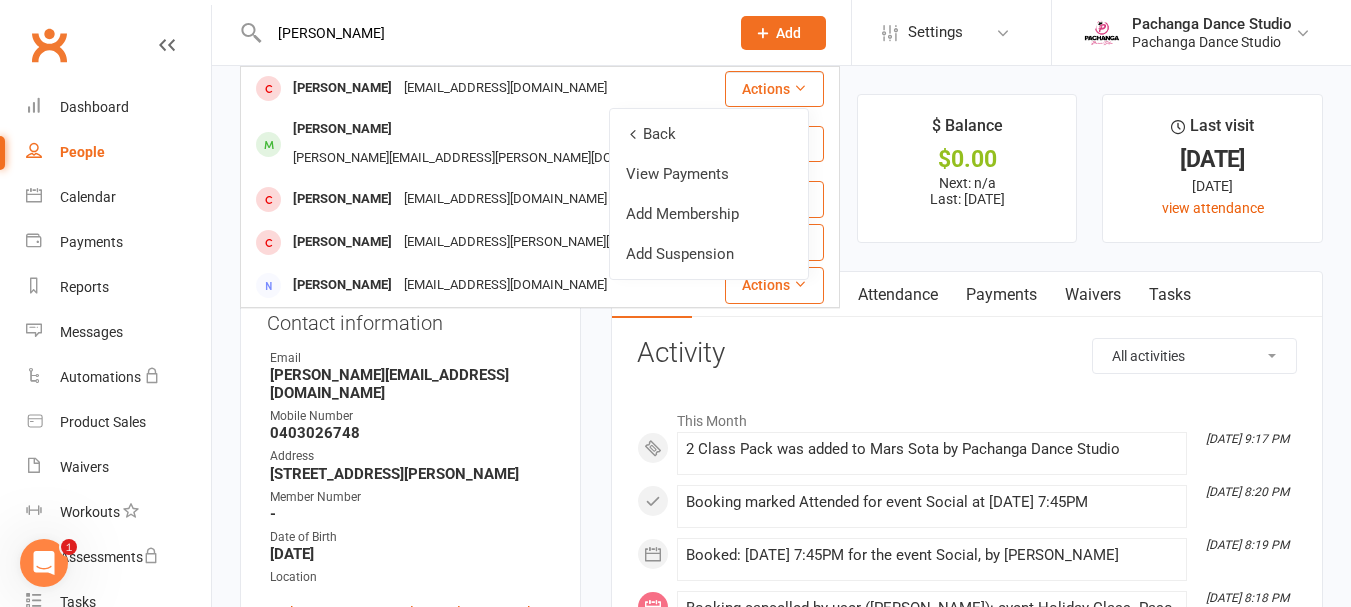 click on "Add Membership" at bounding box center [709, 214] 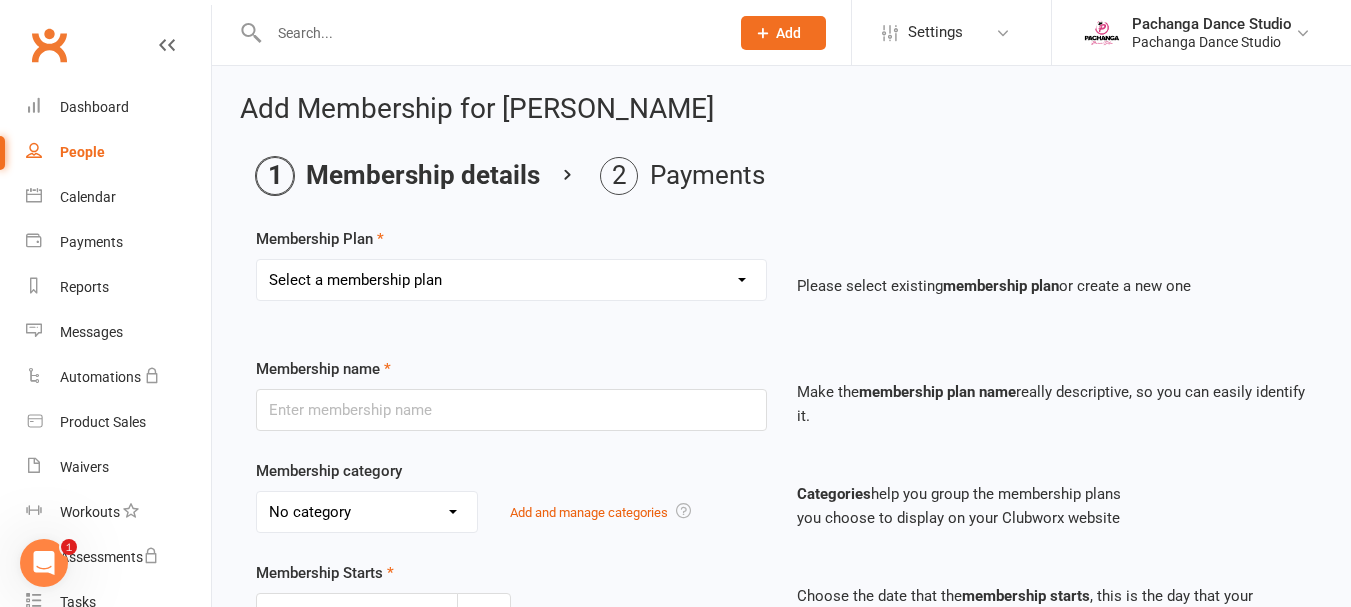 click on "Select a membership plan Create new Membership Plan Single Class Pass 5 Class Pack 10 Class Pack Single Class Pass - Phillip Island 5 Class Pass - Phillip Island 10 Class Pass - Phillip Island Pink Membership Black Membership White Membership (Teen only) Teen Comp Class (9 weeks) Mini Movers (18mths+) Single Class Mini Movers 4 Class Pass Mini Movers Direct Debit Tiny Dancers (3yrs+) Single Class Tiny Dancers 4 Class Pass Tiny Dancers Direct Debit Junior (6yrs+) Single Class Pass Junior 4 Class Pass Junior Groovers Direct Debit Regular Package Premium Package VIP Package Showcase Private Lesson Pack Floorspace Intro 2 Week Starter Pack - New Clients Only ACTIVE P/L CLIENT OLD SYSTEM - PAID IN FULL WHITE Junior Groovers Membership (10 weeks) Tiny Dancers Term 3 Membership Junior Groovers Holiday Program 2 Class Pack Junior Groovers Term 4 Membership Tiny Dancers Term 4 Membership 20 Class Pack Tiny Dancers Membership (10 Weeks) Mini Movers Membership (10 weeks) Junior Groovers Membership (Term 2)" at bounding box center (511, 280) 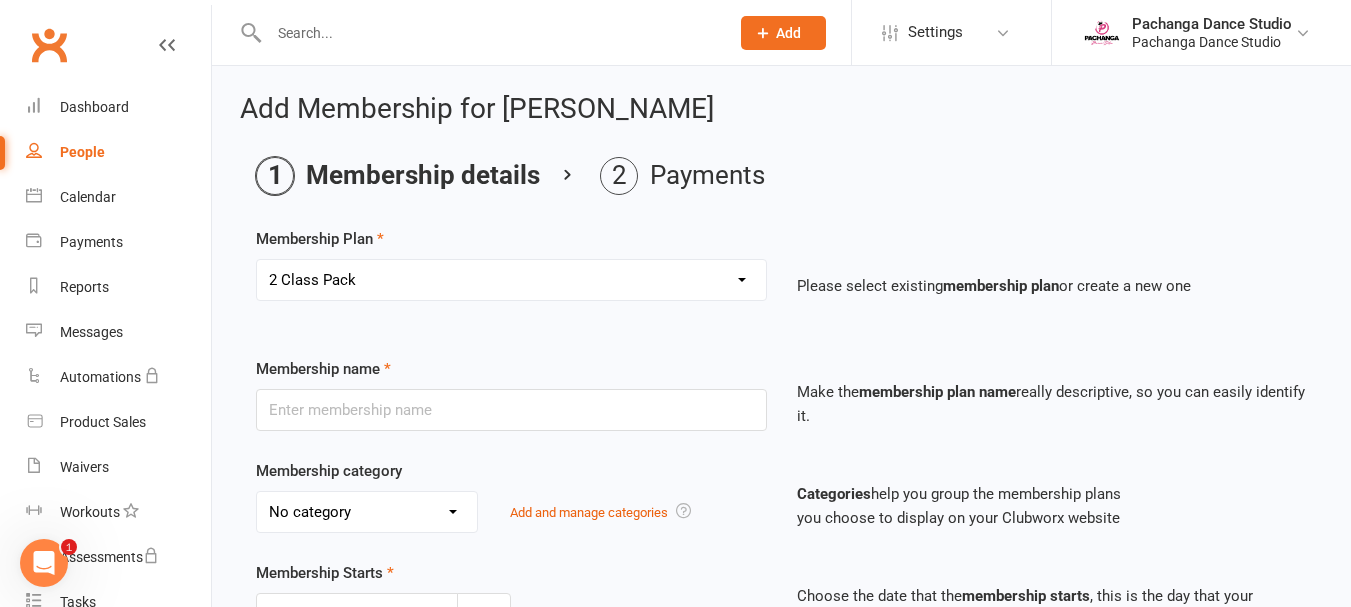 click on "Select a membership plan Create new Membership Plan Single Class Pass 5 Class Pack 10 Class Pack Single Class Pass - Phillip Island 5 Class Pass - Phillip Island 10 Class Pass - Phillip Island Pink Membership Black Membership White Membership (Teen only) Teen Comp Class (9 weeks) Mini Movers (18mths+) Single Class Mini Movers 4 Class Pass Mini Movers Direct Debit Tiny Dancers (3yrs+) Single Class Tiny Dancers 4 Class Pass Tiny Dancers Direct Debit Junior (6yrs+) Single Class Pass Junior 4 Class Pass Junior Groovers Direct Debit Regular Package Premium Package VIP Package Showcase Private Lesson Pack Floorspace Intro 2 Week Starter Pack - New Clients Only ACTIVE P/L CLIENT OLD SYSTEM - PAID IN FULL WHITE Junior Groovers Membership (10 weeks) Tiny Dancers Term 3 Membership Junior Groovers Holiday Program 2 Class Pack Junior Groovers Term 4 Membership Tiny Dancers Term 4 Membership 20 Class Pack Tiny Dancers Membership (10 Weeks) Mini Movers Membership (10 weeks) Junior Groovers Membership (Term 2)" at bounding box center [511, 280] 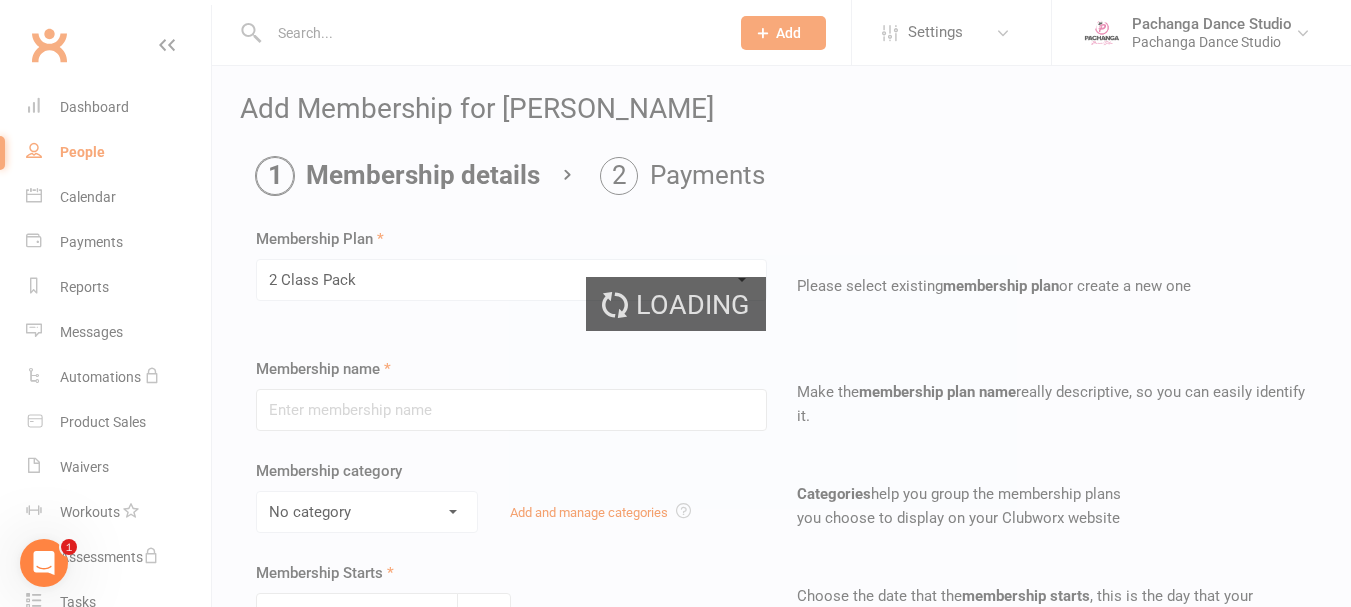 type on "2 Class Pack" 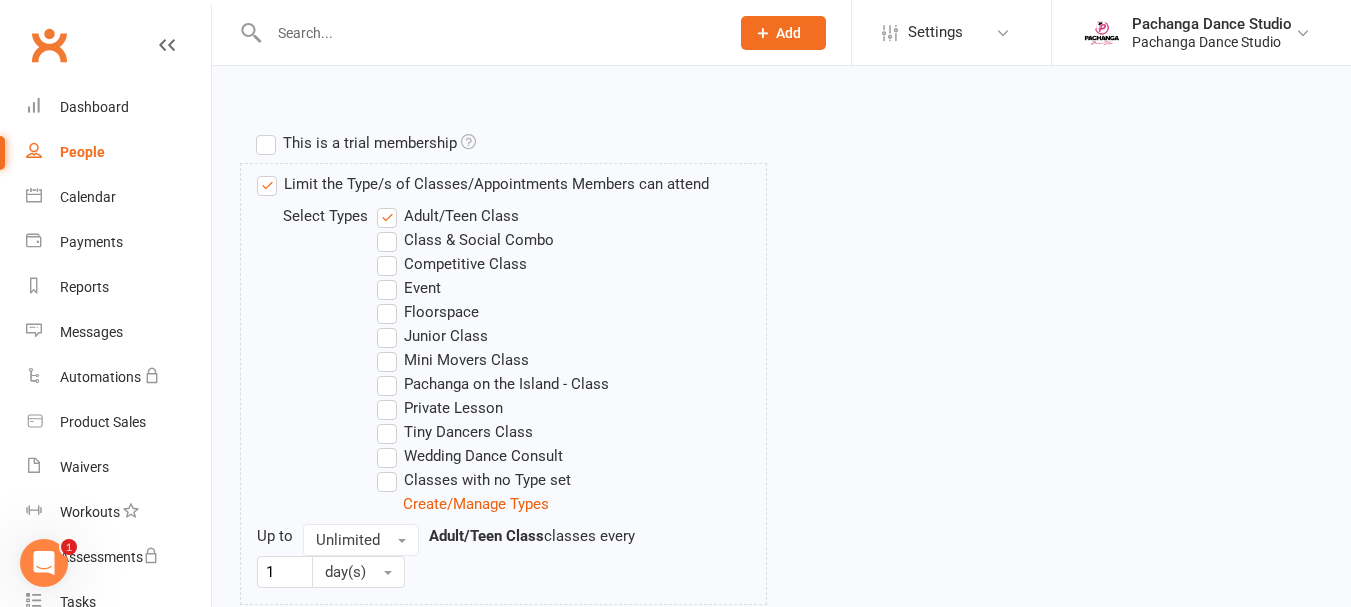 scroll, scrollTop: 1058, scrollLeft: 0, axis: vertical 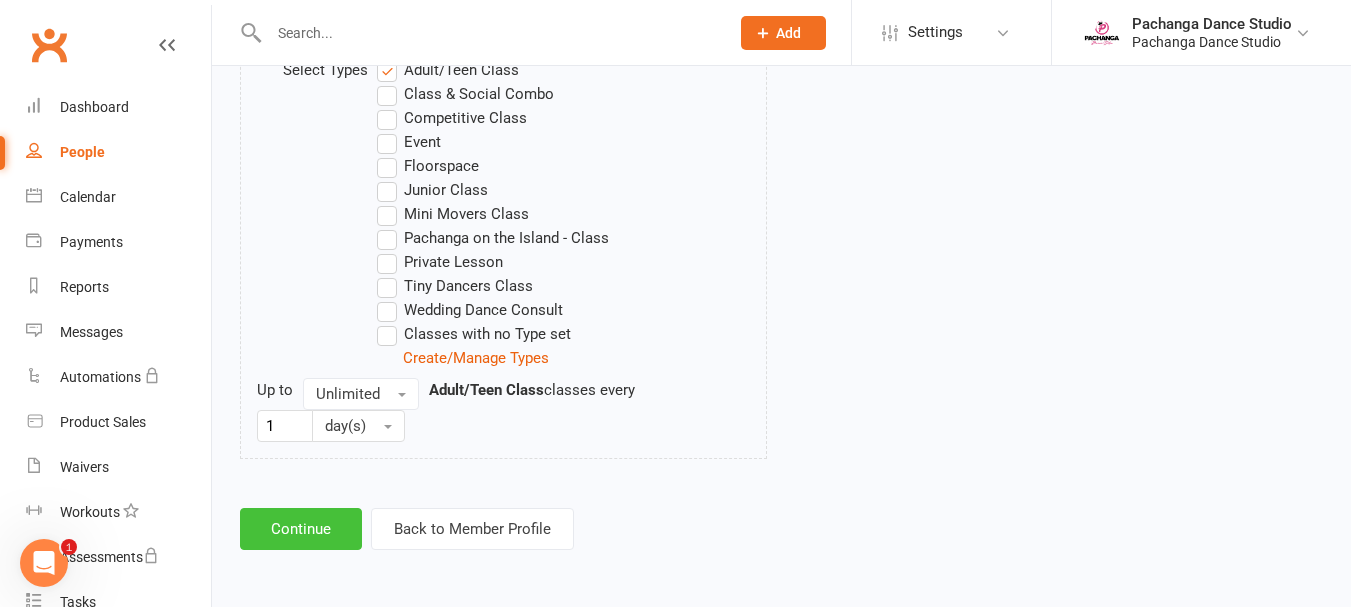 click on "Continue" at bounding box center (301, 529) 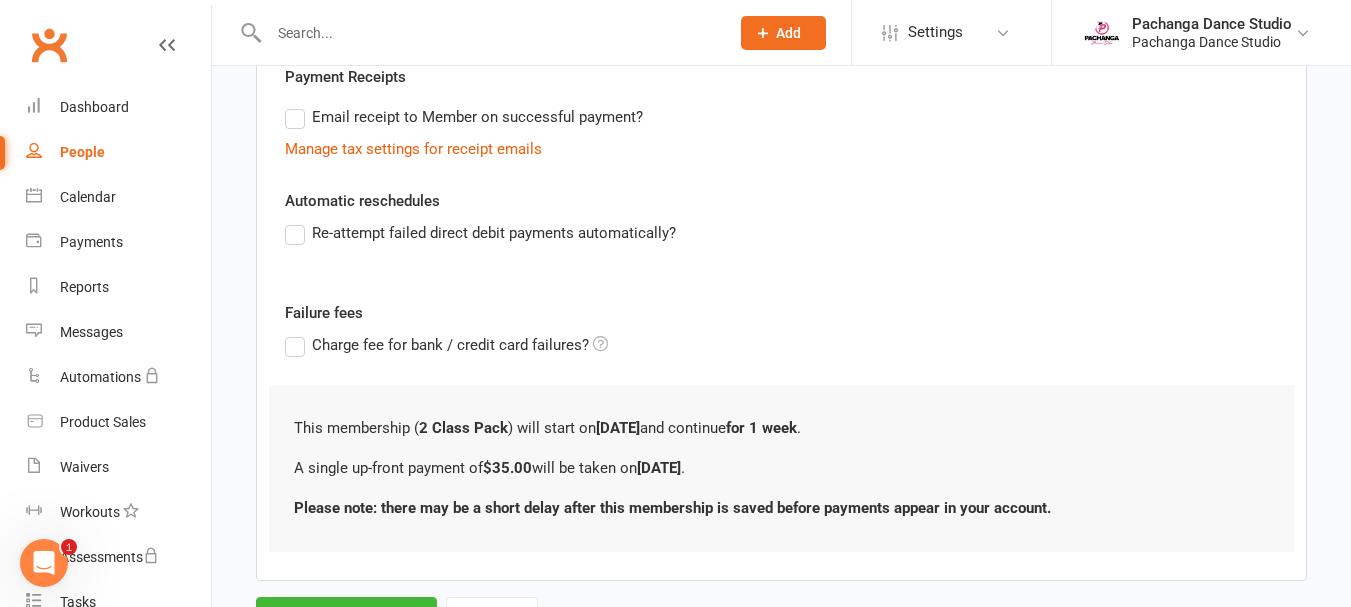 scroll, scrollTop: 482, scrollLeft: 0, axis: vertical 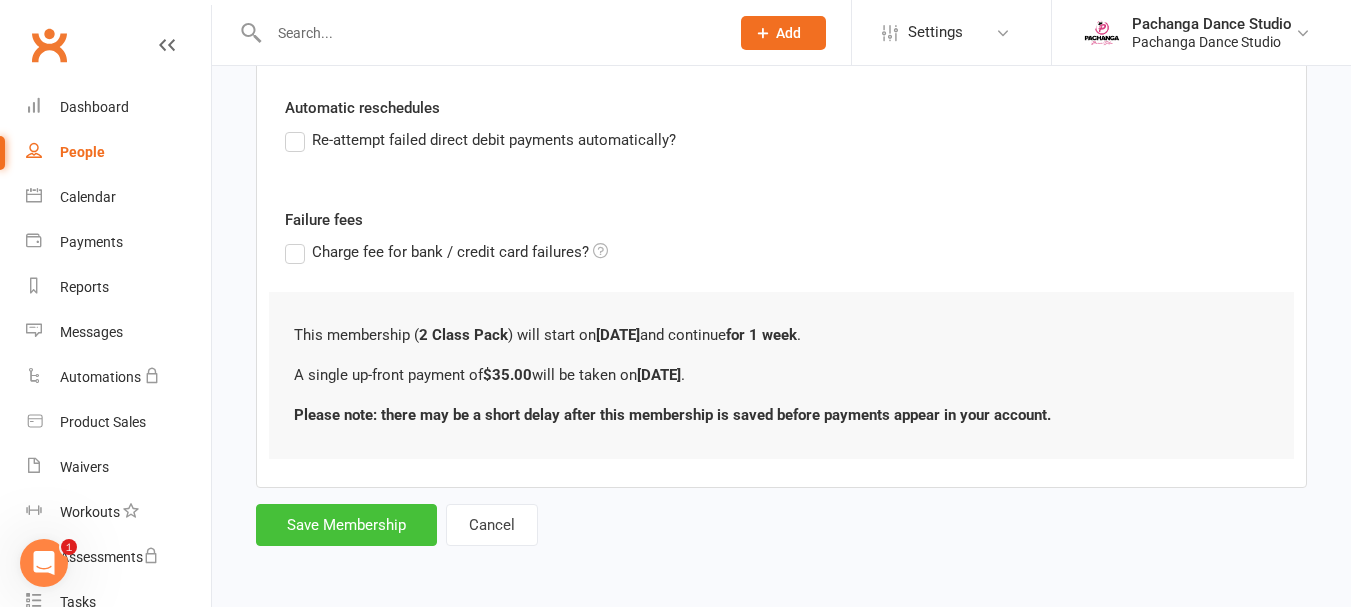 click on "Save Membership" at bounding box center (346, 525) 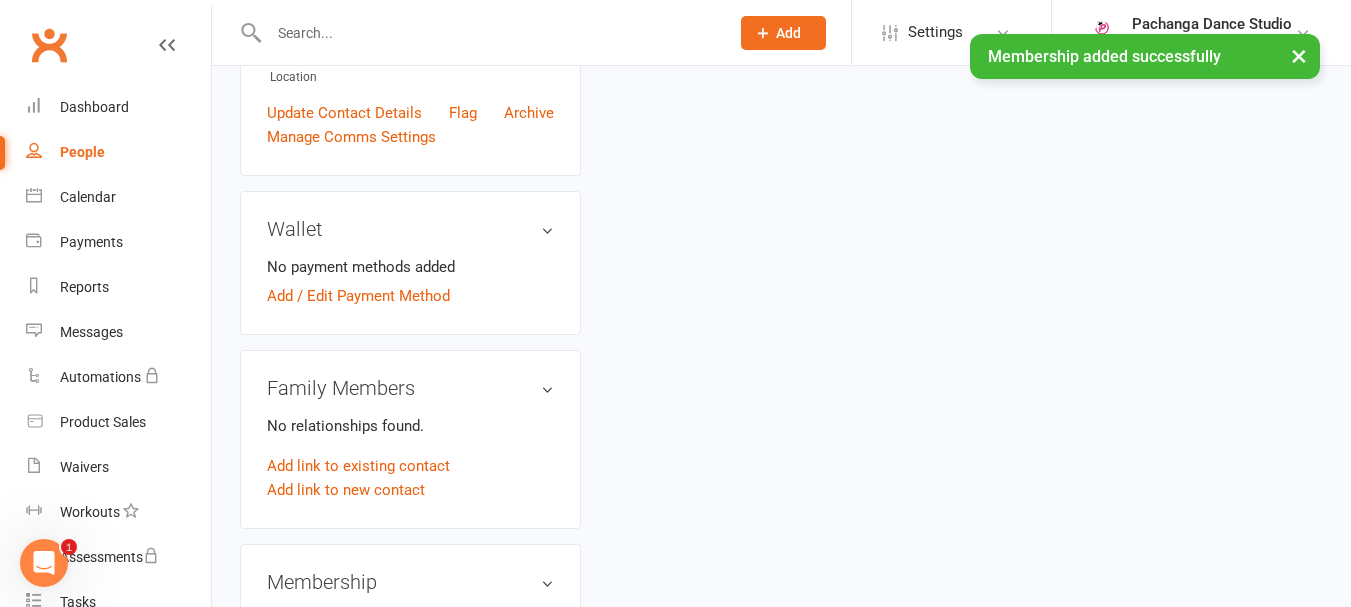 scroll, scrollTop: 0, scrollLeft: 0, axis: both 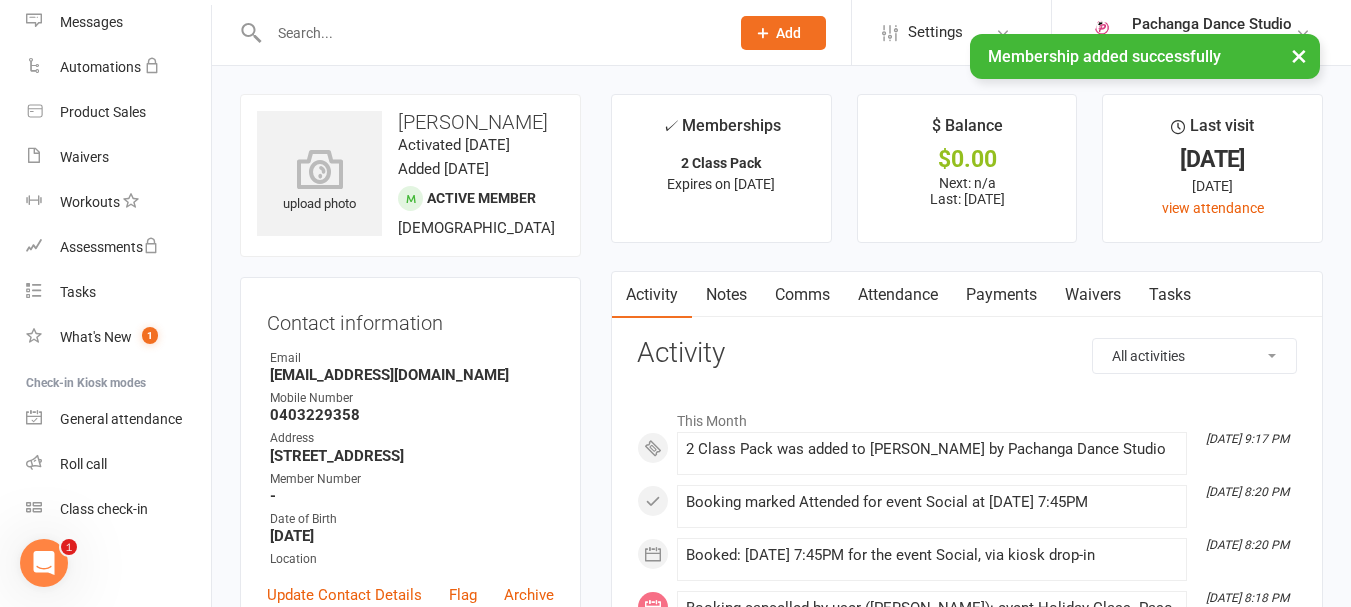 click on "Class check-in" at bounding box center (104, 509) 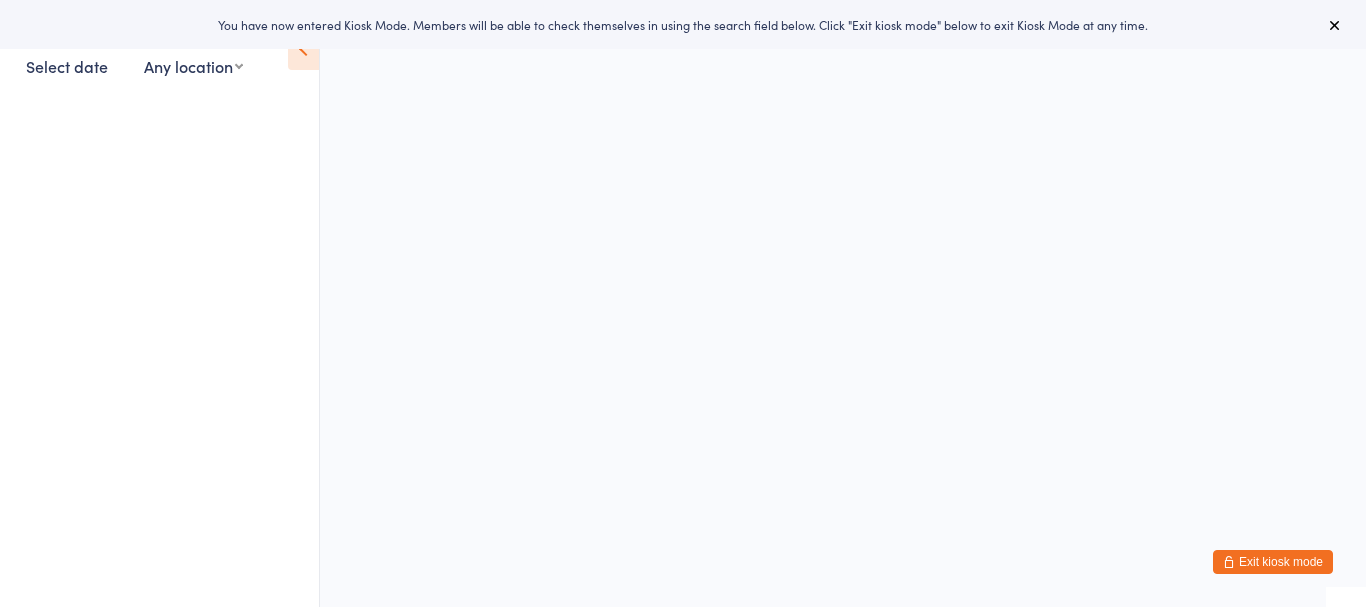 scroll, scrollTop: 0, scrollLeft: 0, axis: both 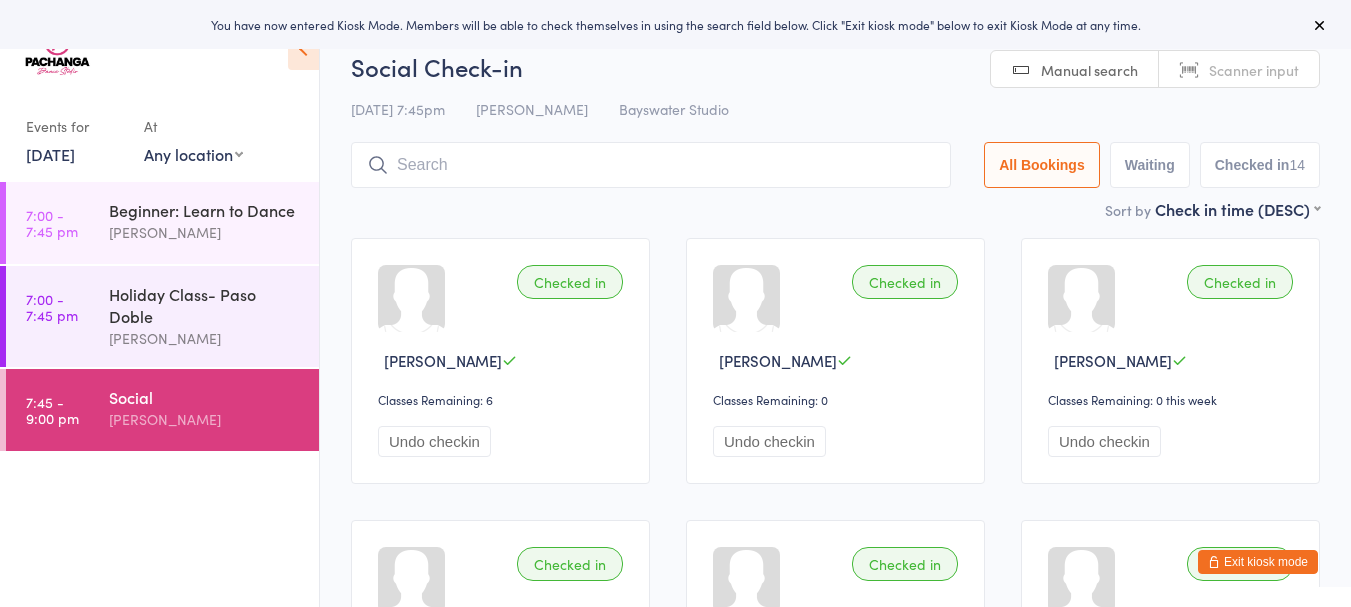 click on "Beginner: Learn to Dance" at bounding box center [205, 210] 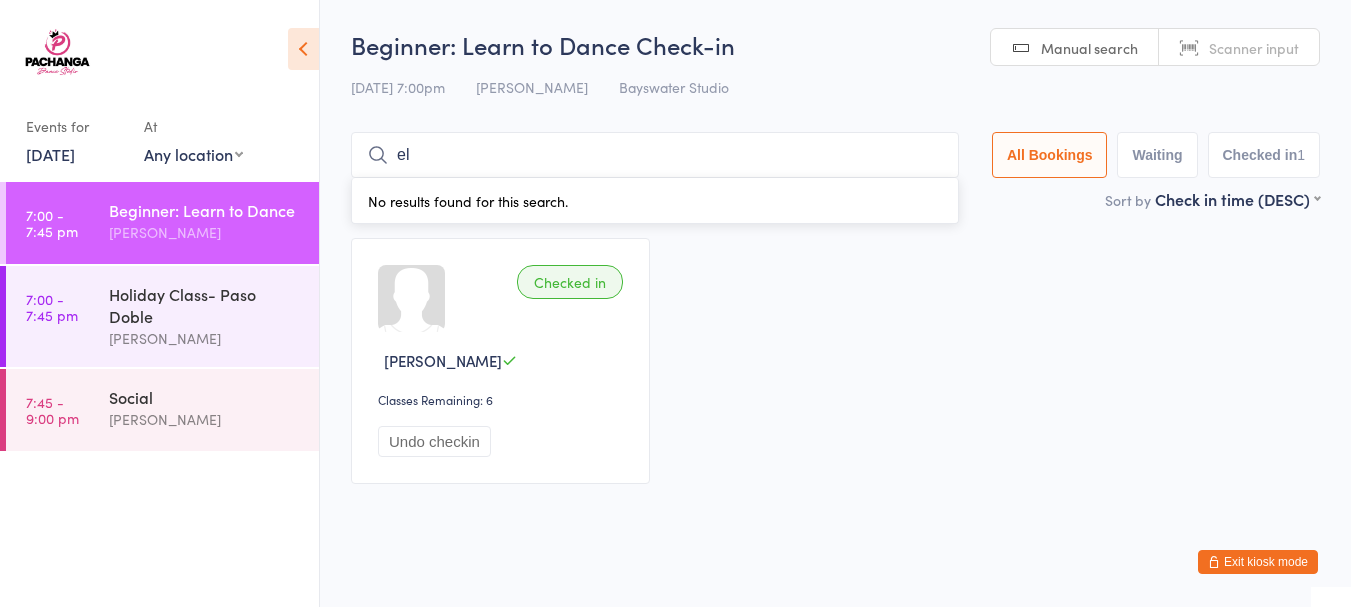type on "elizebeth" 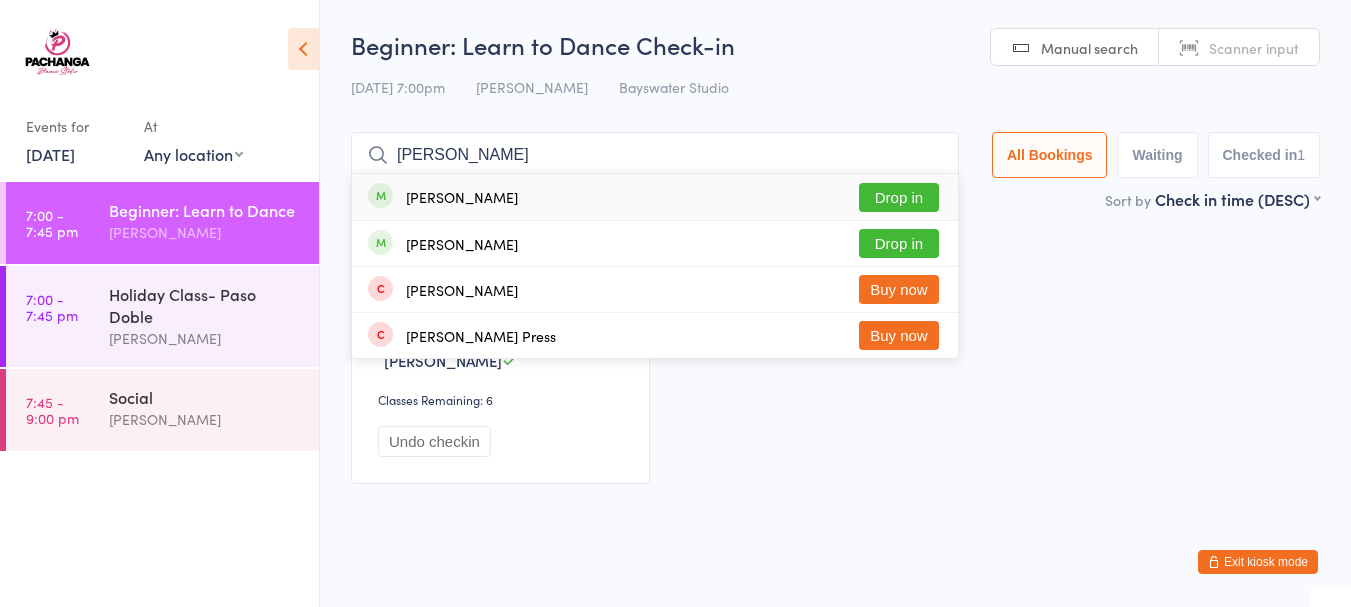 click on "Drop in" at bounding box center [899, 197] 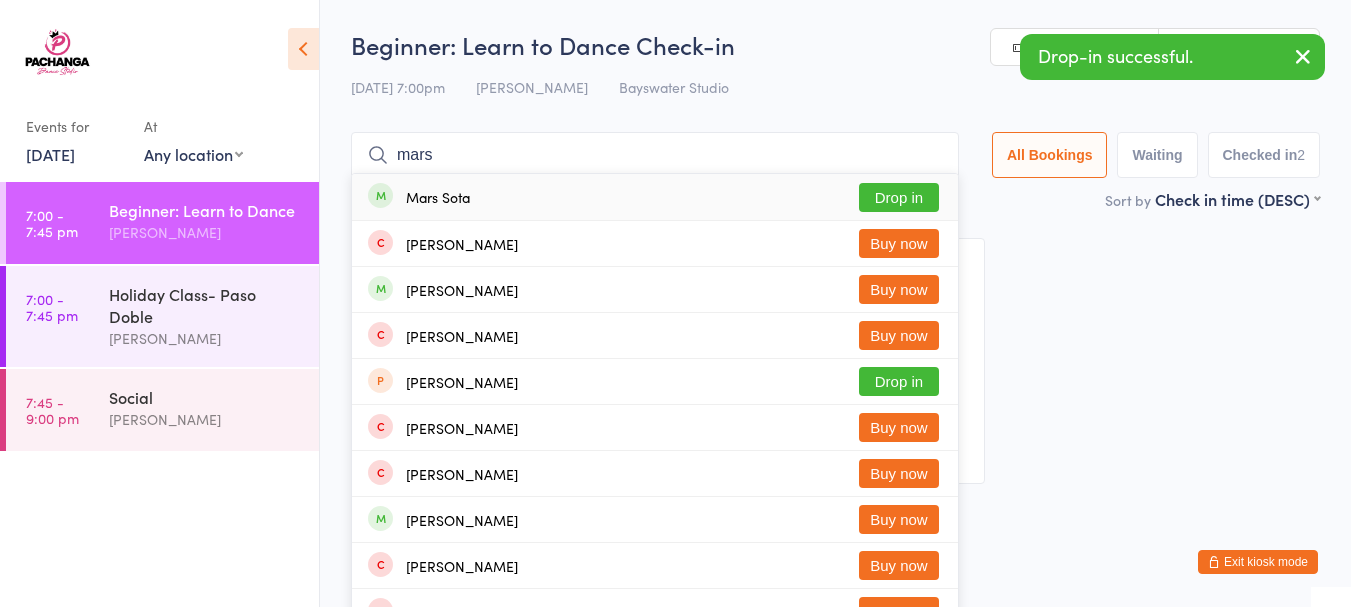 type on "mars" 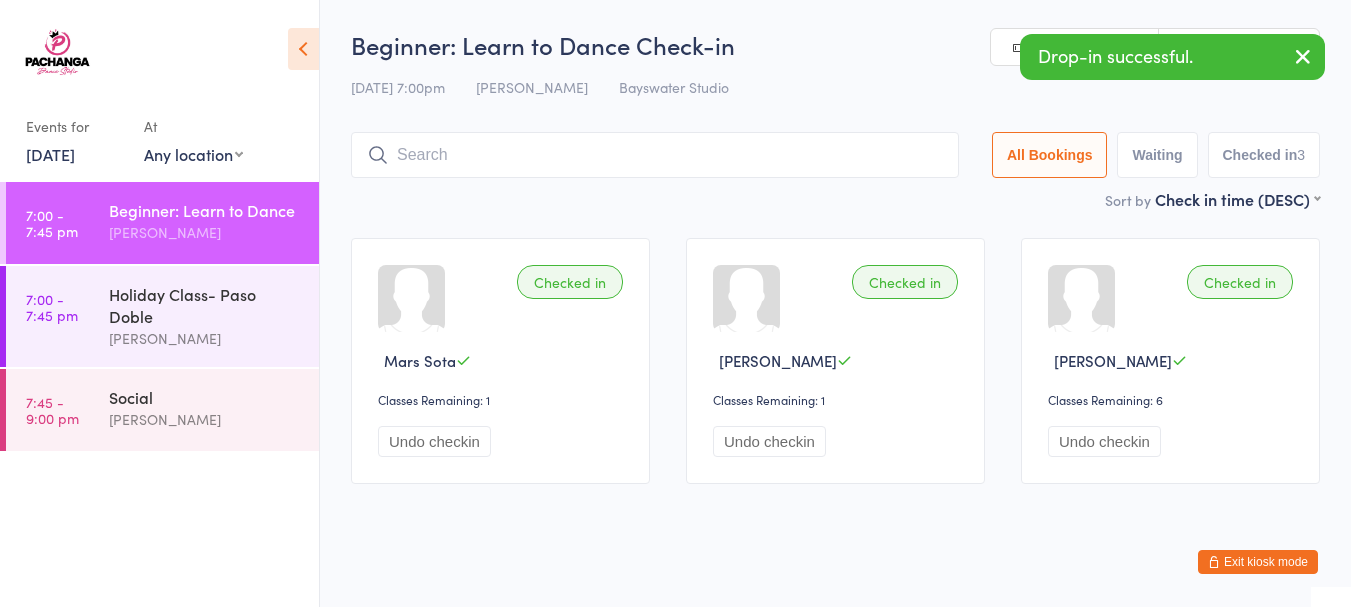 click on "Bailey Brown" at bounding box center [205, 419] 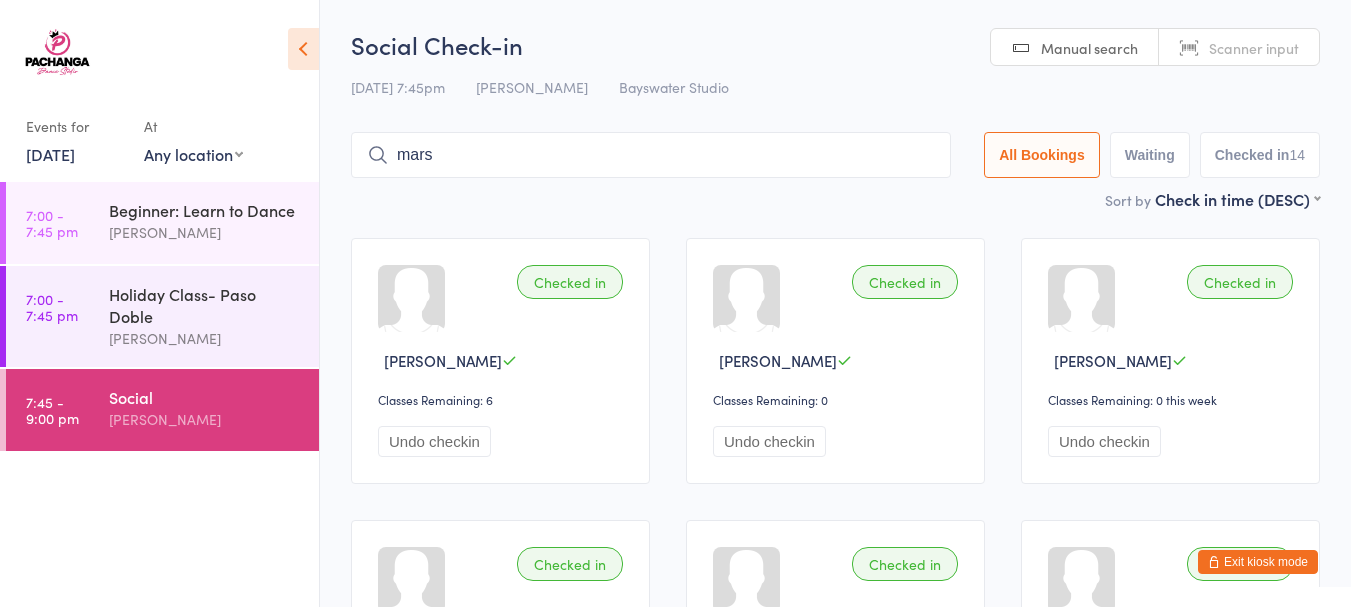 type on "mars" 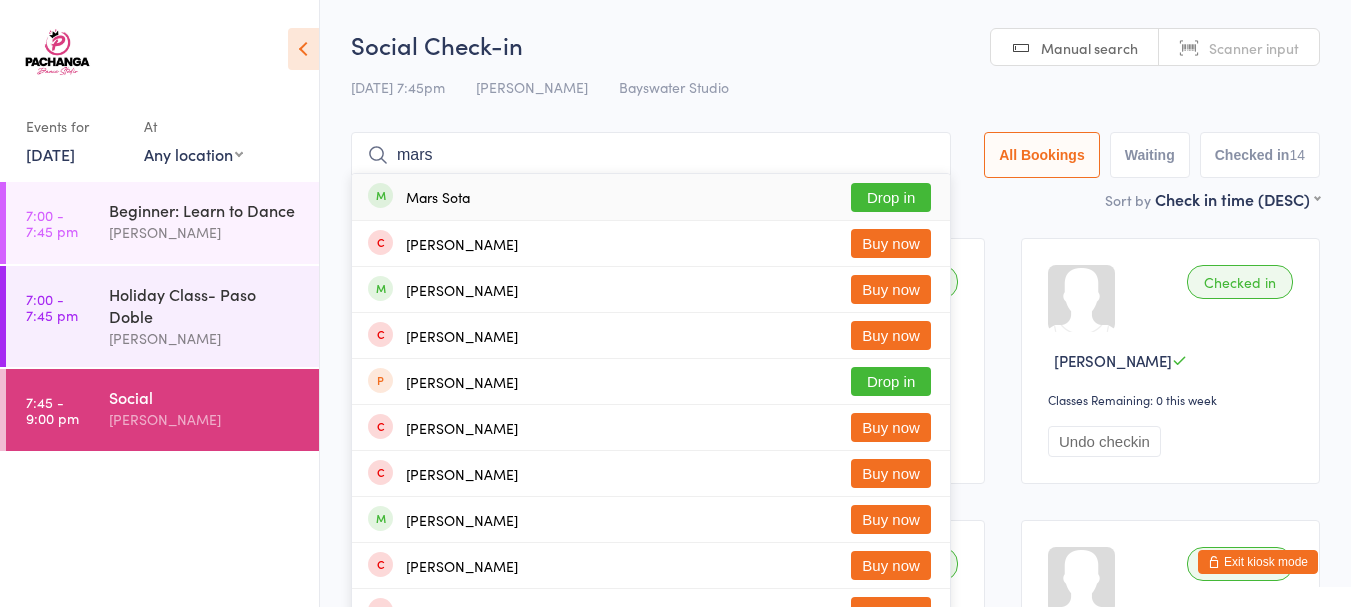 click on "Drop in" at bounding box center (891, 197) 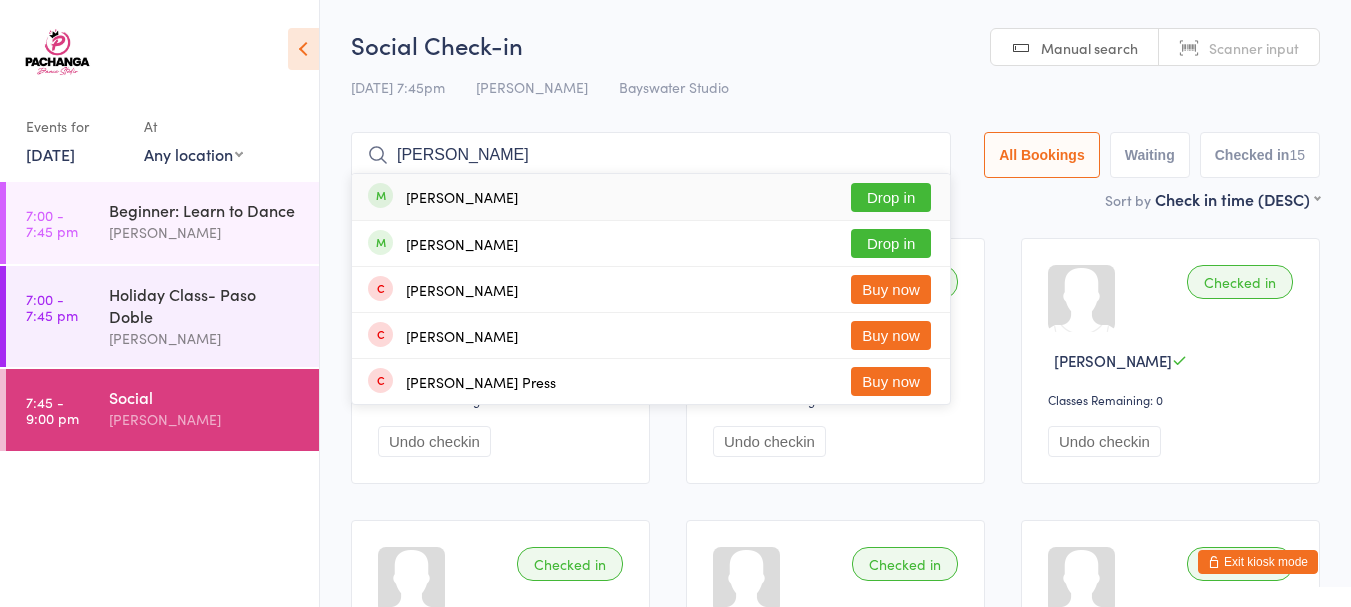 type on "elizabeth" 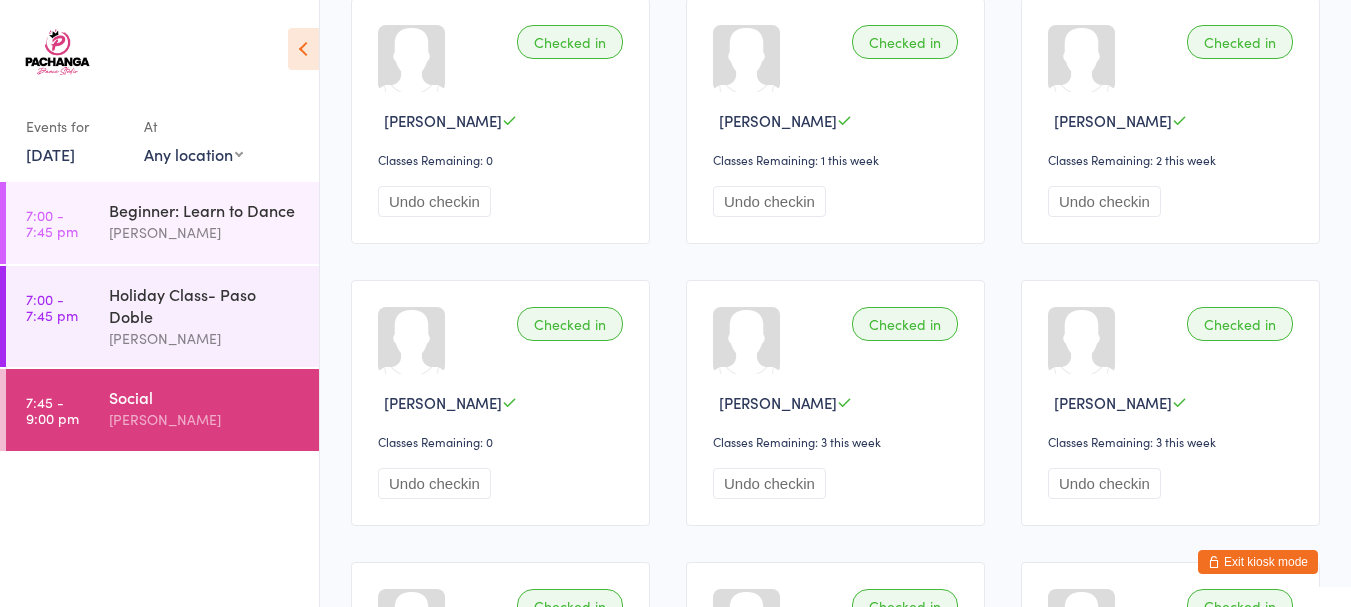 scroll, scrollTop: 811, scrollLeft: 0, axis: vertical 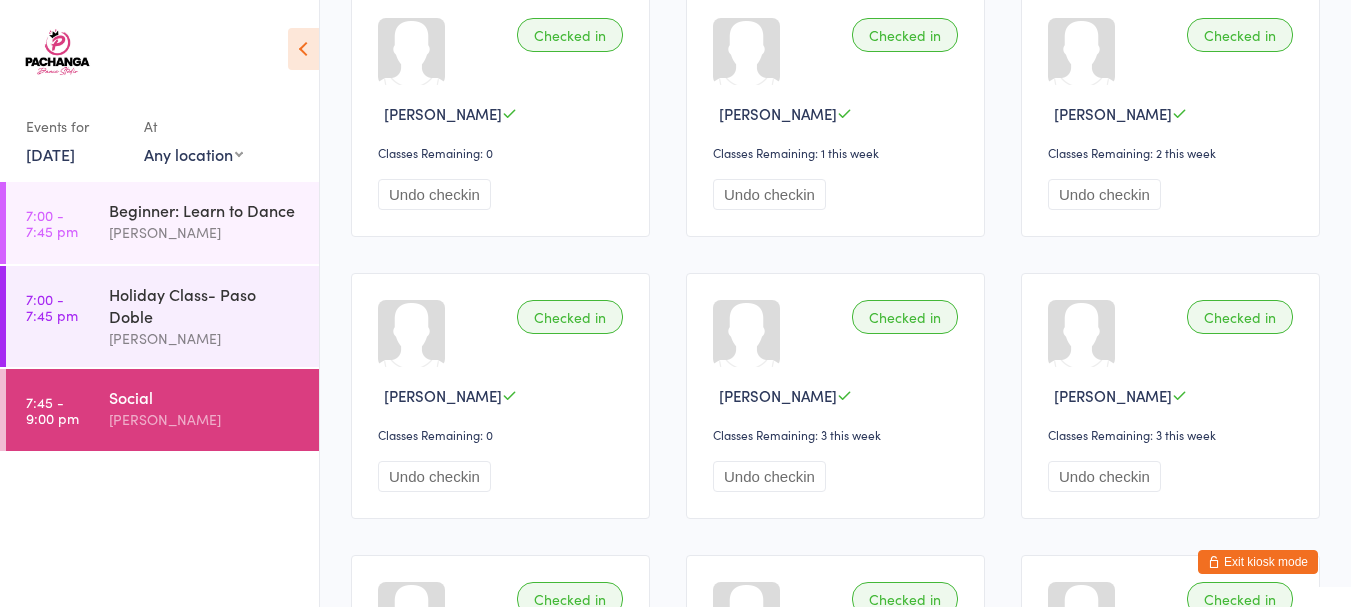 click on "Holiday Class- Paso Doble" at bounding box center [205, 305] 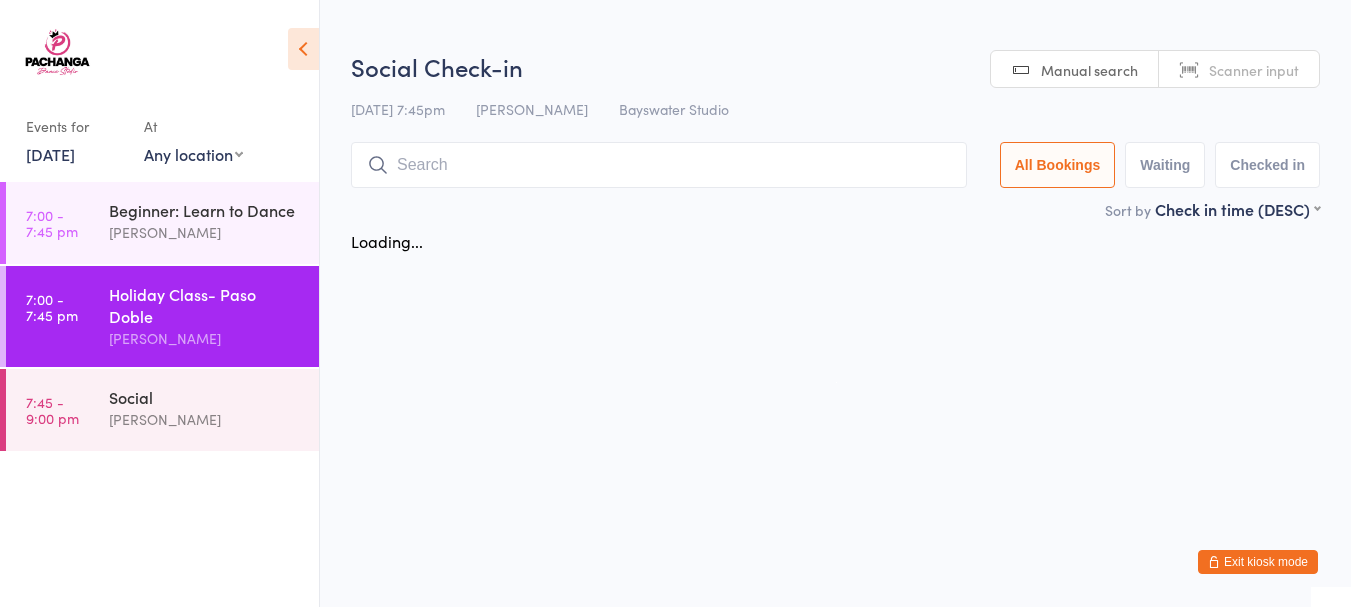 scroll, scrollTop: 0, scrollLeft: 0, axis: both 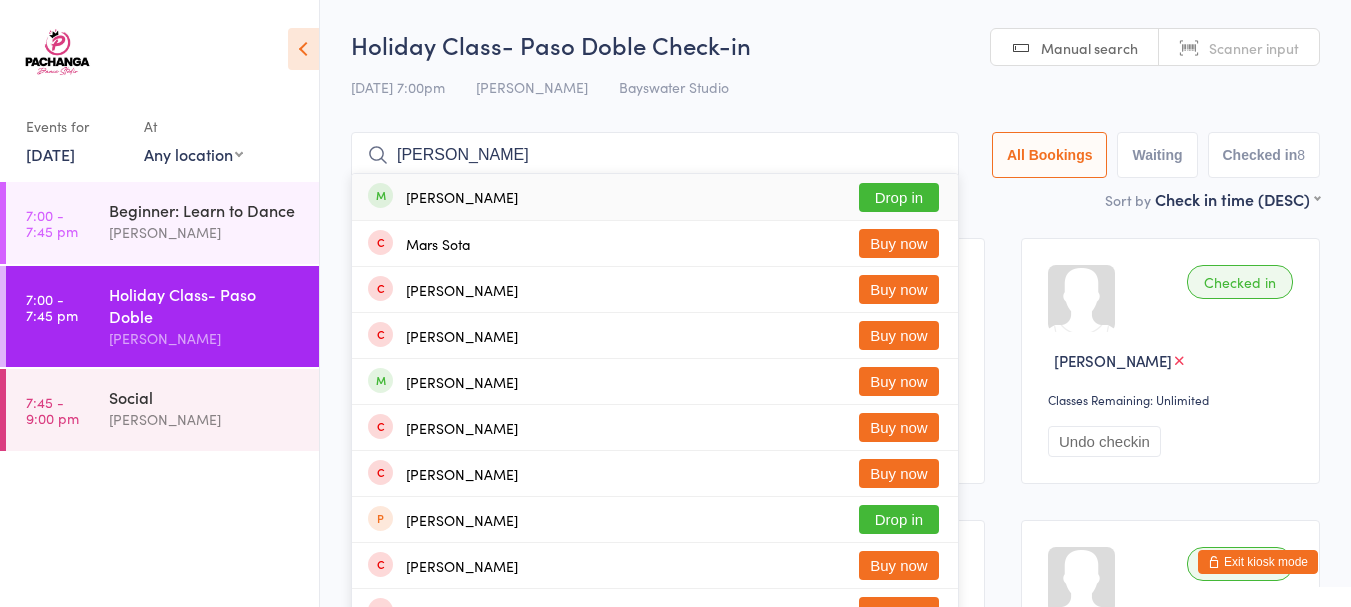 type on "margaret" 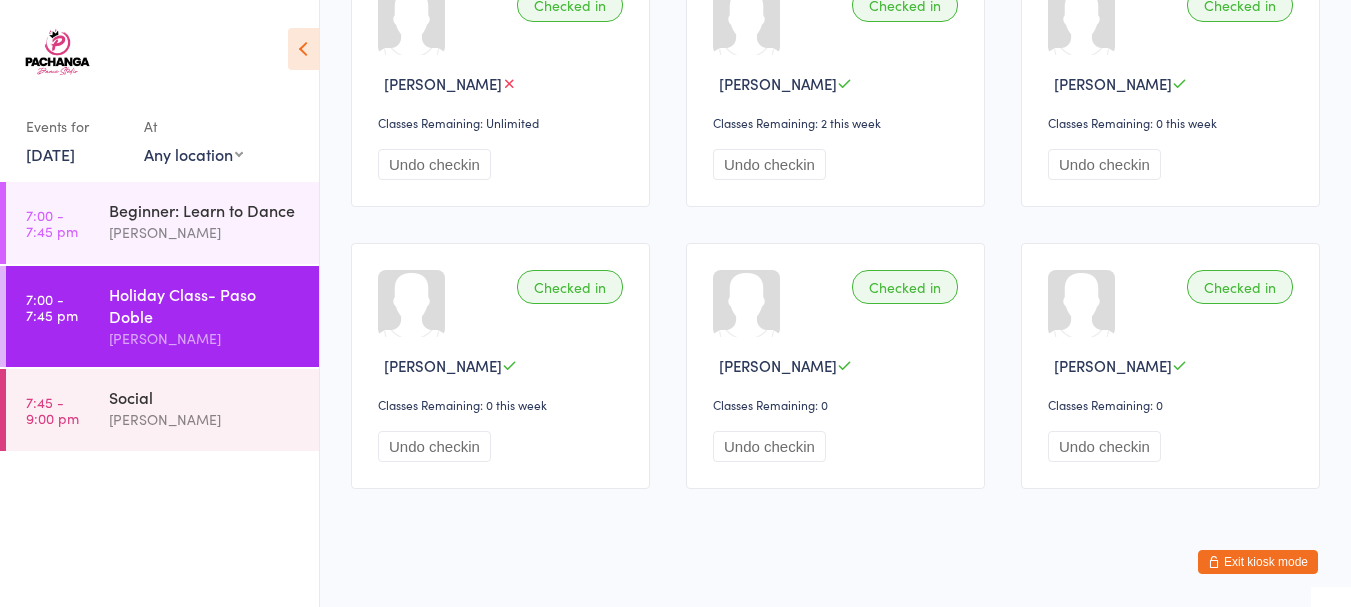 scroll, scrollTop: 580, scrollLeft: 0, axis: vertical 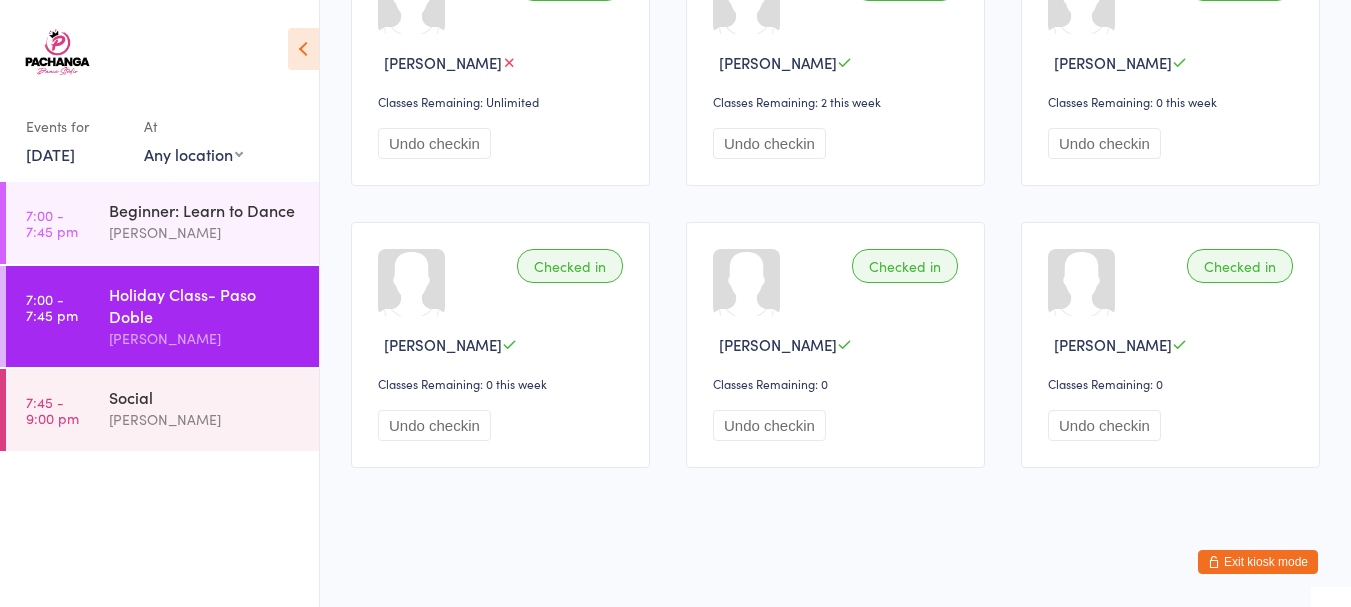 click on "Social" at bounding box center (205, 397) 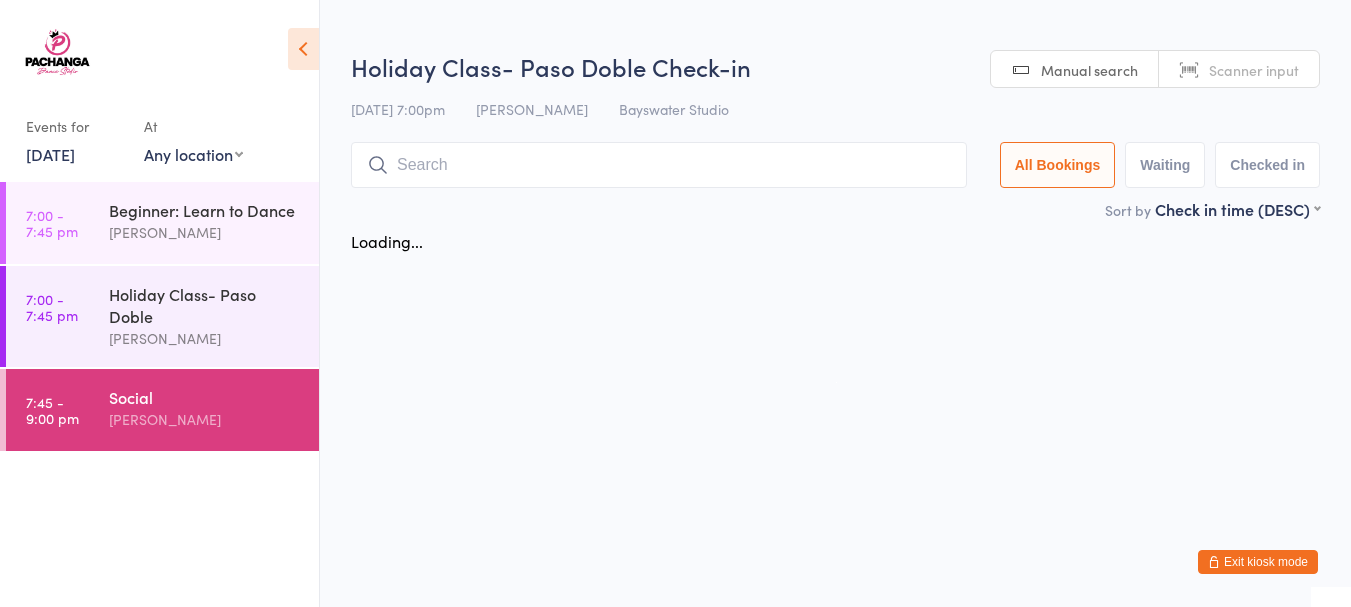 scroll, scrollTop: 0, scrollLeft: 0, axis: both 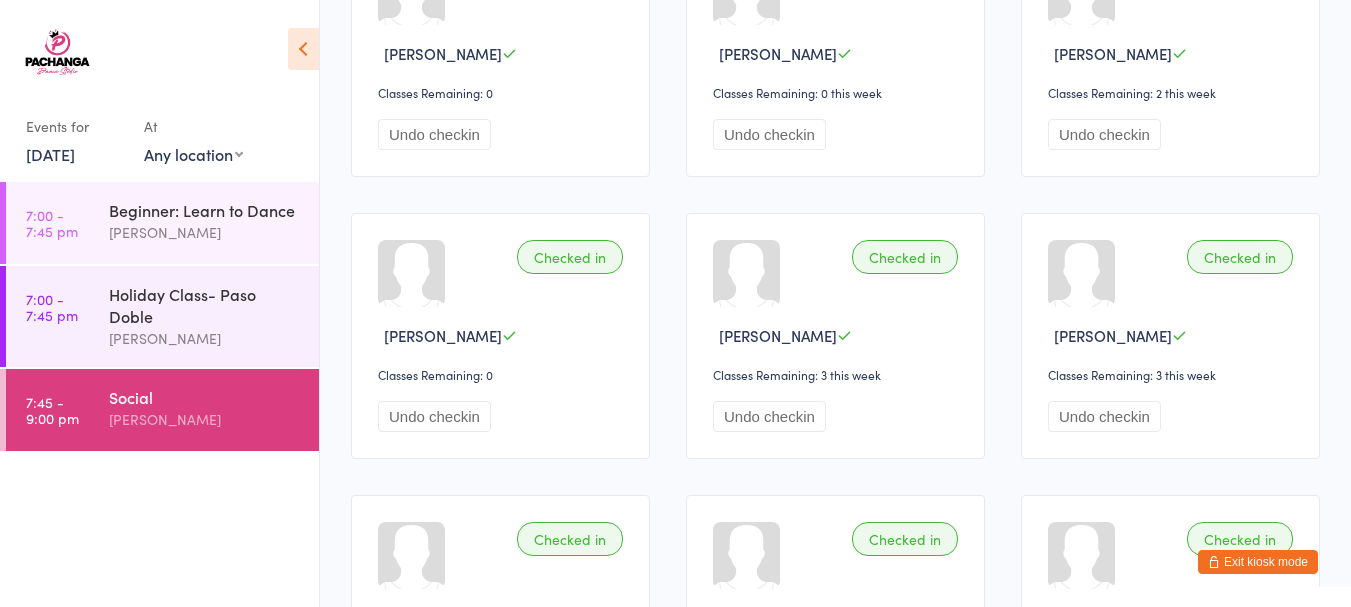 click on "Holiday Class- Paso Doble" at bounding box center [205, 305] 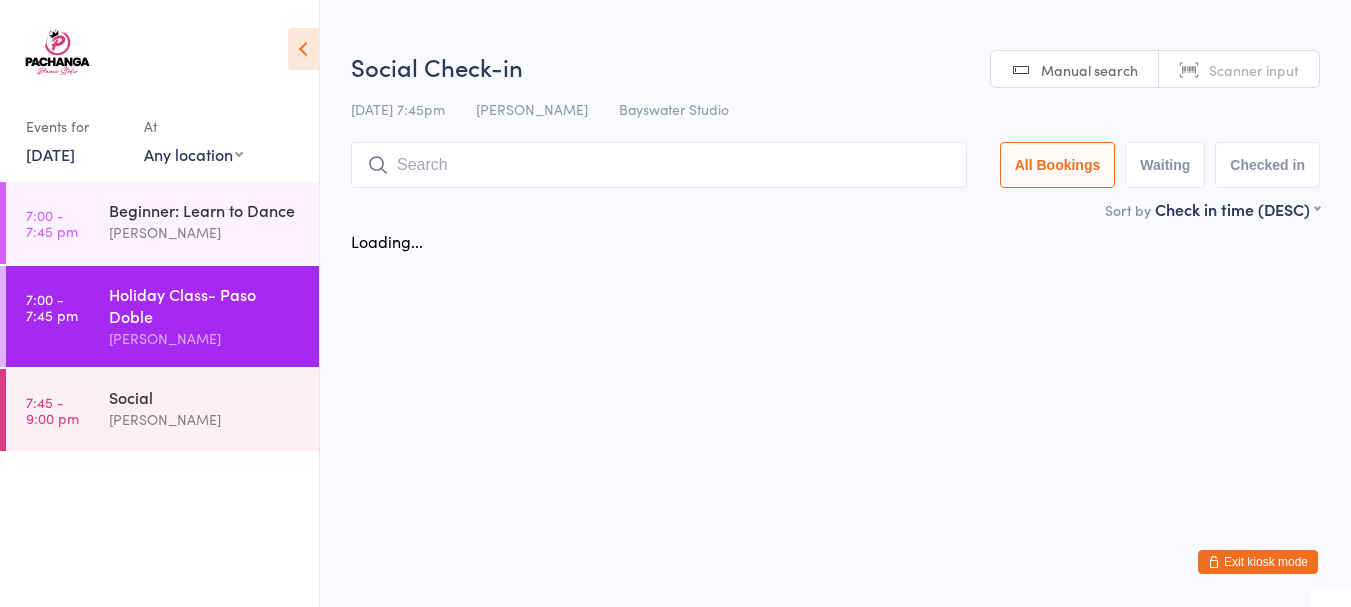 scroll, scrollTop: 0, scrollLeft: 0, axis: both 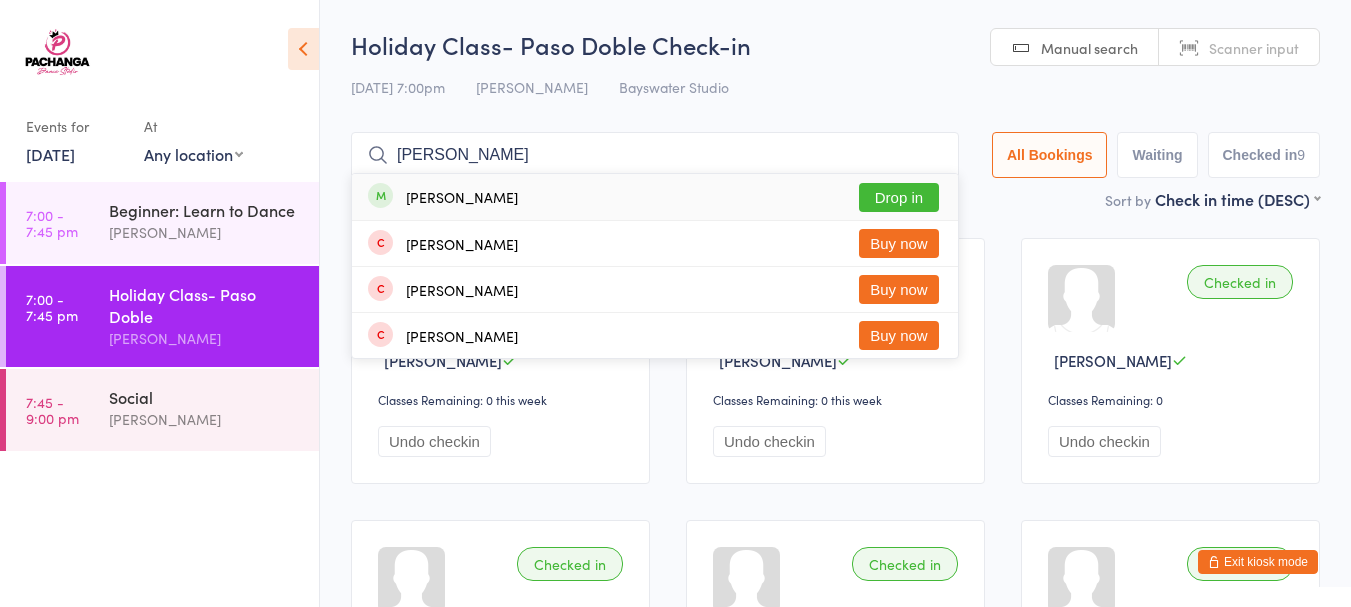 type on "[PERSON_NAME]" 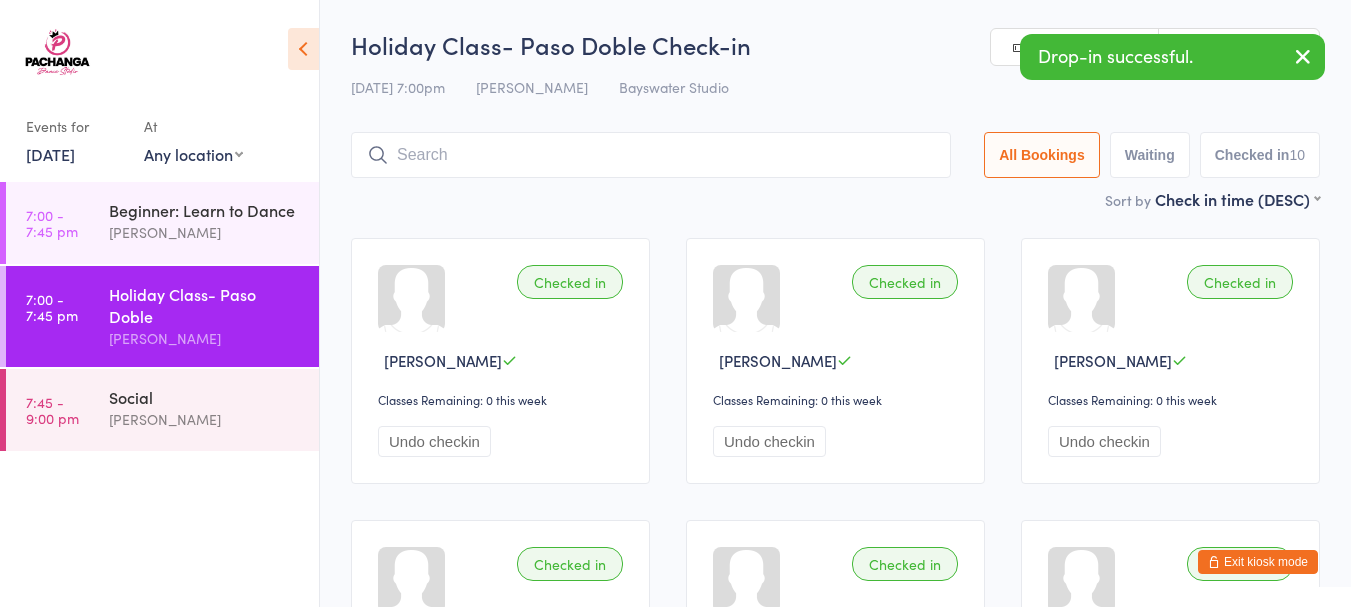 click on "Exit kiosk mode" at bounding box center (1258, 562) 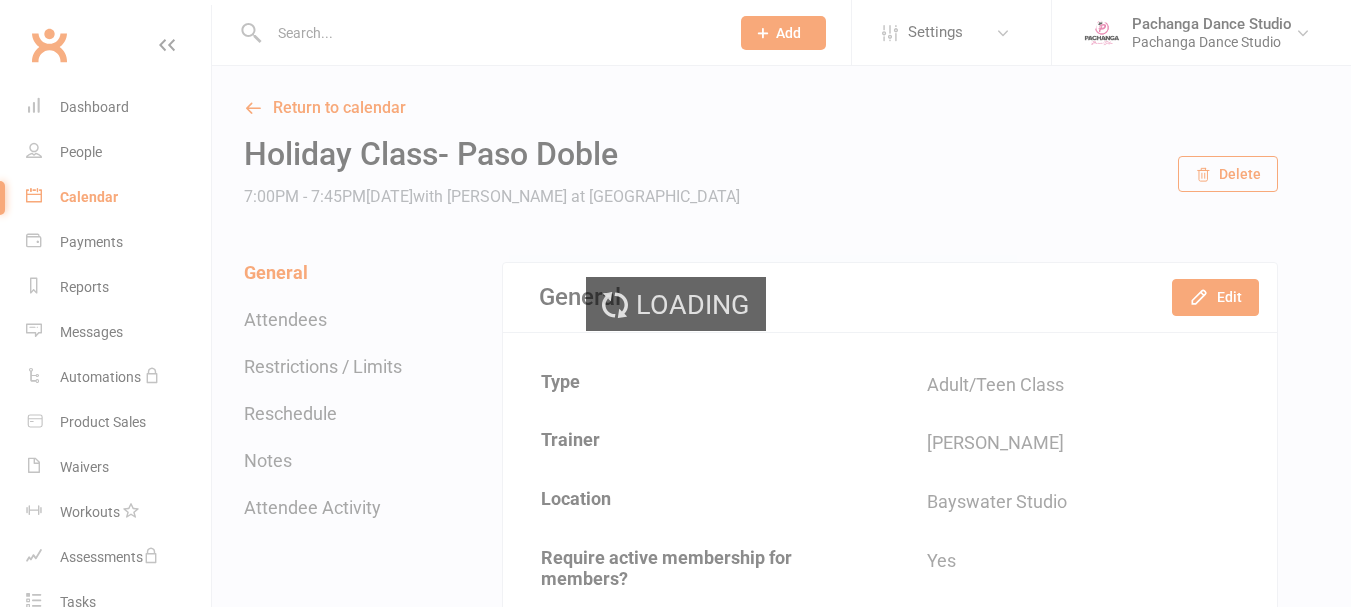 scroll, scrollTop: 0, scrollLeft: 0, axis: both 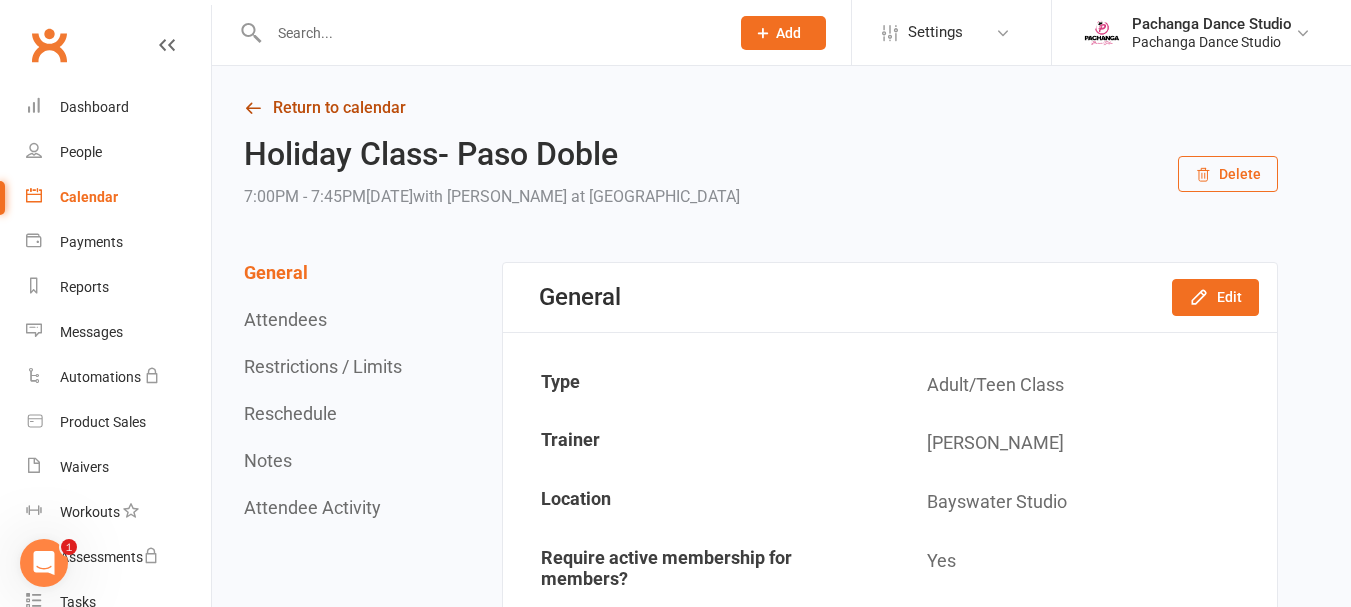 click on "Return to calendar" at bounding box center [761, 108] 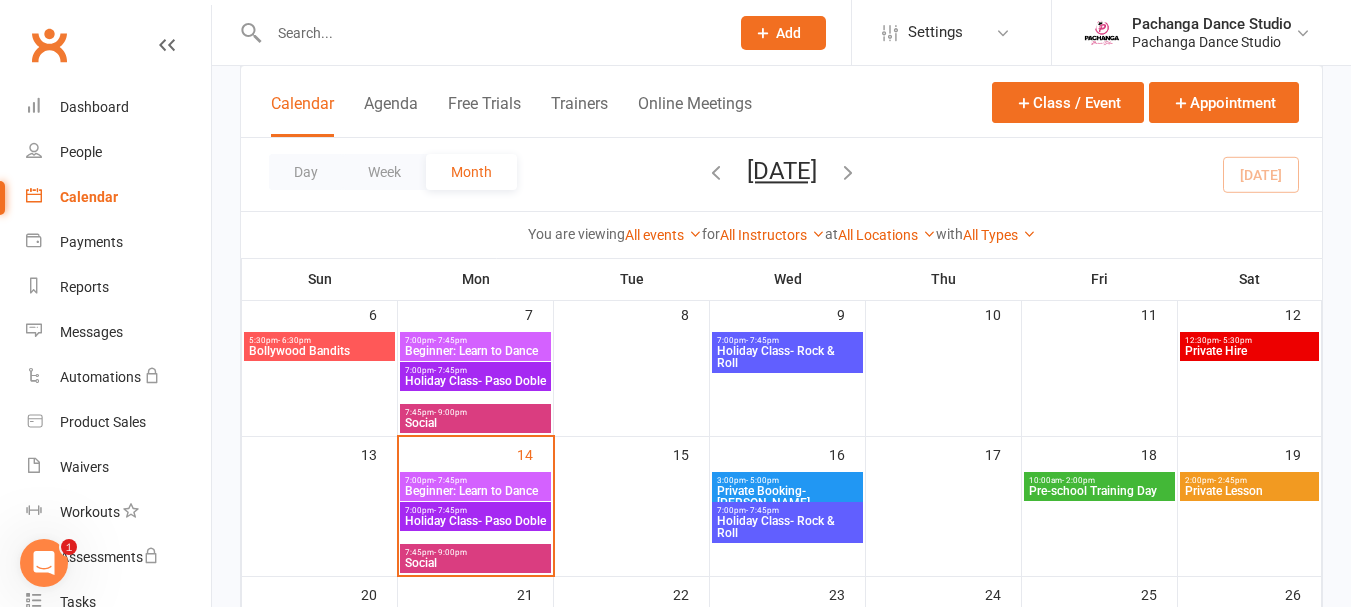 scroll, scrollTop: 390, scrollLeft: 0, axis: vertical 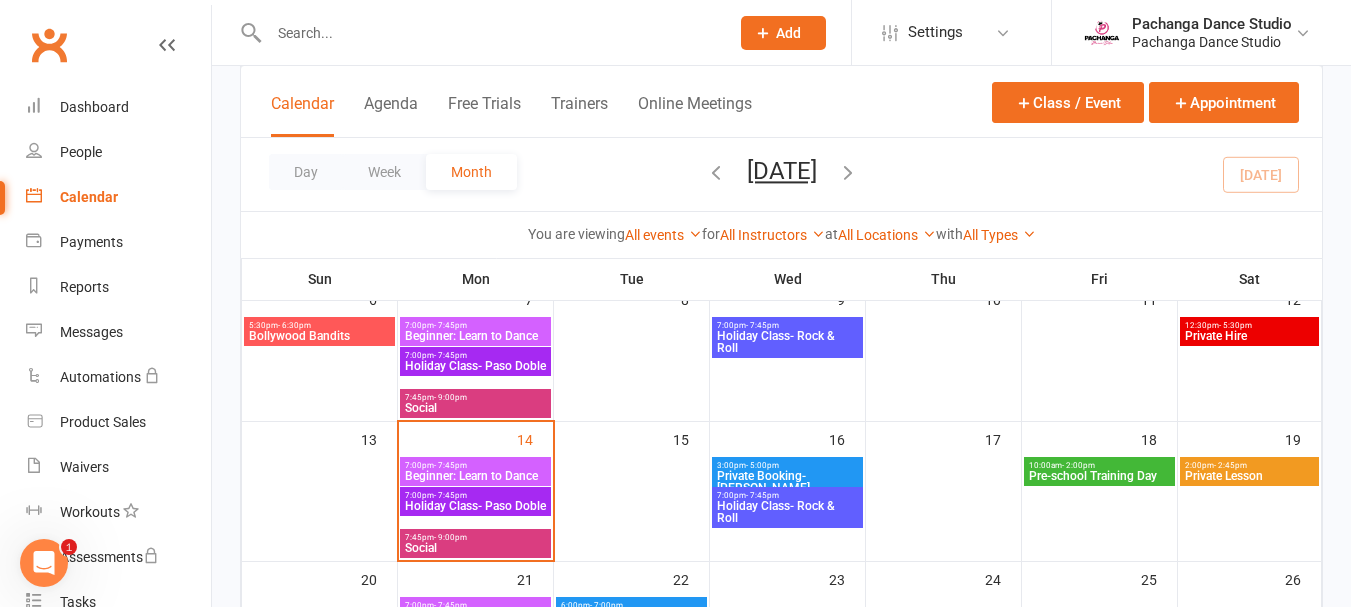 click on "7:00pm  - 7:45pm" at bounding box center (475, 465) 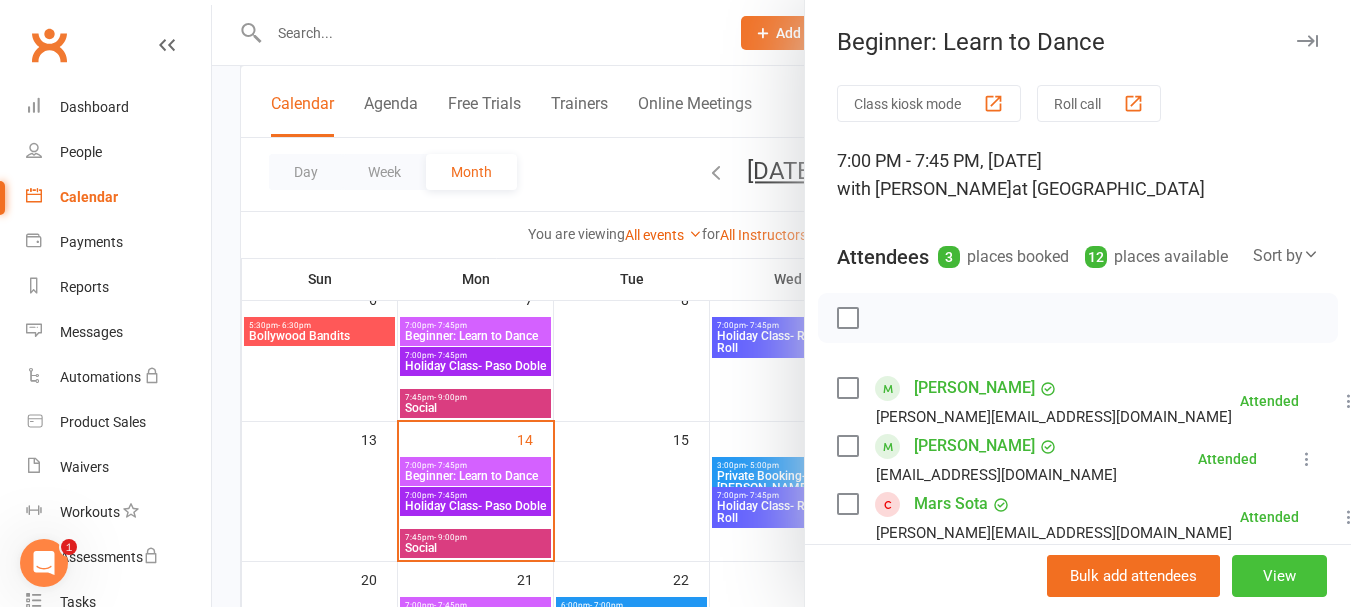 click on "View" at bounding box center (1279, 576) 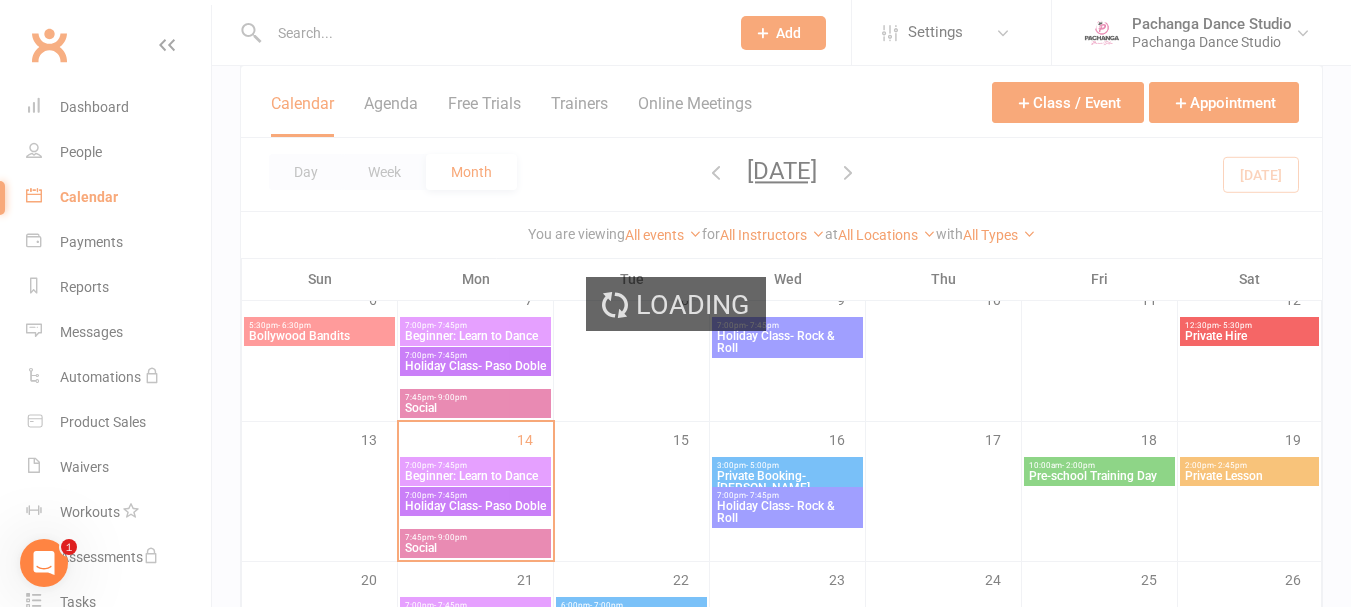 scroll, scrollTop: 0, scrollLeft: 0, axis: both 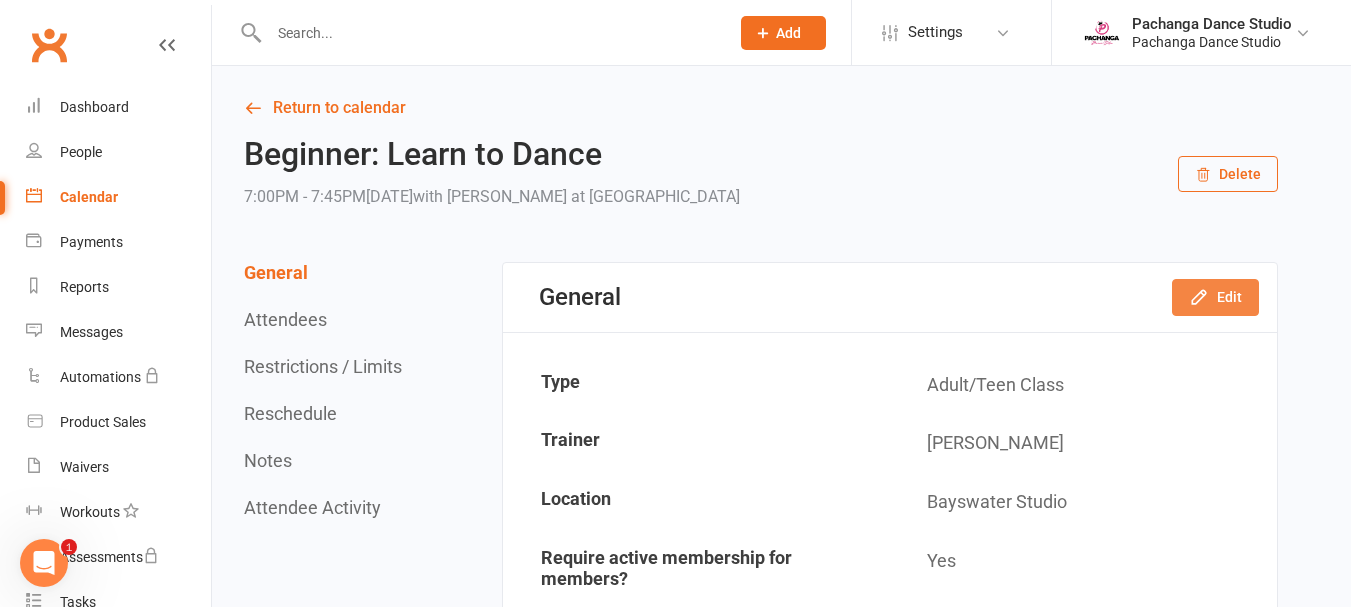 click on "Edit" at bounding box center [1215, 297] 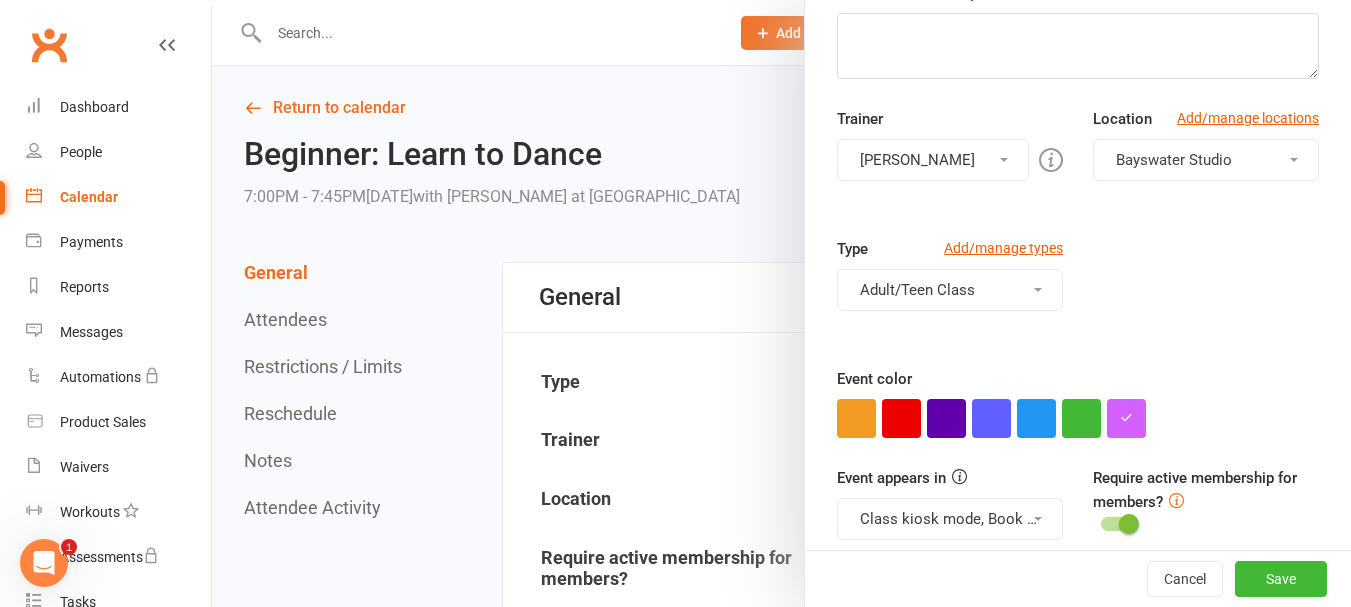 scroll, scrollTop: 349, scrollLeft: 0, axis: vertical 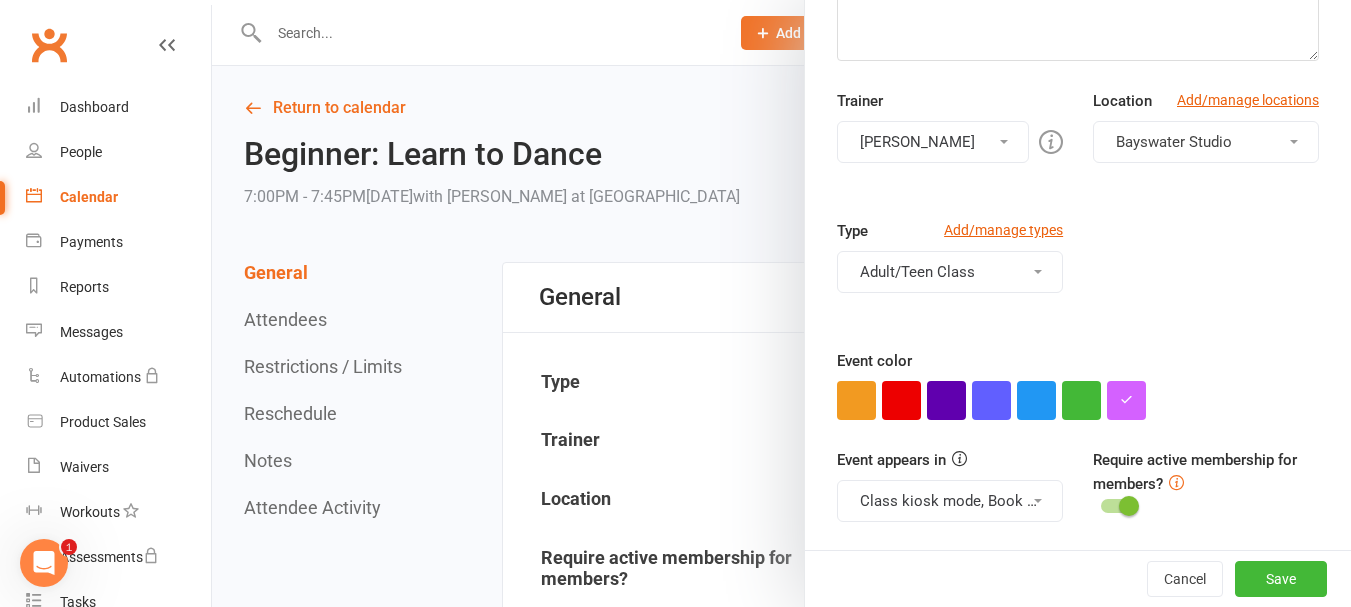 click on "Jacqui Smith" at bounding box center (933, 142) 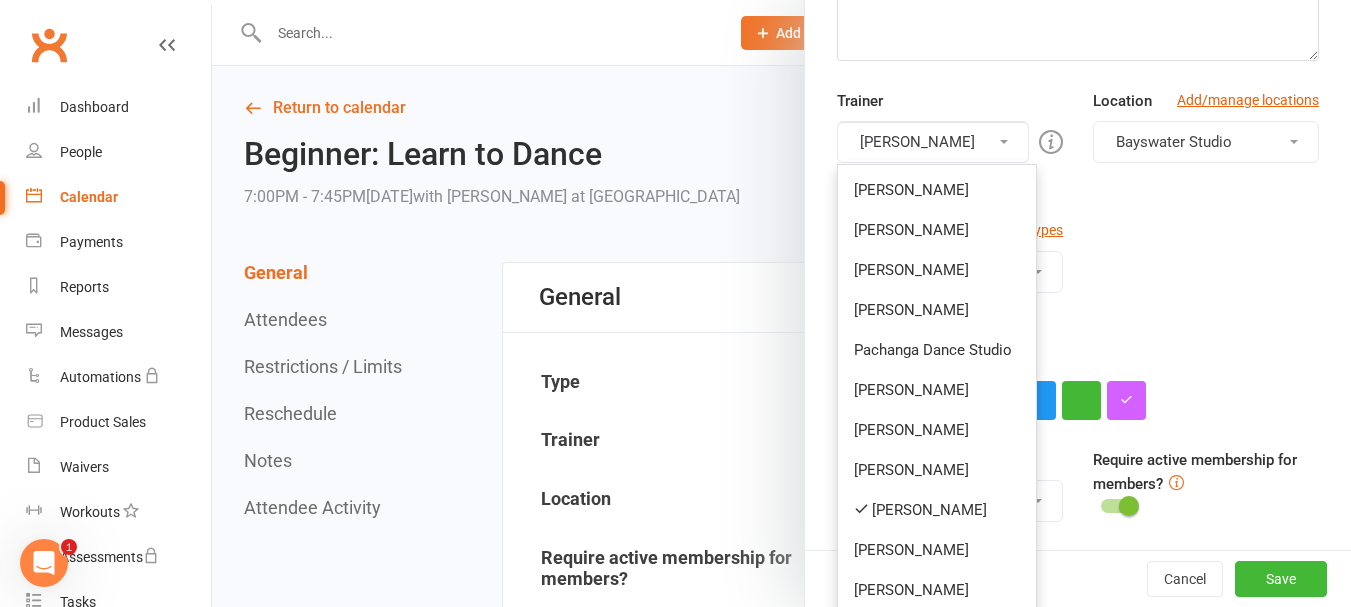 click on "Ada Wai" at bounding box center (937, 390) 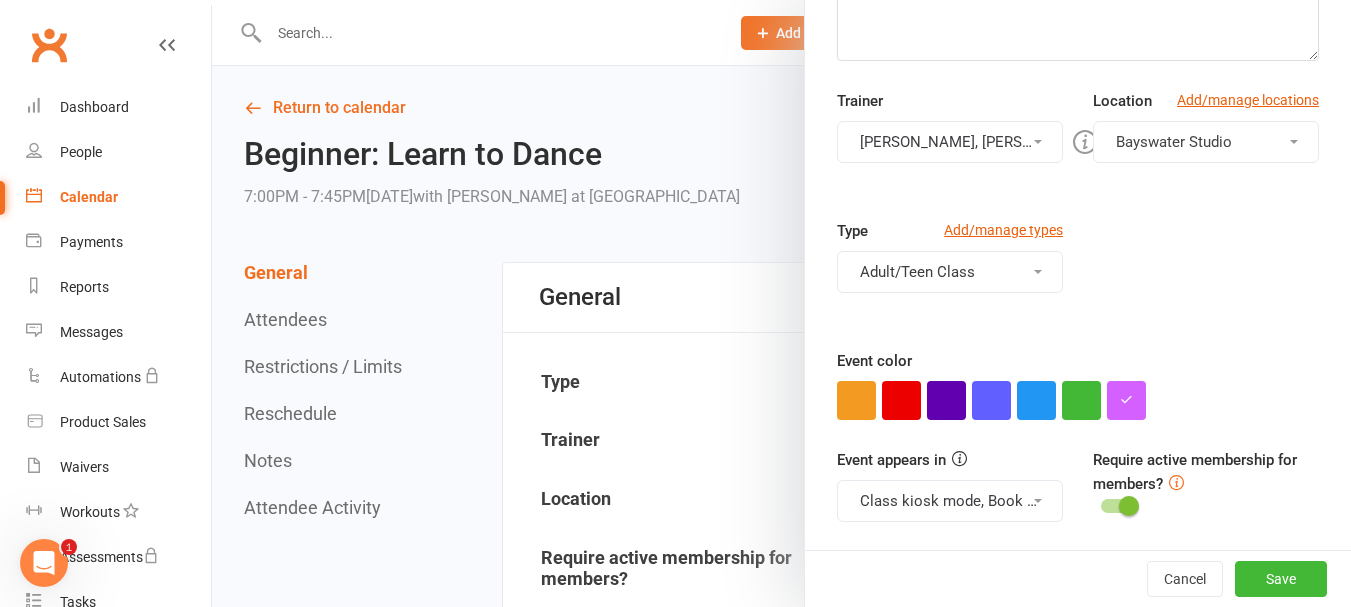 click on "Jacqui Smith, Ada Wai" at bounding box center [950, 142] 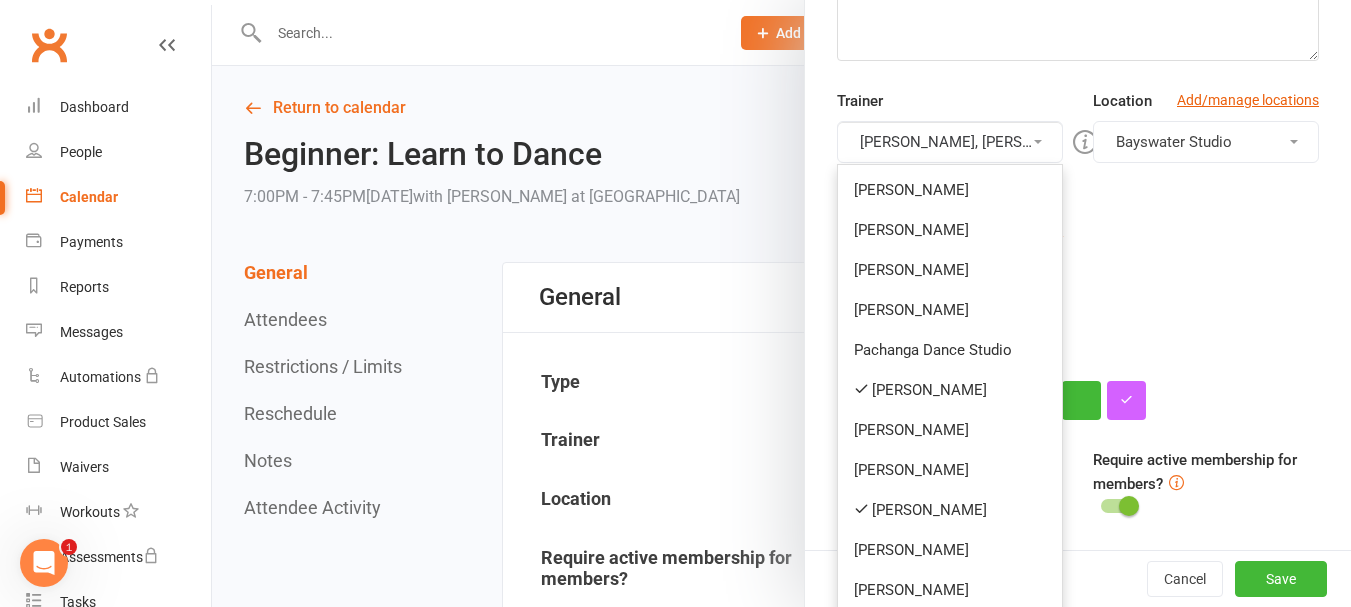 click on "Jacqui Smith" at bounding box center (950, 510) 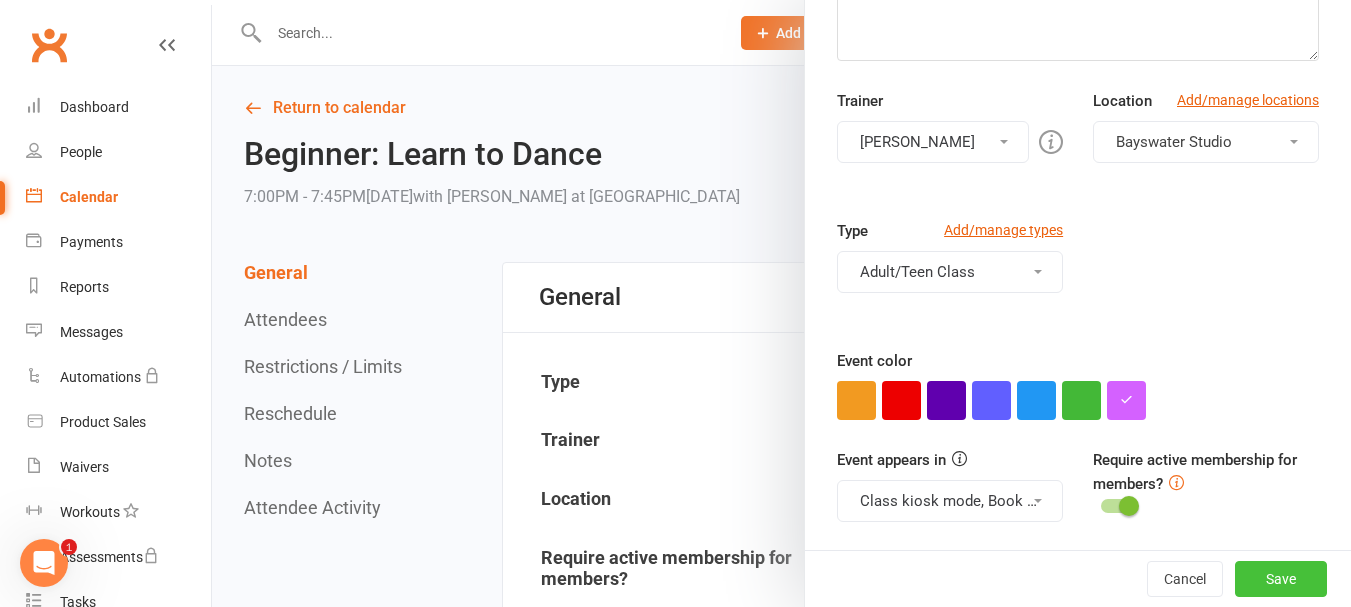 click on "Save" at bounding box center (1281, 579) 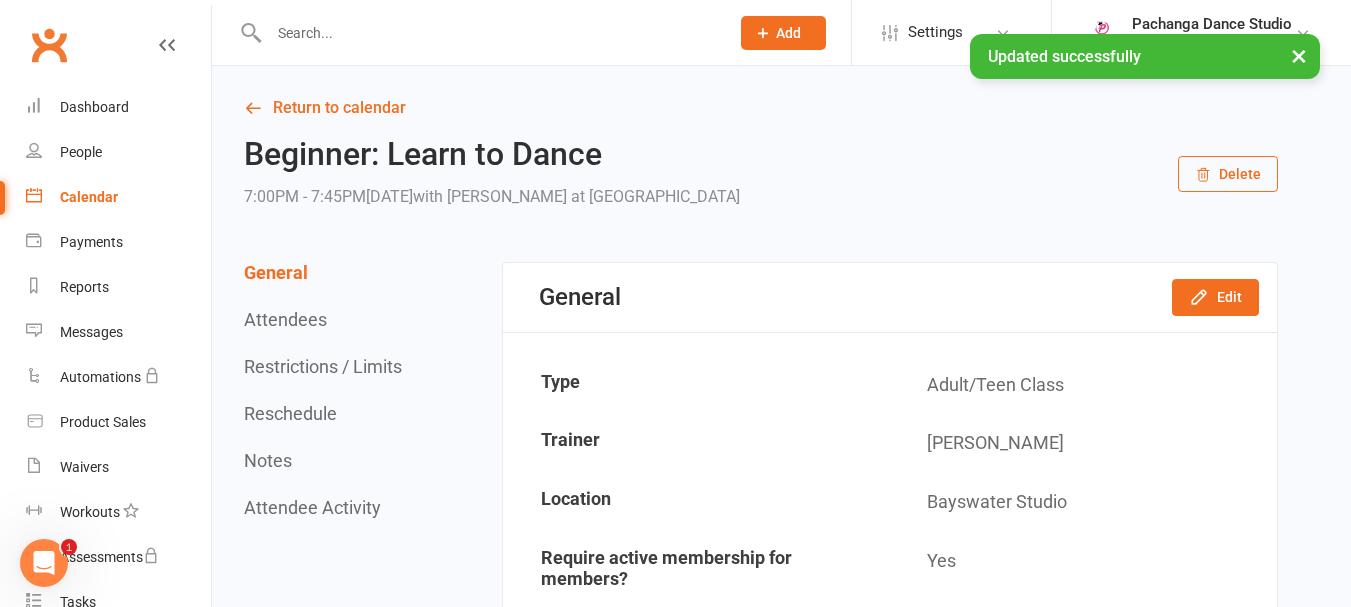 click on "×" at bounding box center (1299, 55) 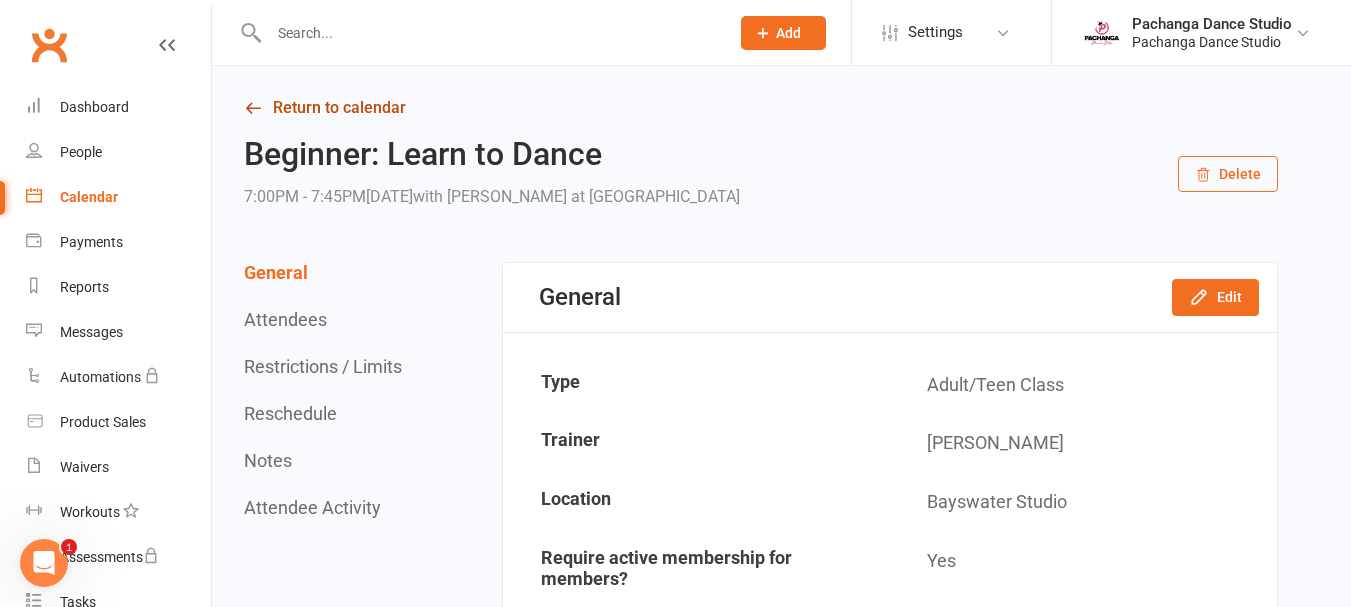 click on "Return to calendar" at bounding box center [761, 108] 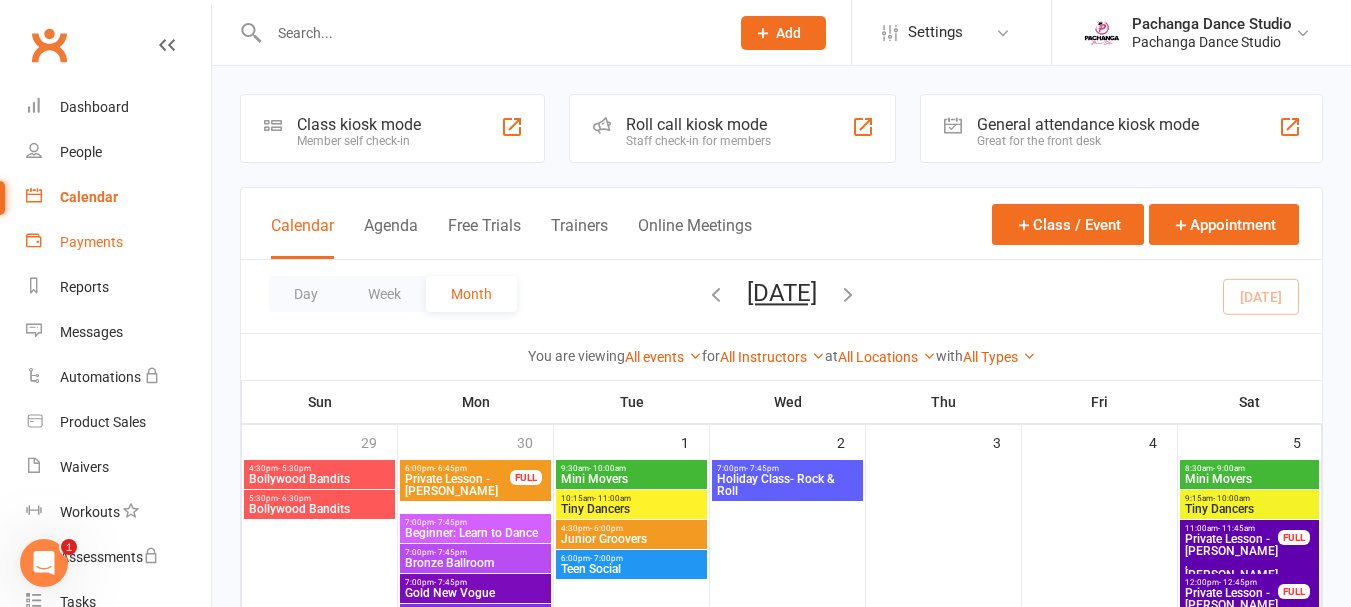 click on "Payments" at bounding box center (91, 242) 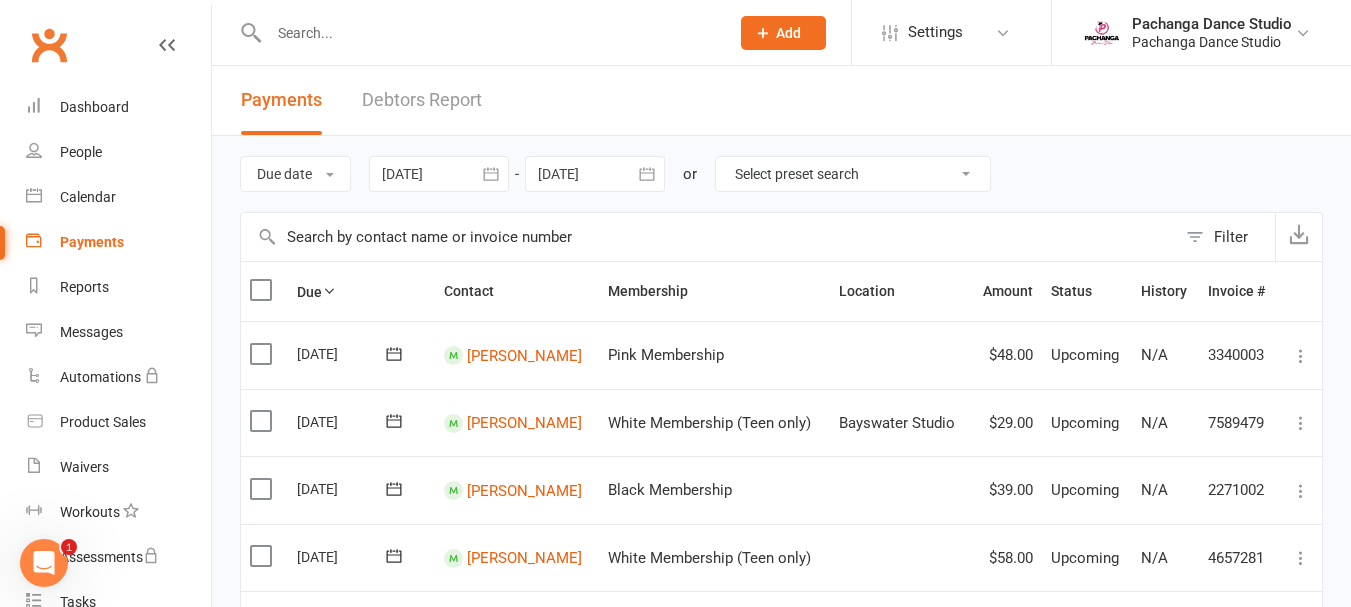 click at bounding box center [595, 174] 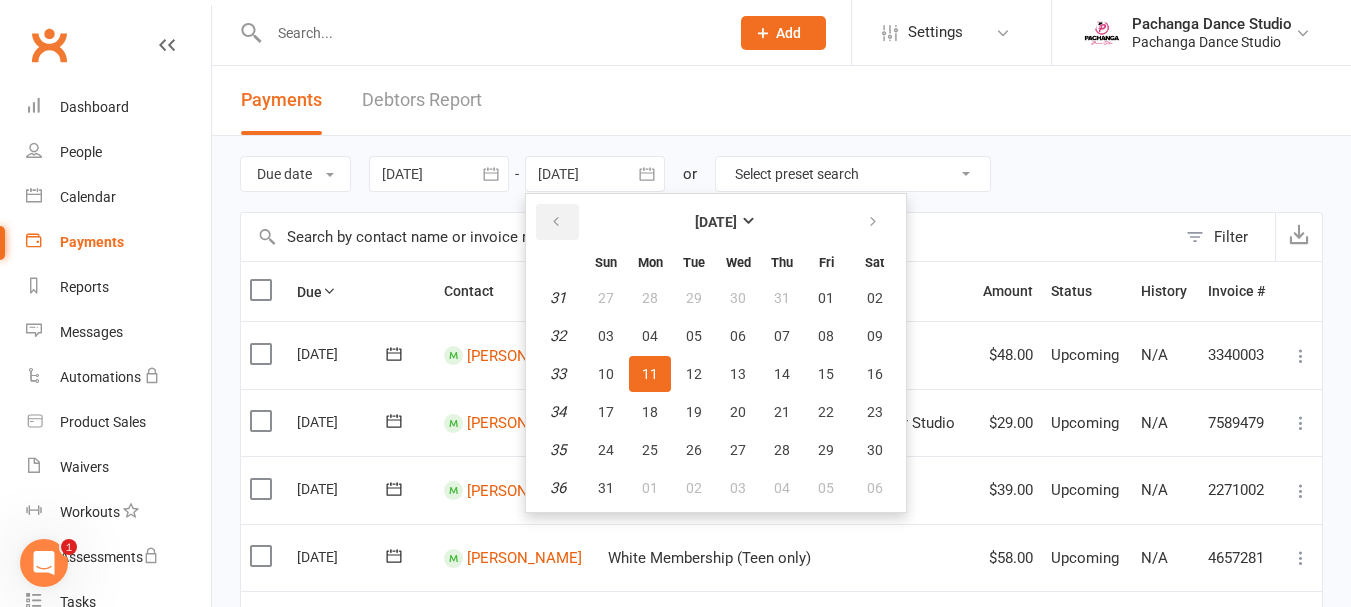 click at bounding box center [556, 222] 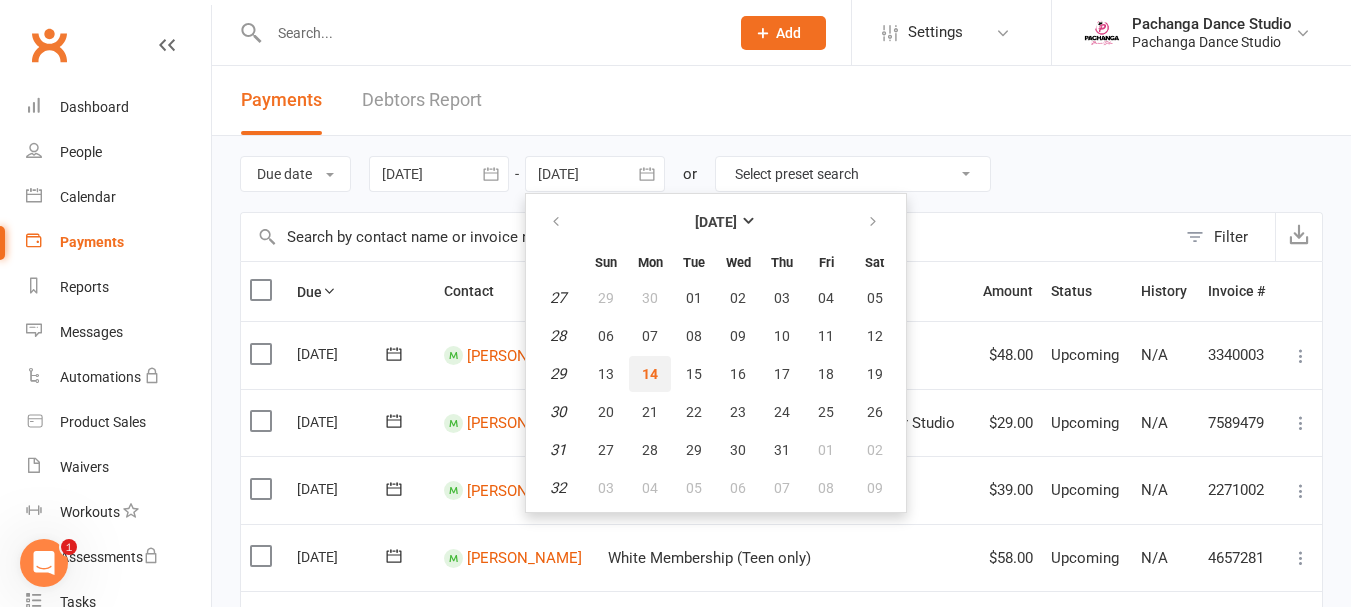 click on "14" at bounding box center [650, 374] 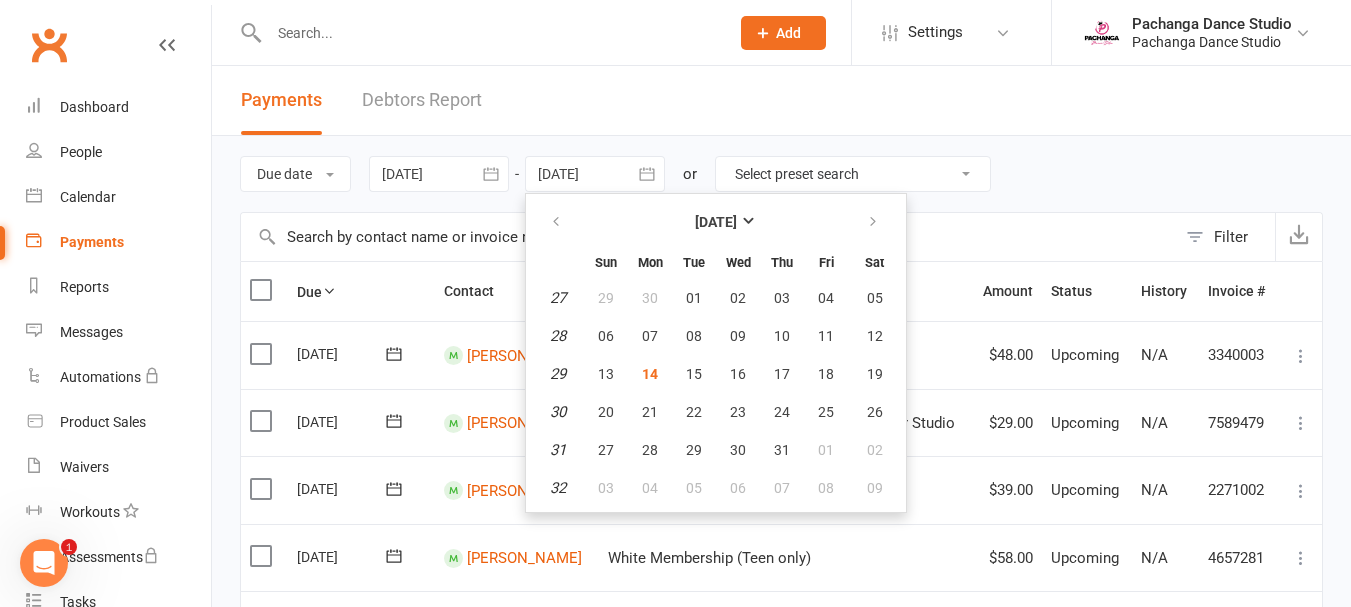 type on "14 Jul 2025" 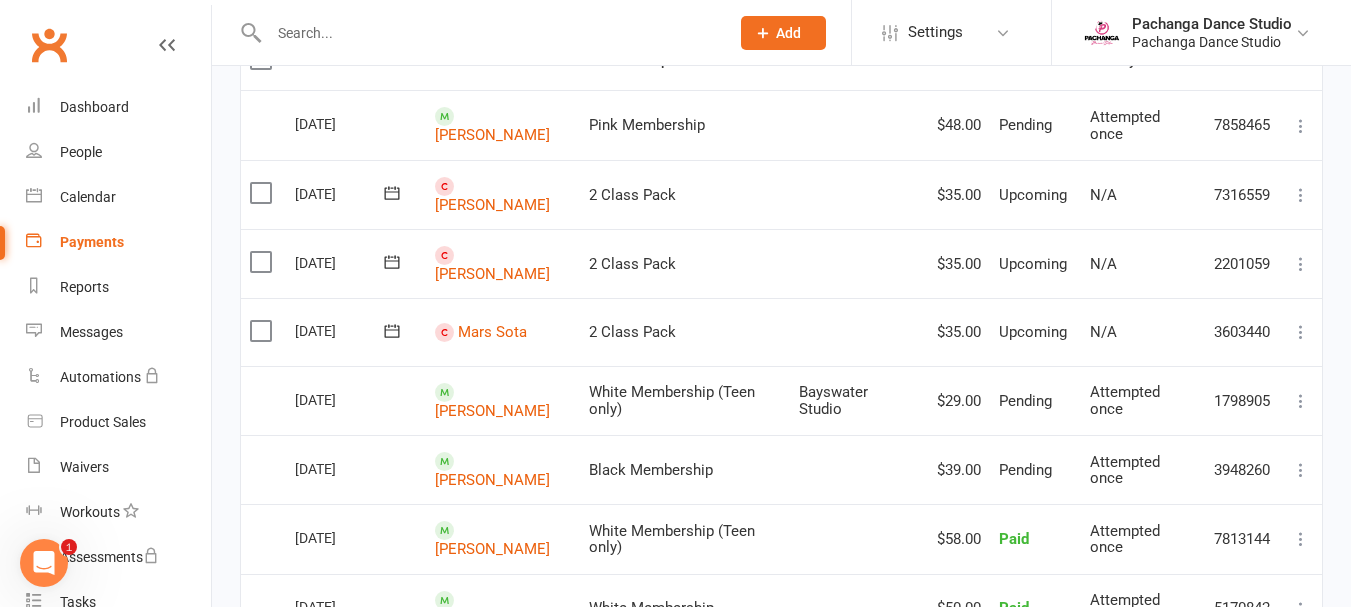 scroll, scrollTop: 248, scrollLeft: 0, axis: vertical 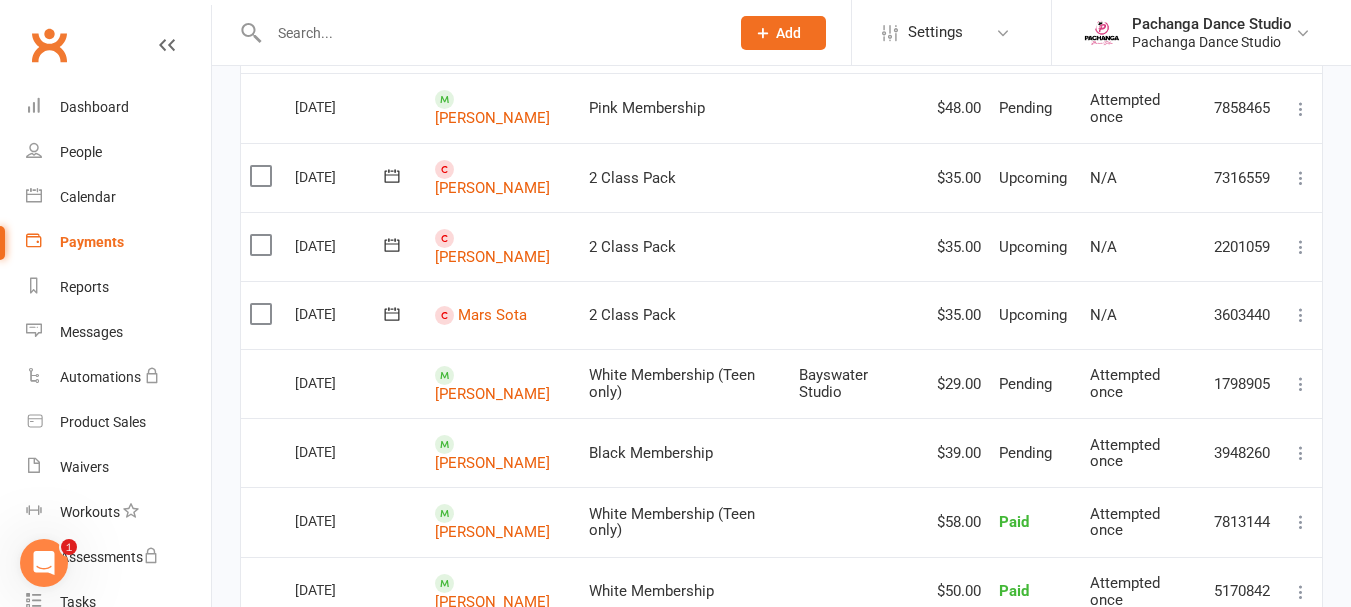 click at bounding box center (1301, 178) 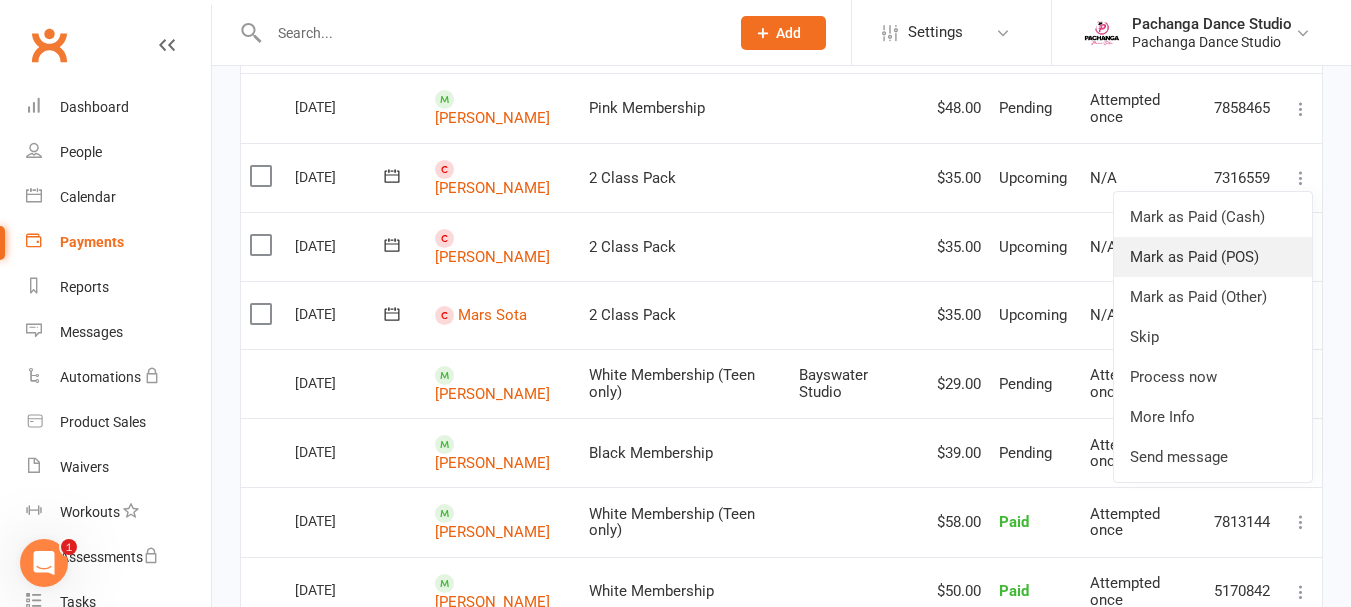click on "Mark as Paid (POS)" at bounding box center (1213, 257) 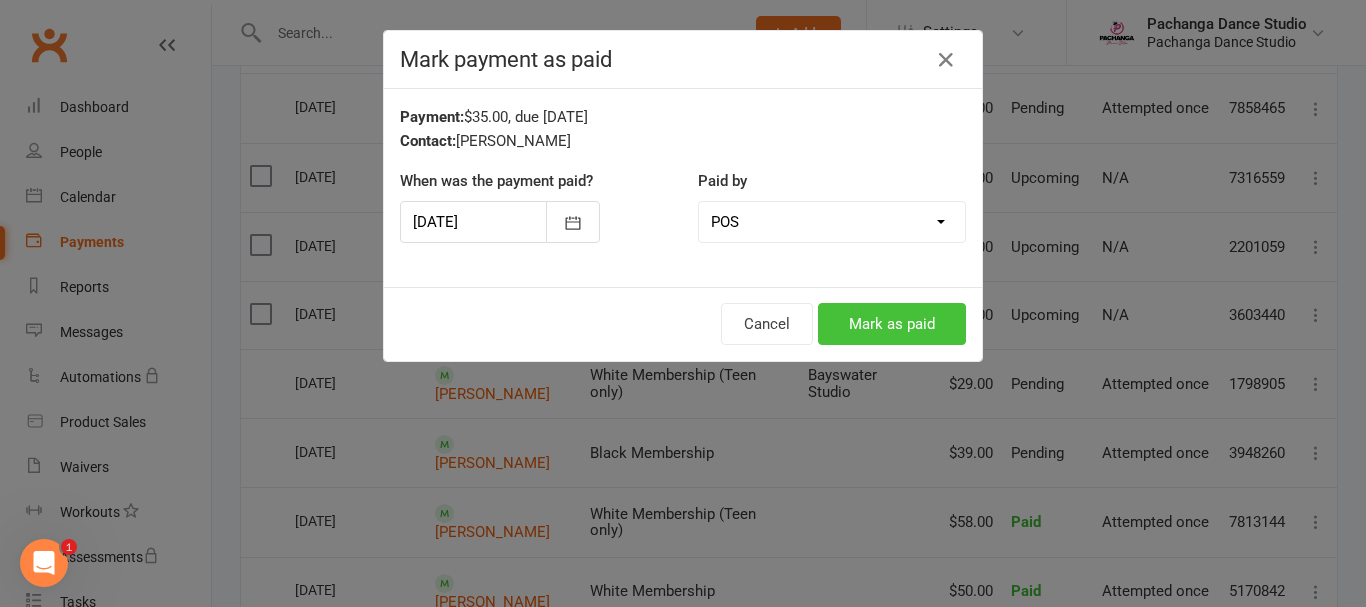 click on "Mark as paid" at bounding box center (892, 324) 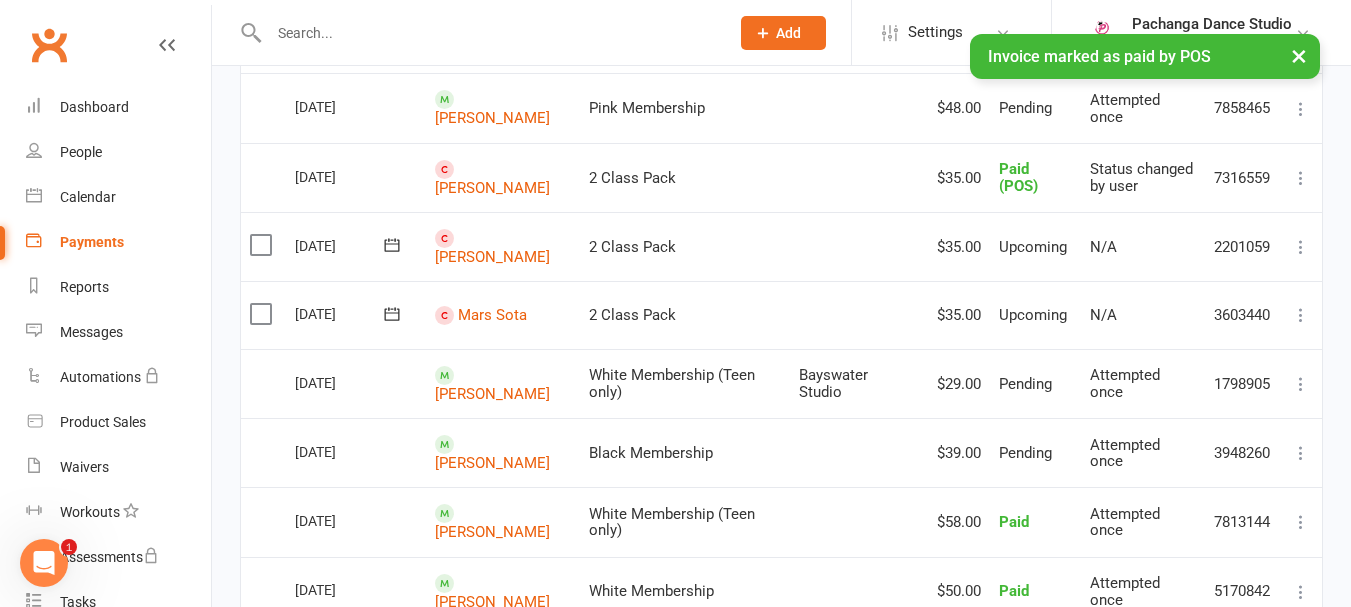 click at bounding box center (1301, 247) 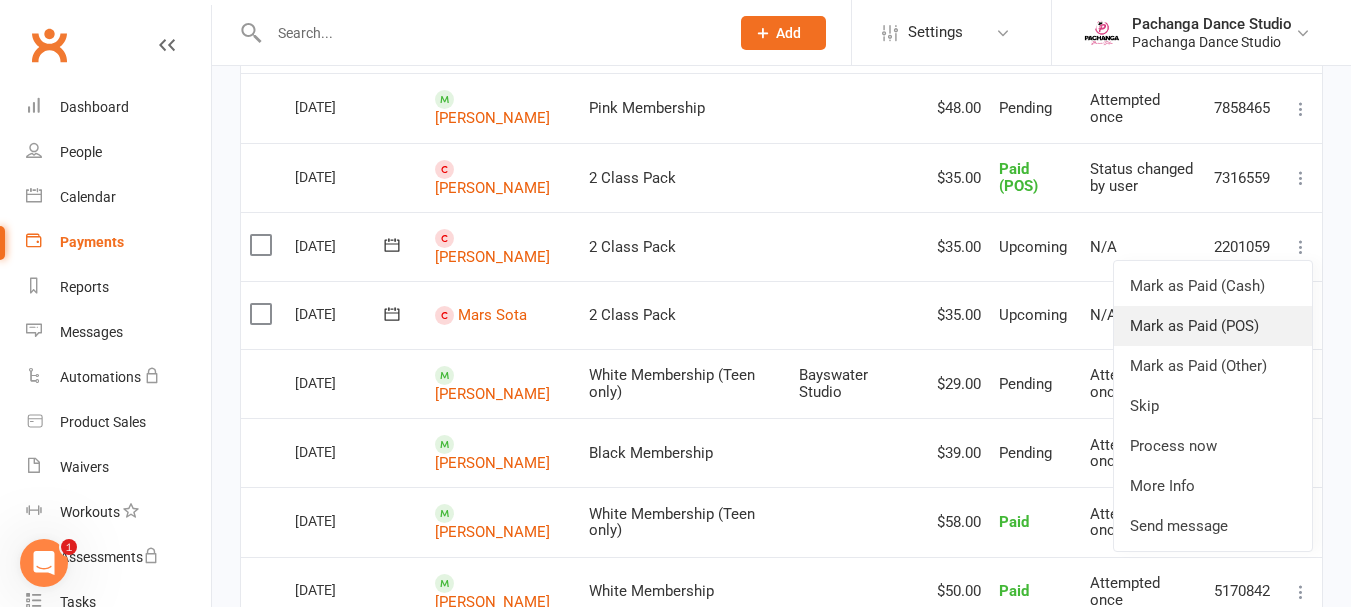 click on "Mark as Paid (POS)" at bounding box center (1213, 326) 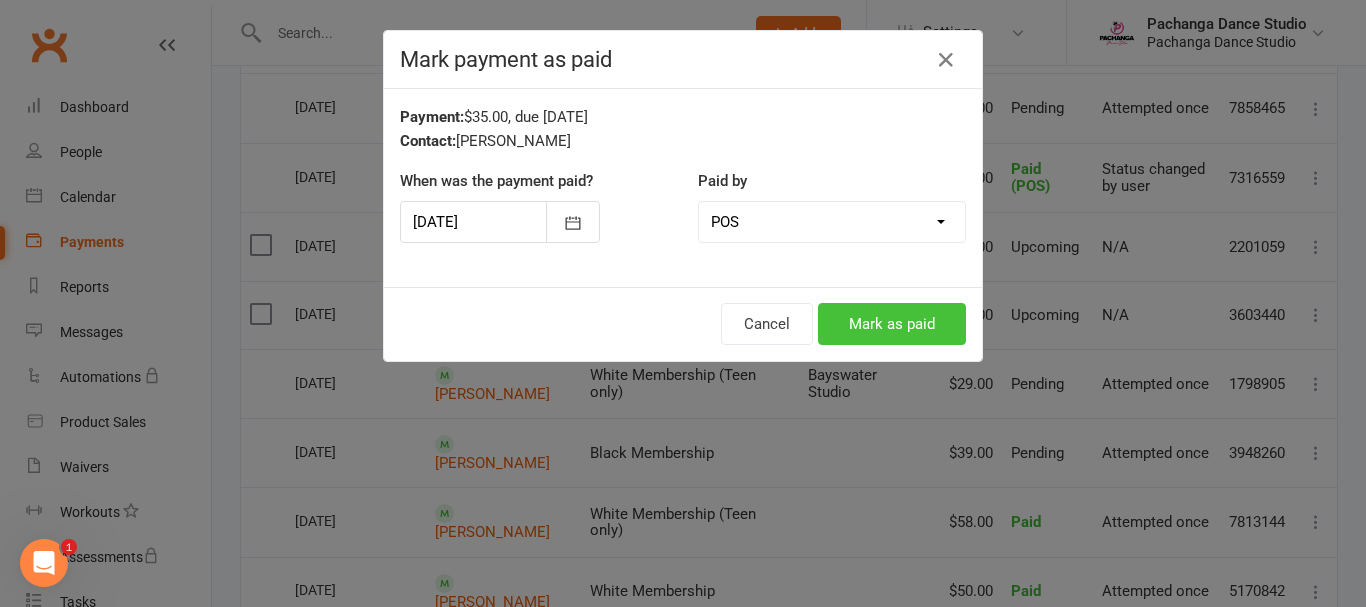 click on "Mark as paid" at bounding box center [892, 324] 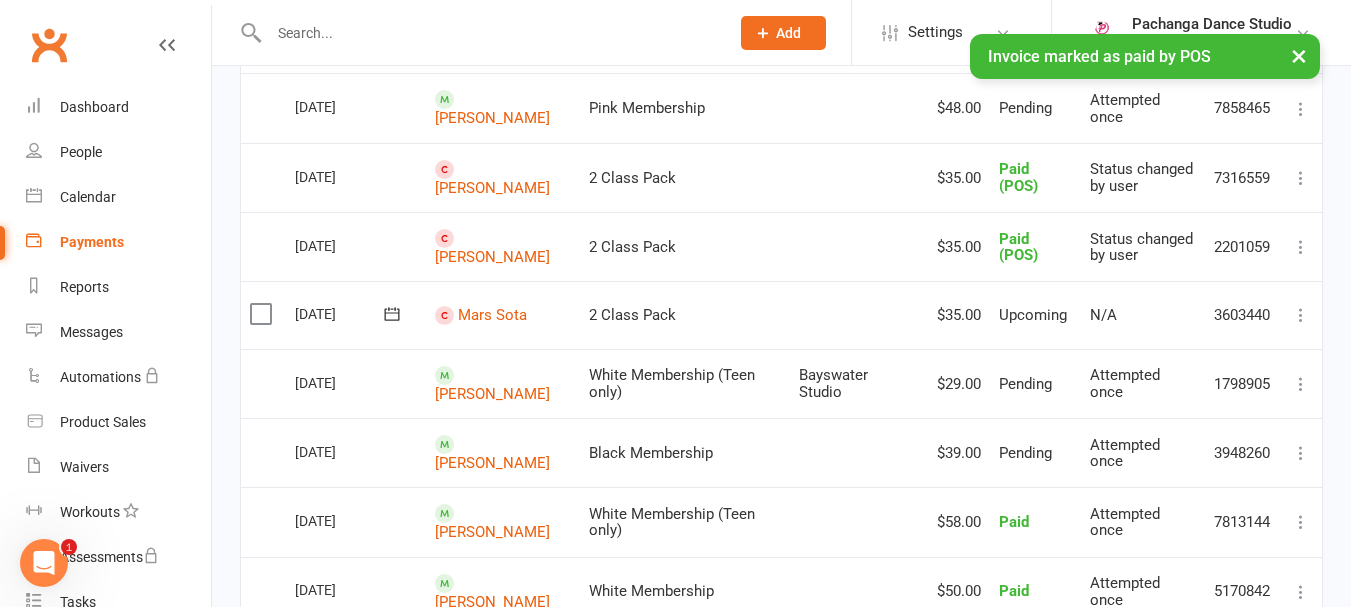 click at bounding box center (1301, 315) 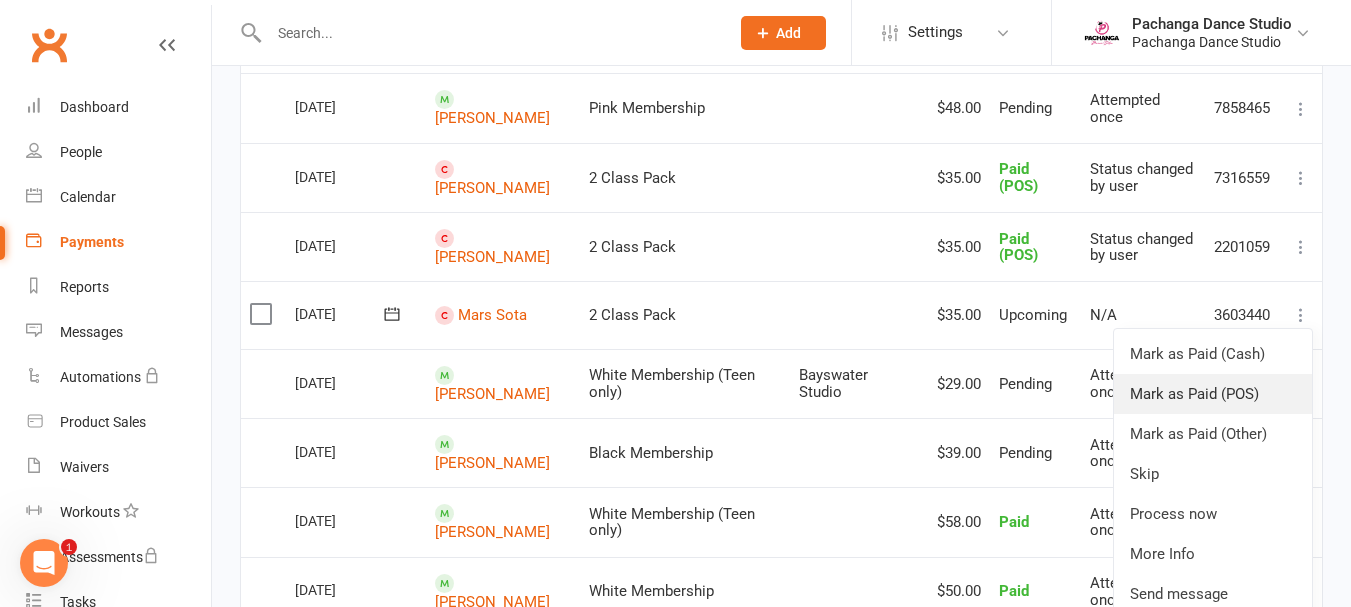 click on "Mark as Paid (POS)" at bounding box center [1213, 394] 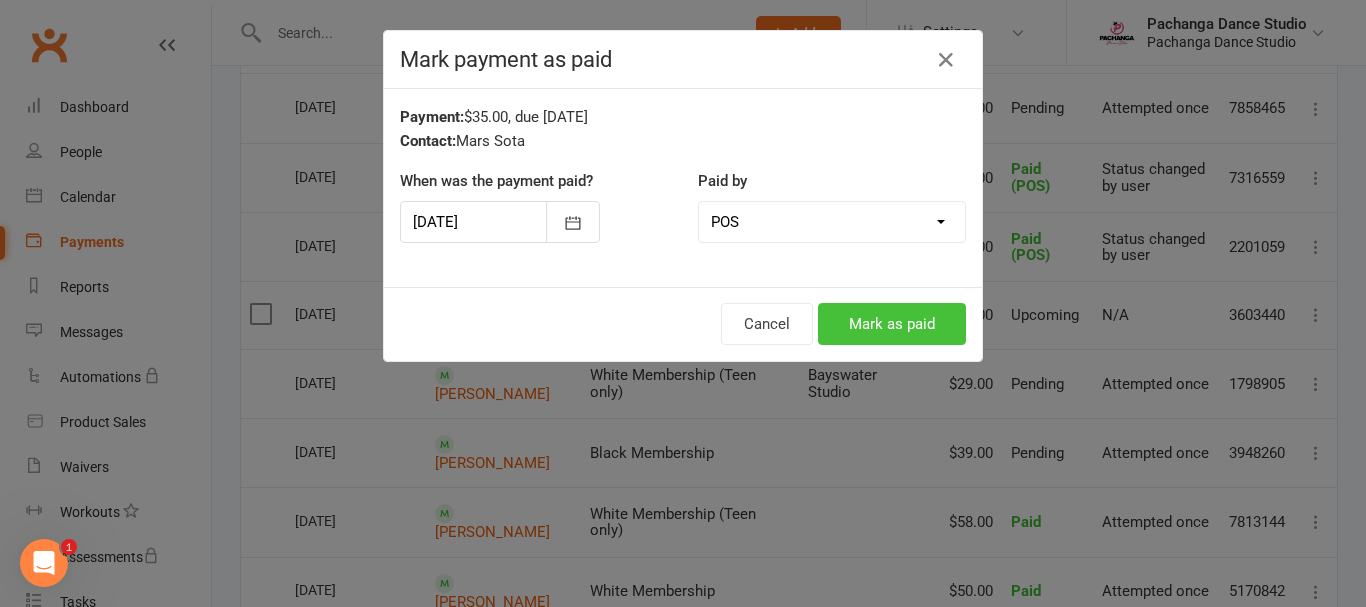 click on "Mark as paid" at bounding box center (892, 324) 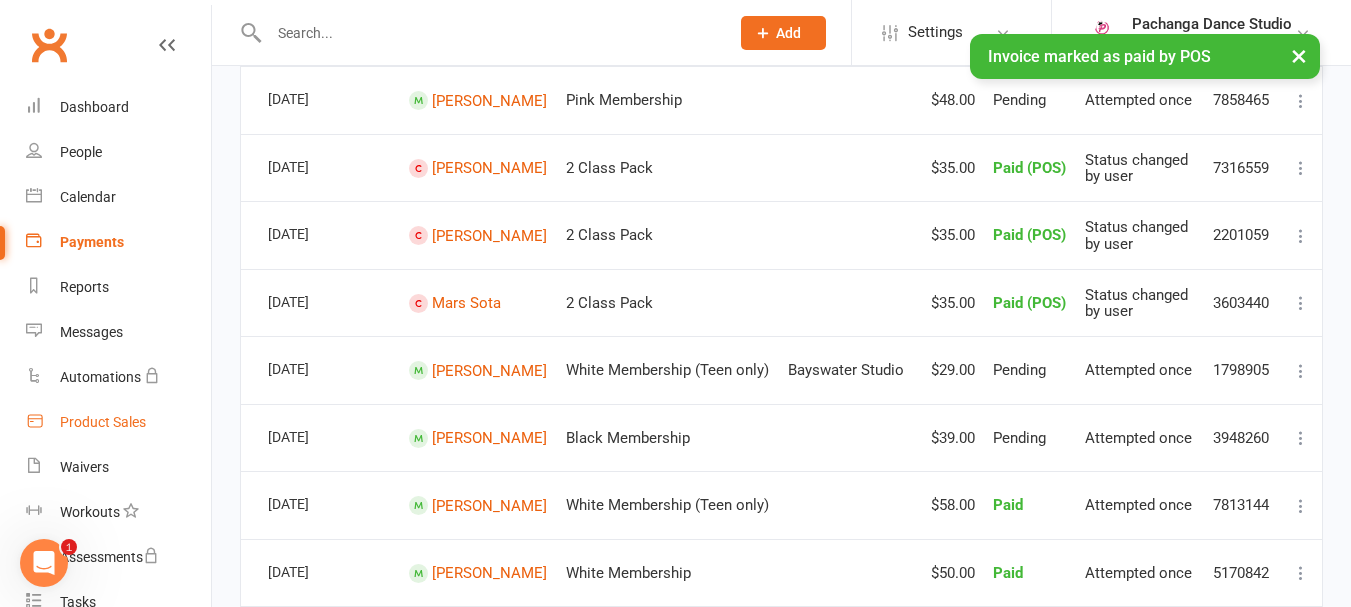 click on "Product Sales" at bounding box center [103, 422] 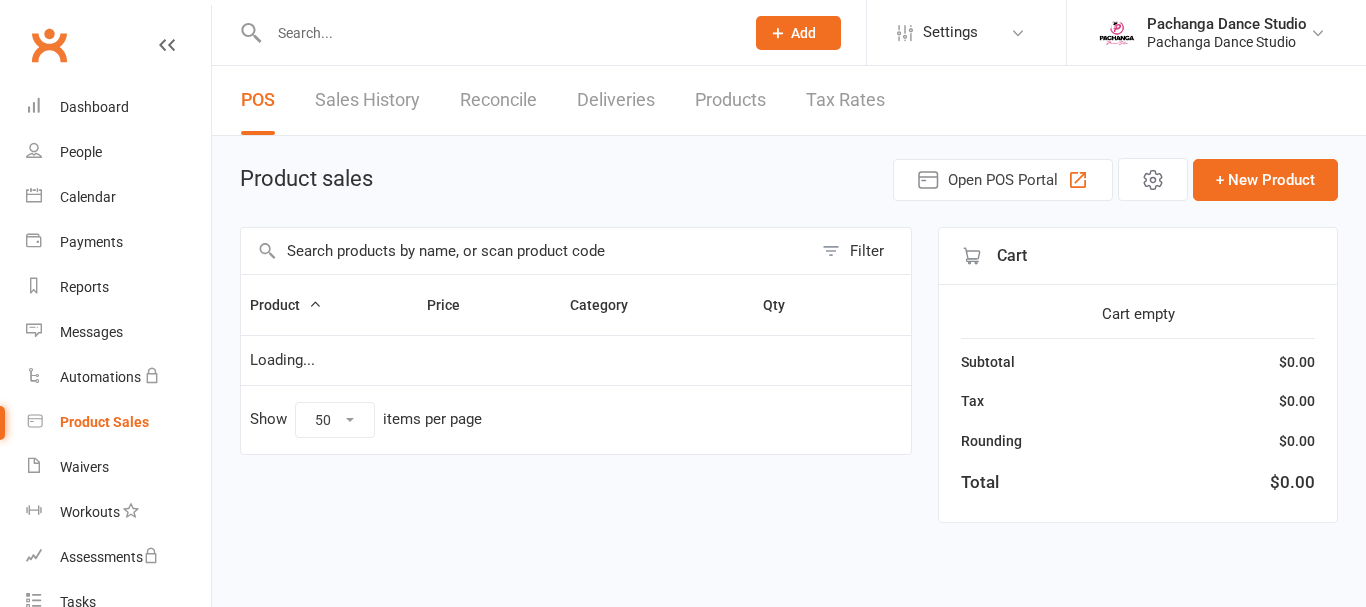 select on "50" 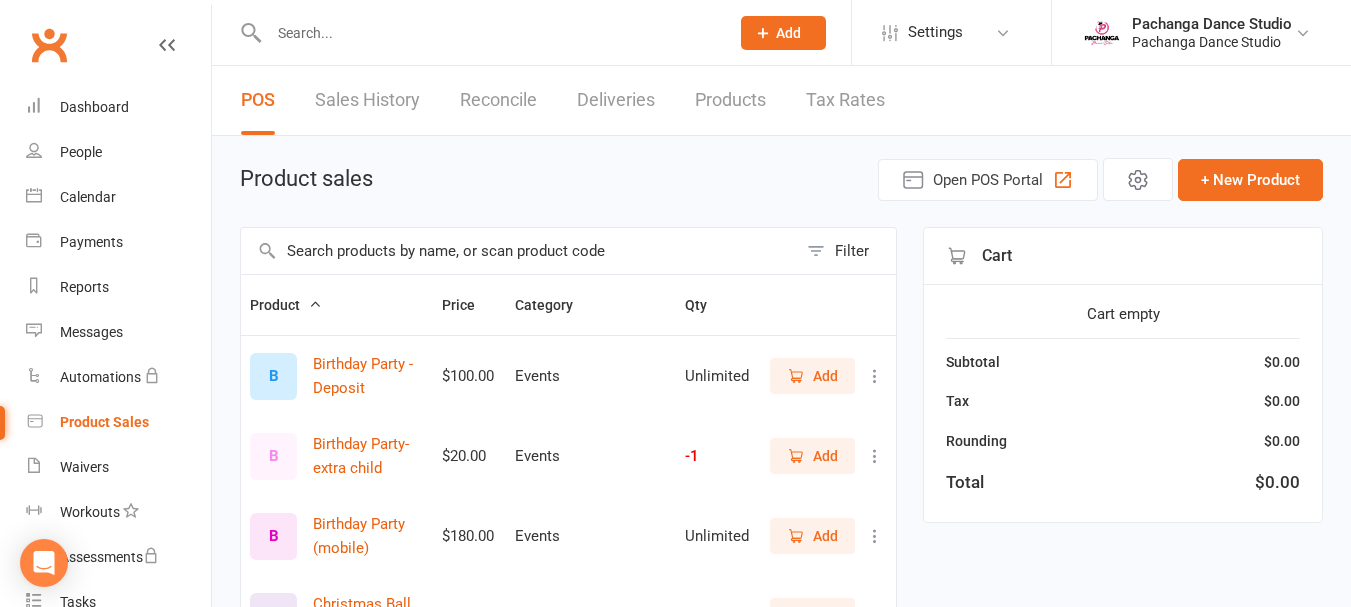 scroll, scrollTop: 0, scrollLeft: 0, axis: both 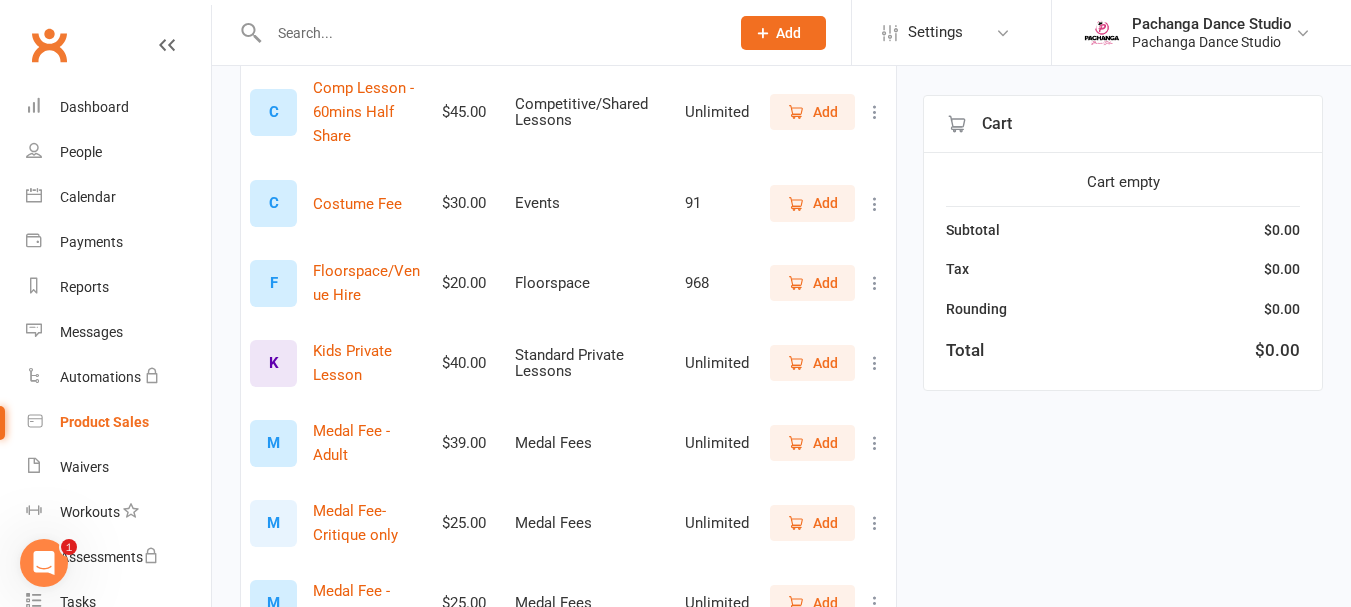 click 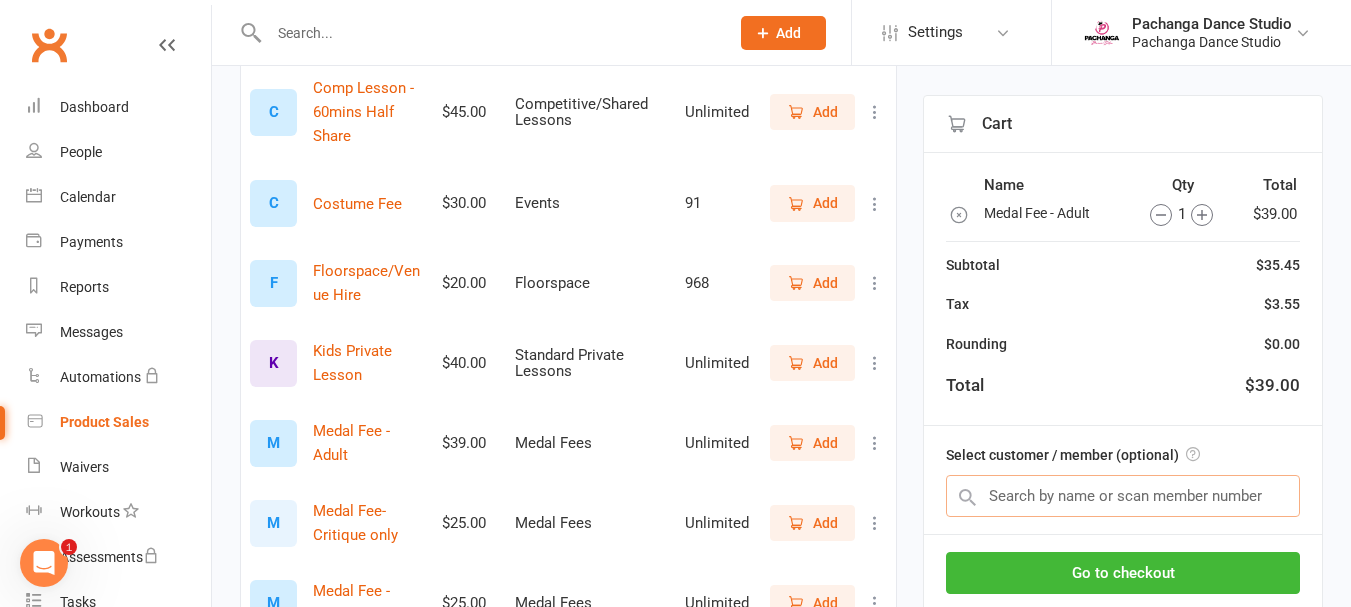 click at bounding box center (1123, 496) 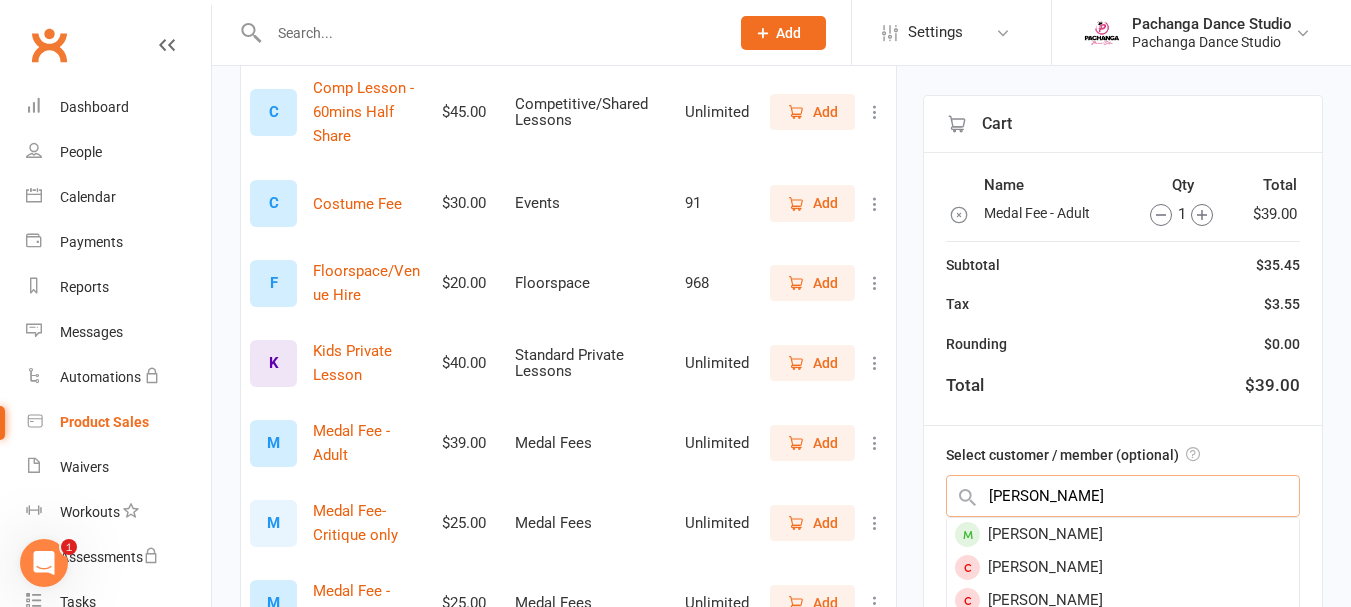 type on "[PERSON_NAME]" 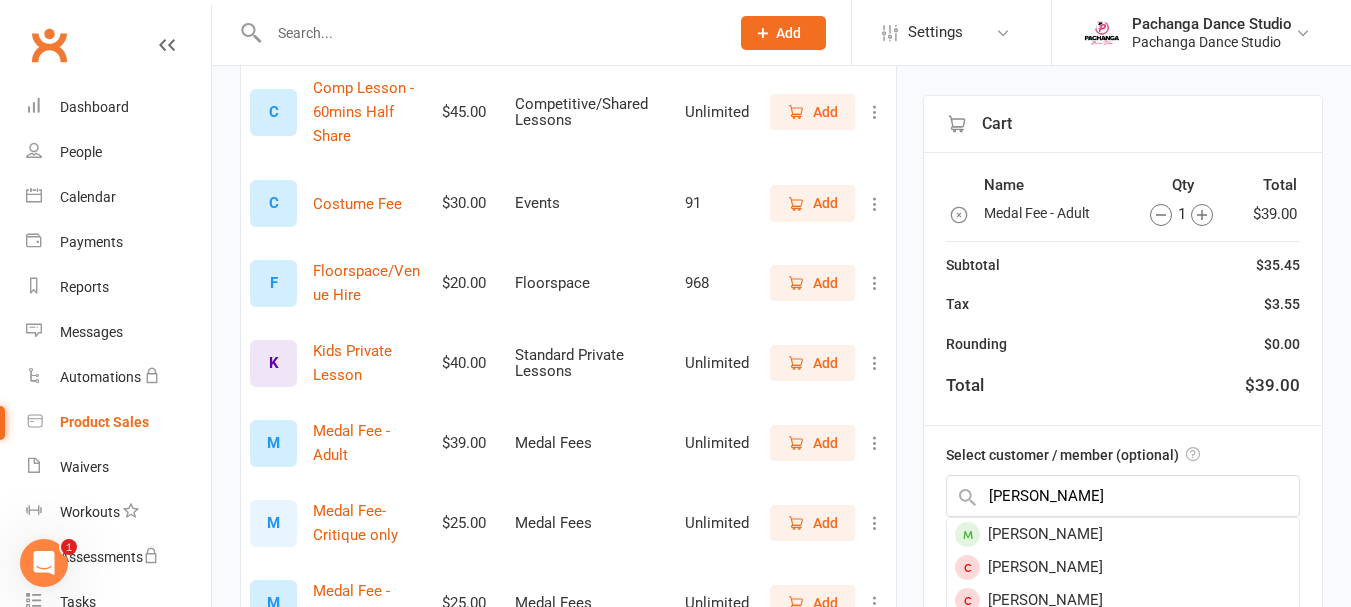 click on "[PERSON_NAME]" at bounding box center (1123, 534) 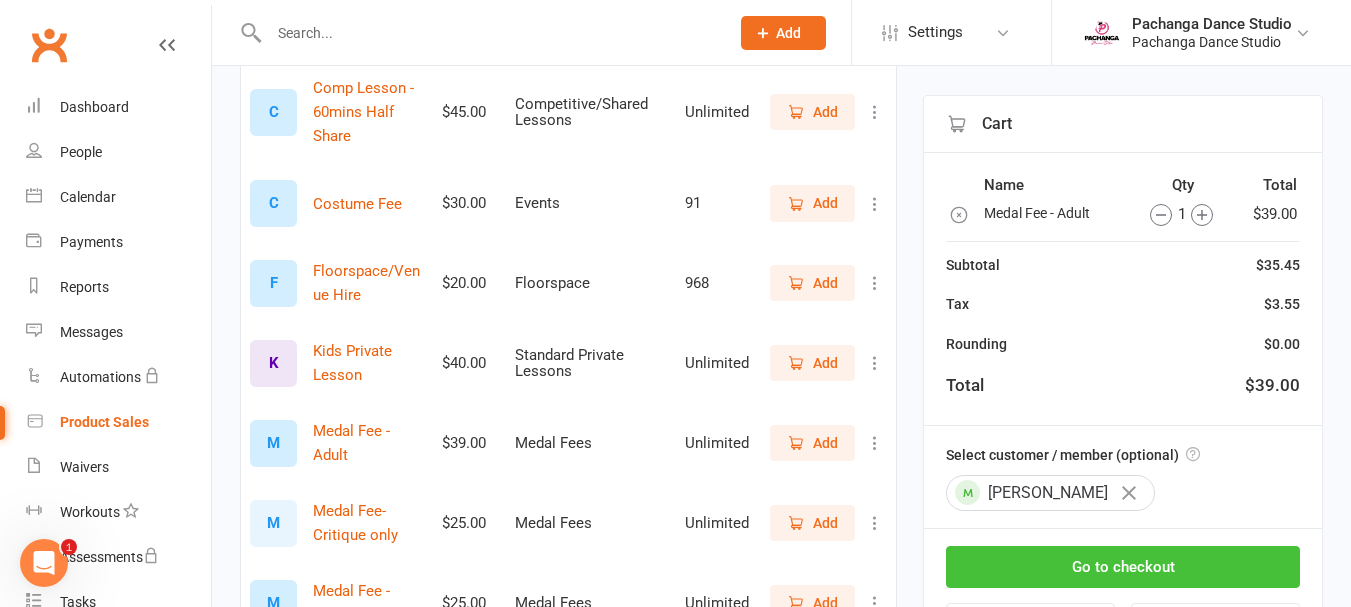 click on "Go to checkout" at bounding box center (1123, 567) 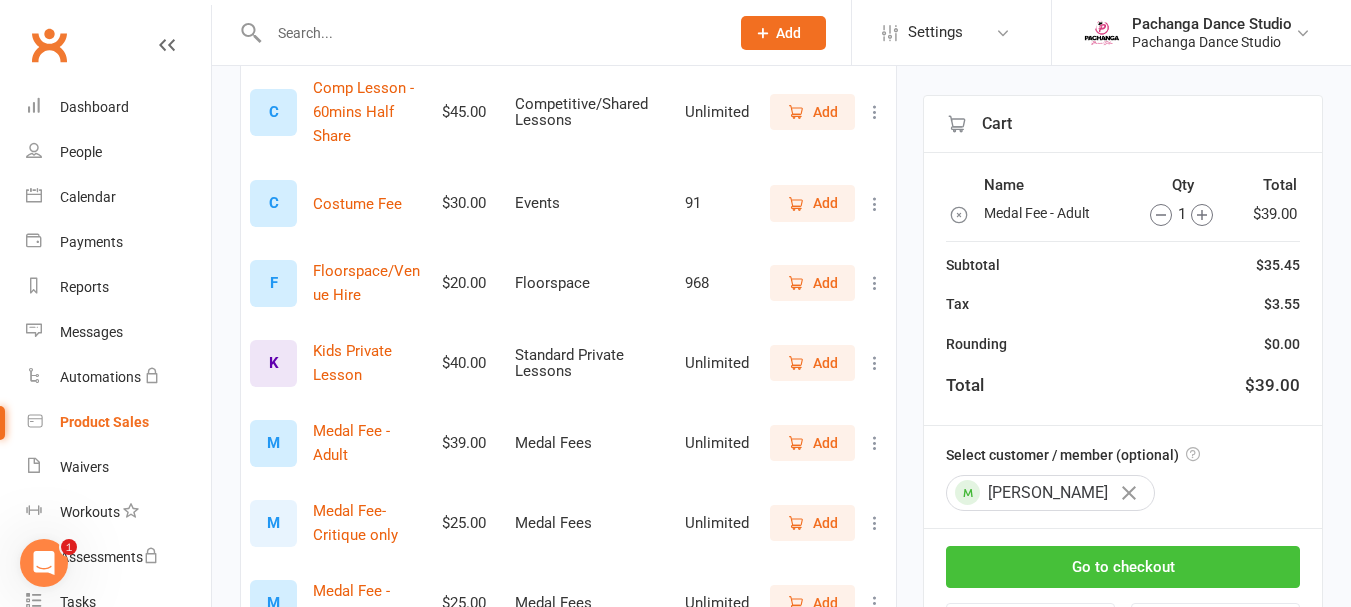 click on "Go to checkout" at bounding box center [1123, 567] 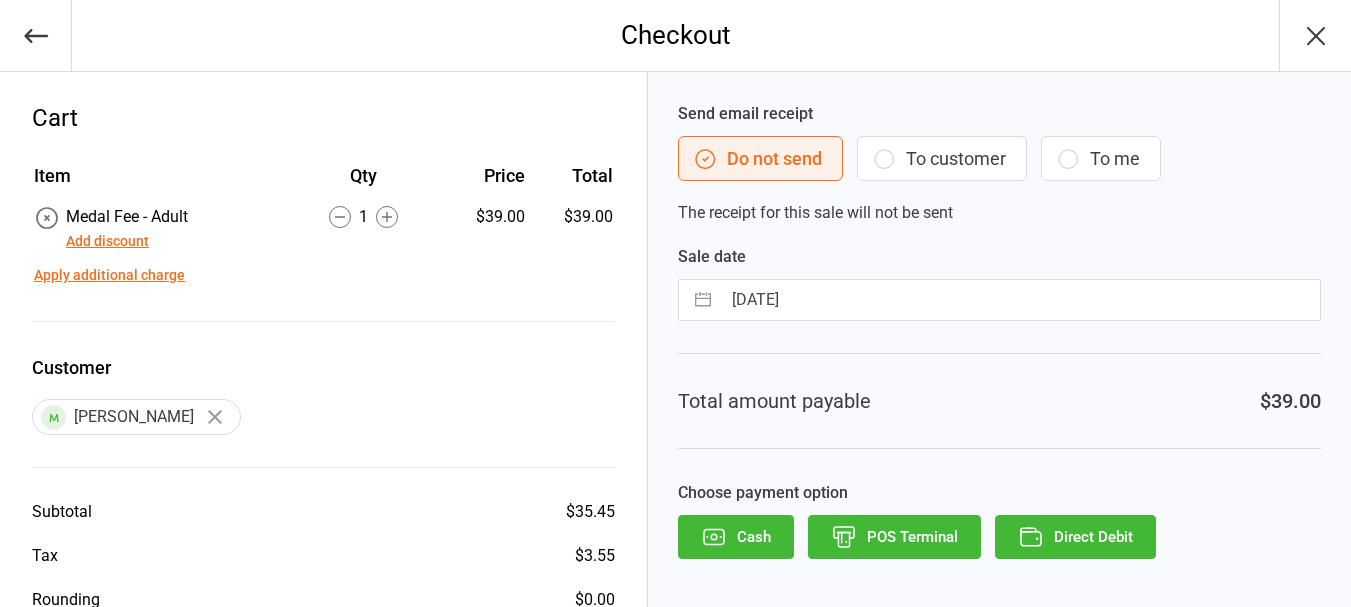 scroll, scrollTop: 0, scrollLeft: 0, axis: both 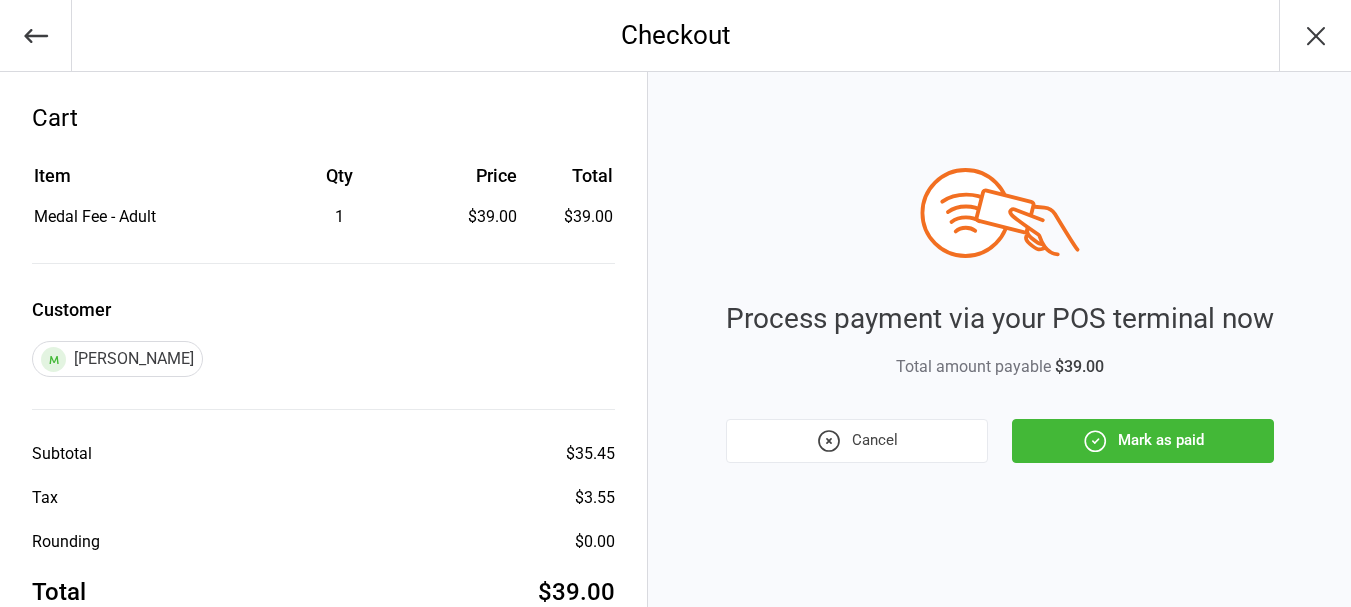 click on "Mark as paid" at bounding box center [1143, 441] 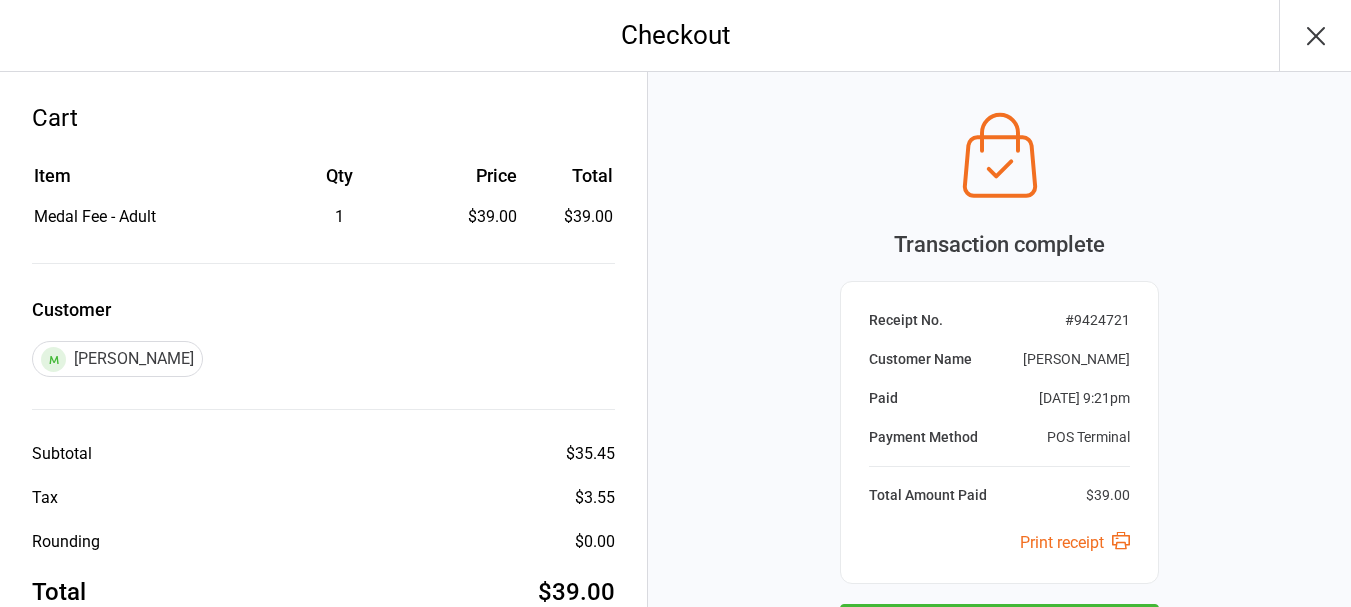 click 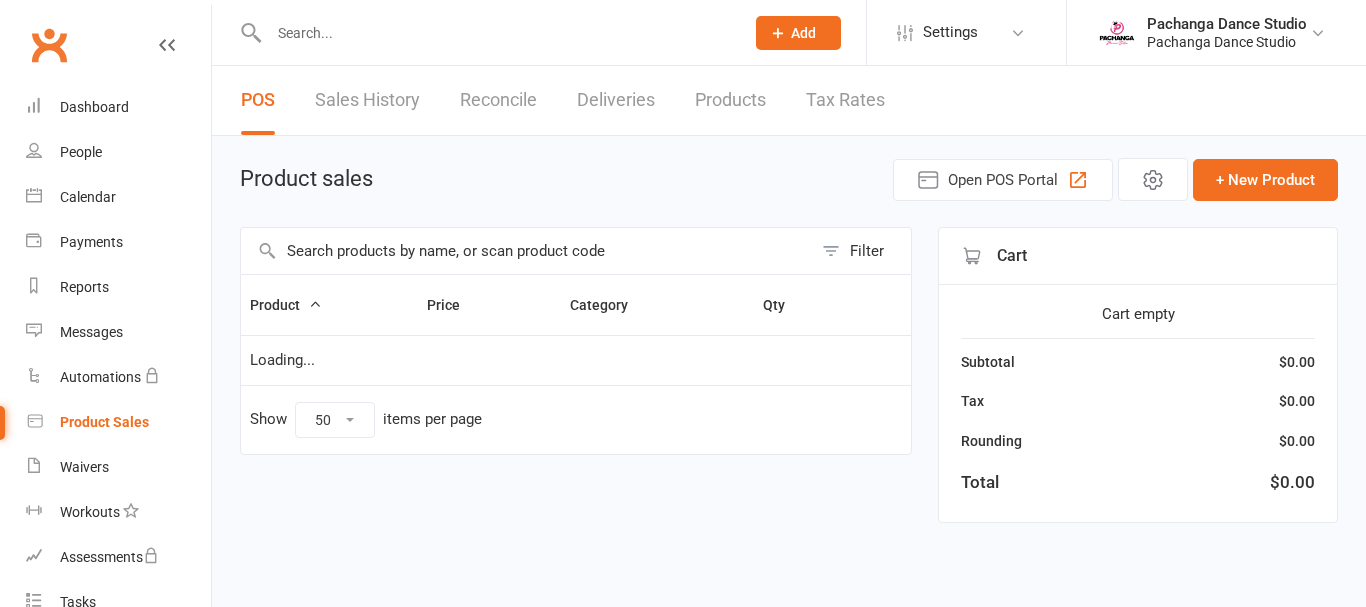 select on "50" 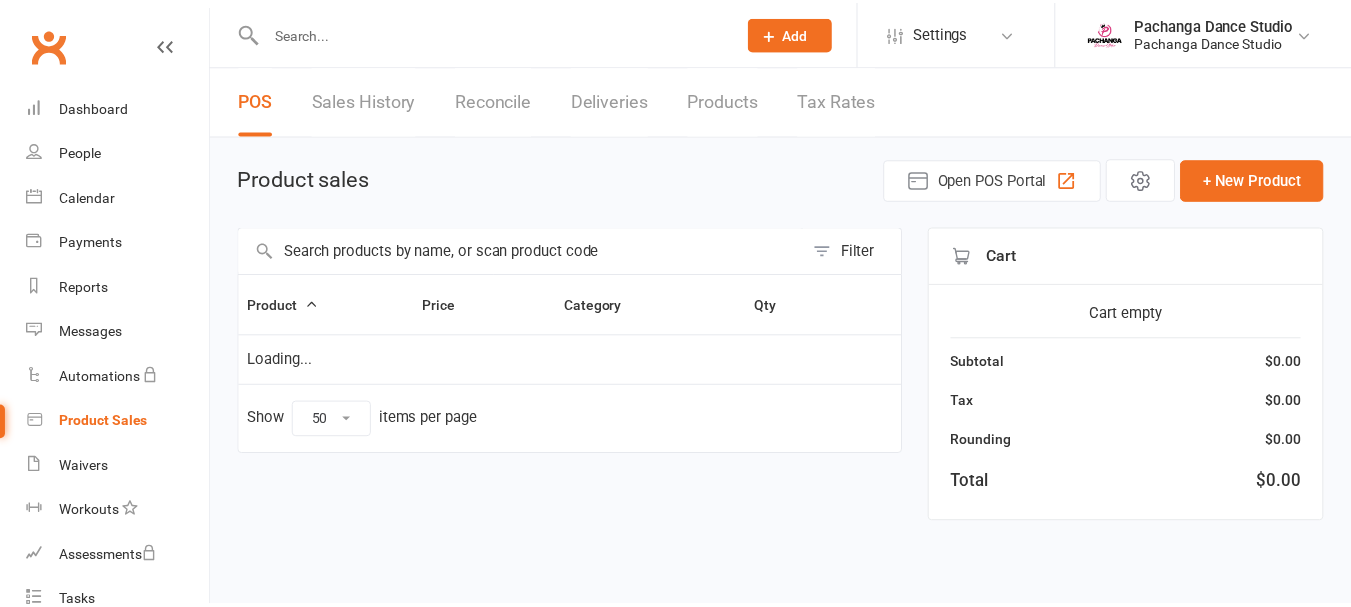 scroll, scrollTop: 0, scrollLeft: 0, axis: both 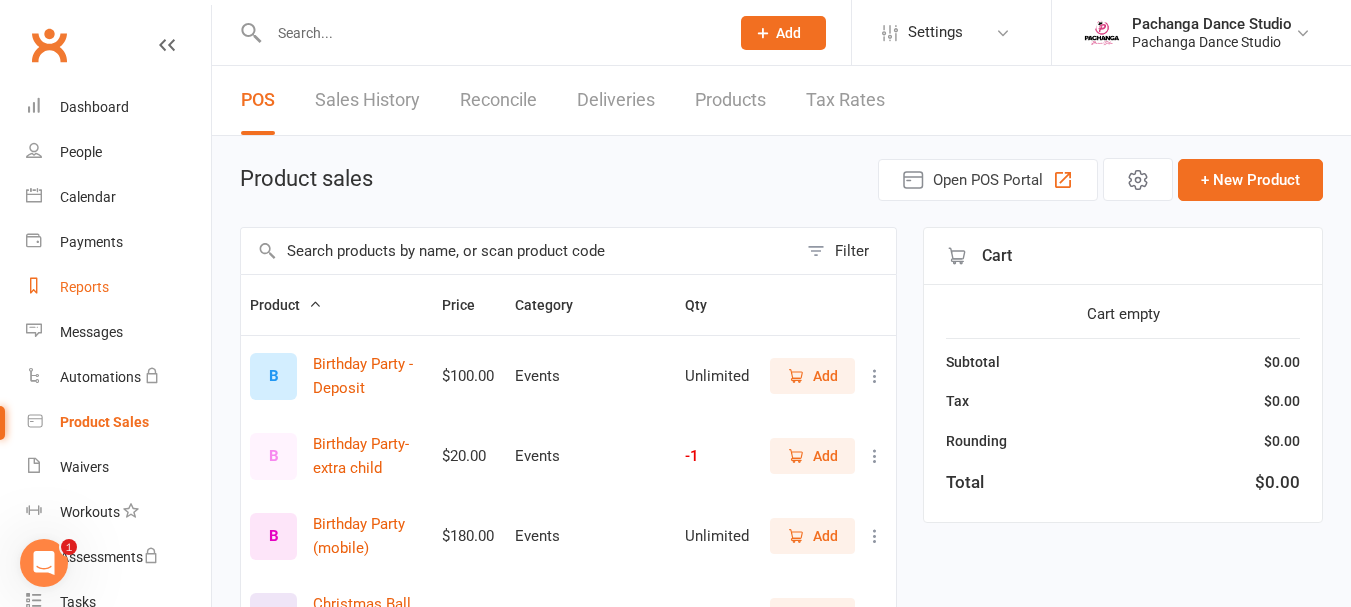 click on "Reports" at bounding box center [84, 287] 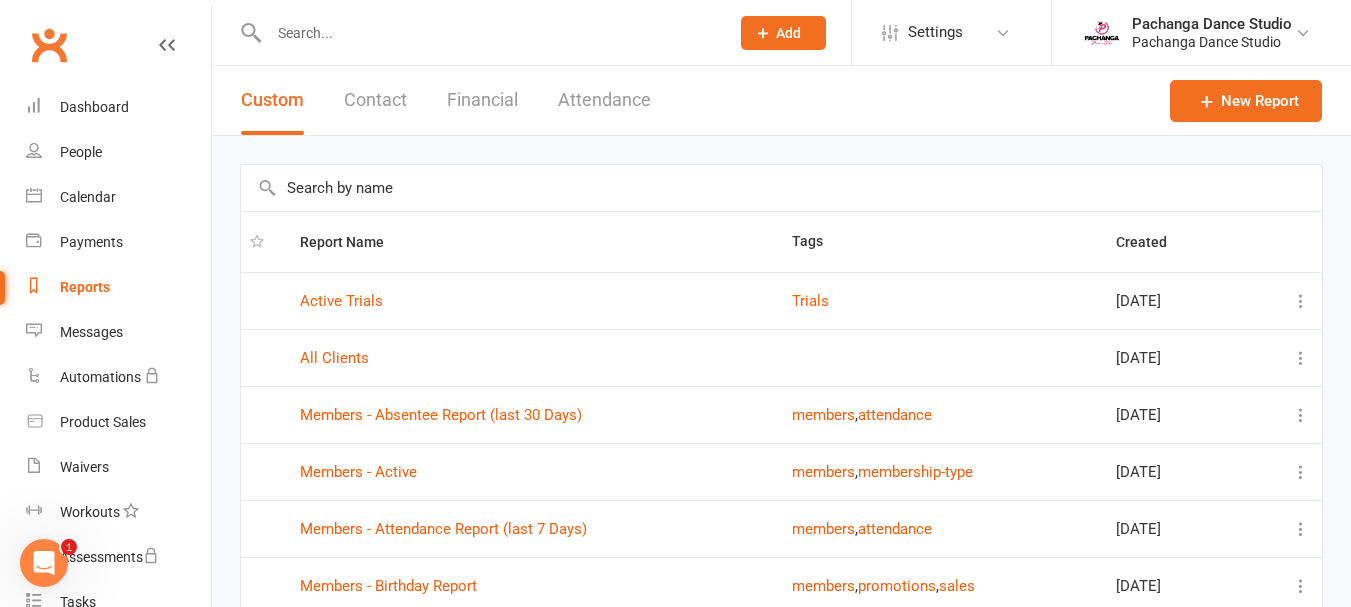 click on "Financial" at bounding box center (482, 100) 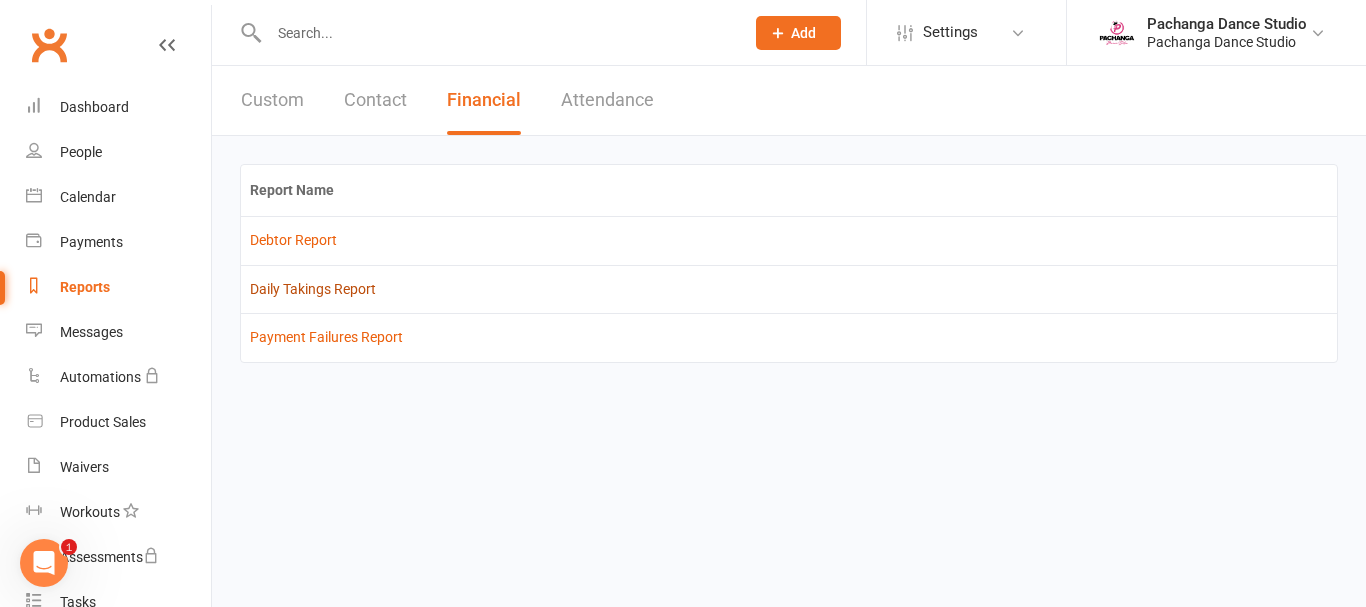 click on "Daily Takings Report" at bounding box center (313, 289) 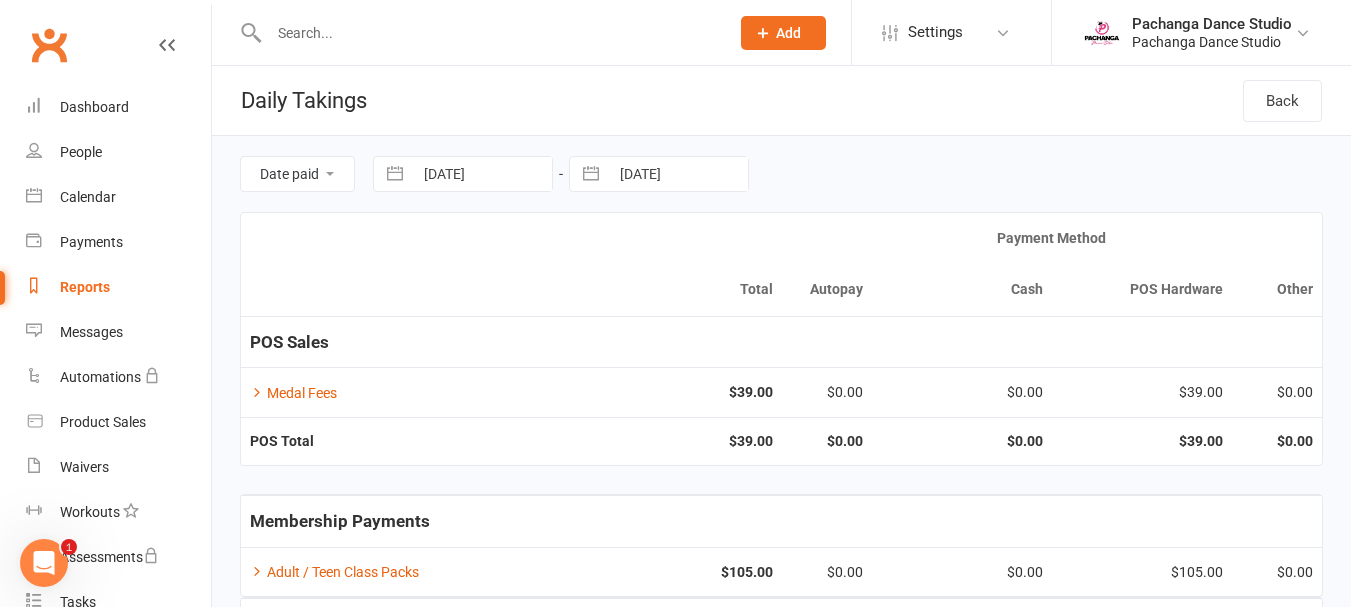 click on "[DATE]" at bounding box center [482, 174] 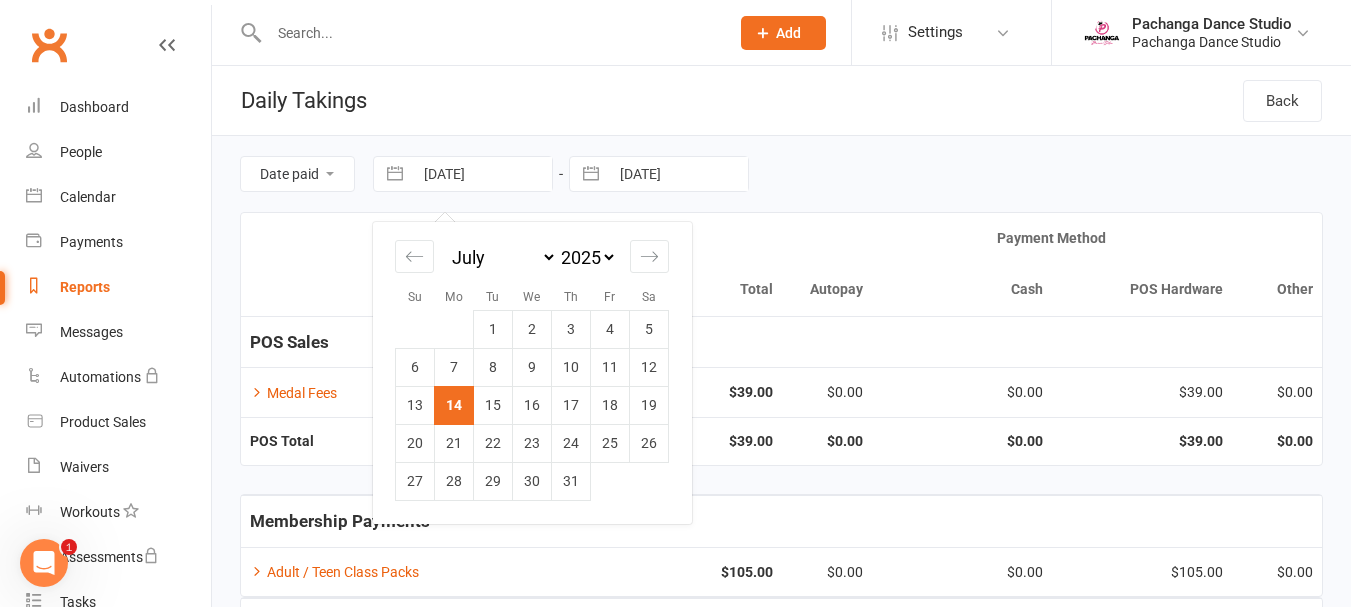 click on "8" at bounding box center [493, 367] 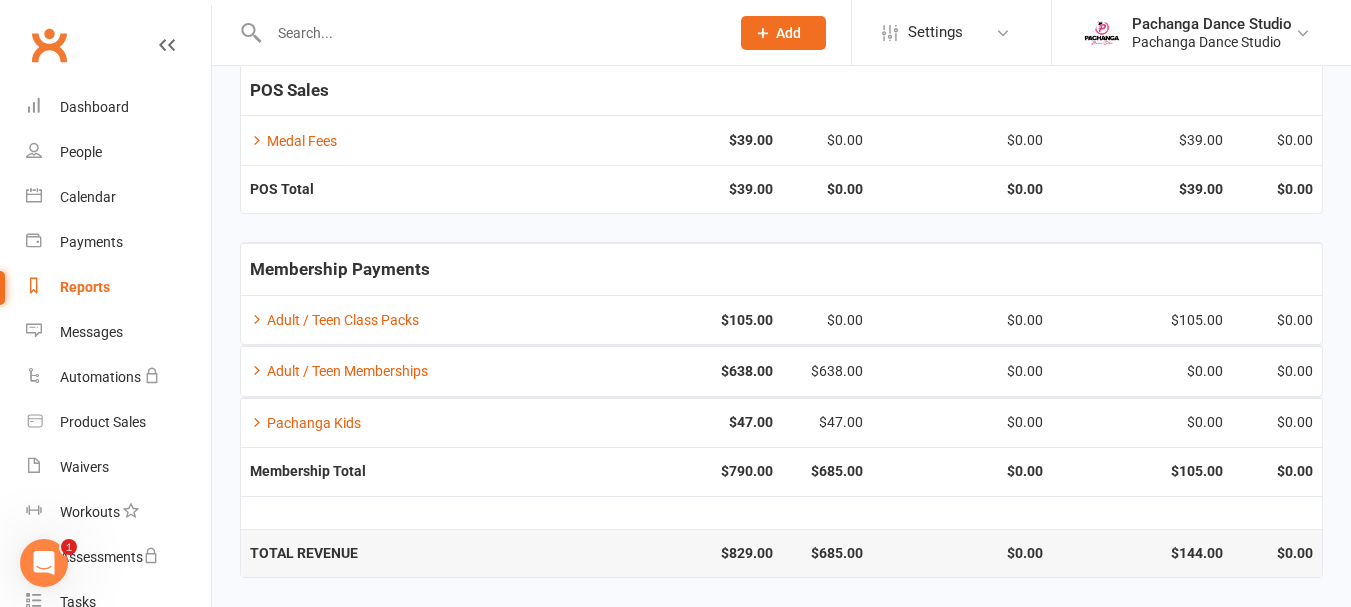 scroll, scrollTop: 0, scrollLeft: 0, axis: both 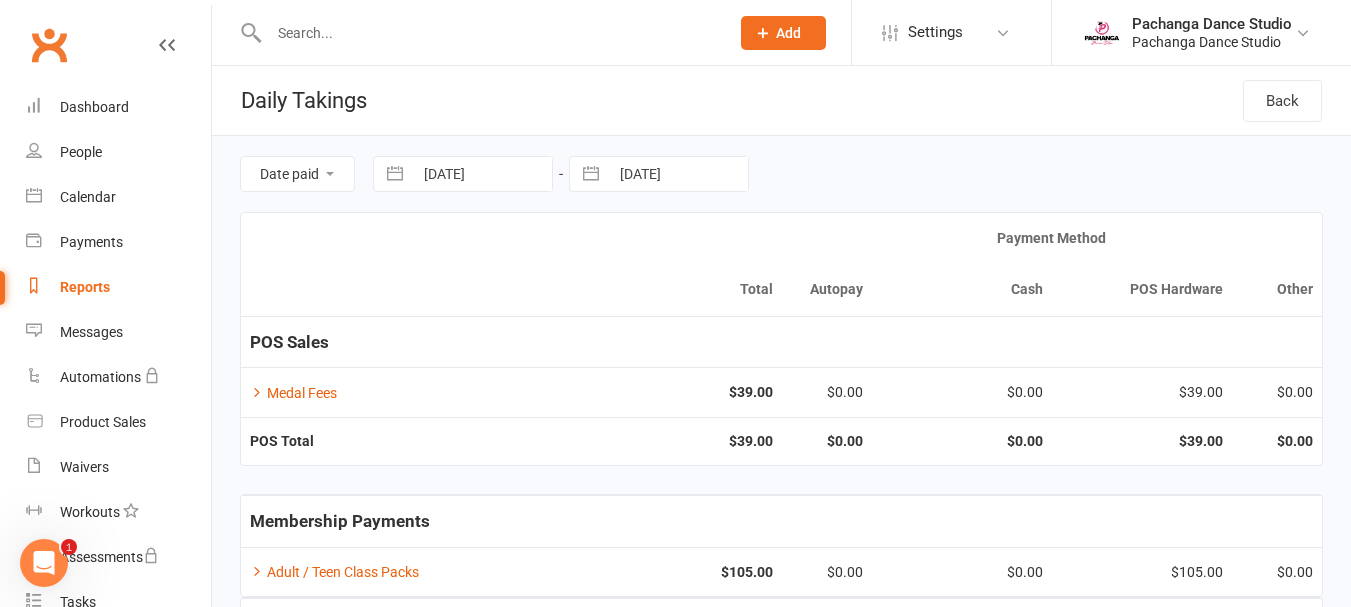 click on "[DATE]" at bounding box center (678, 174) 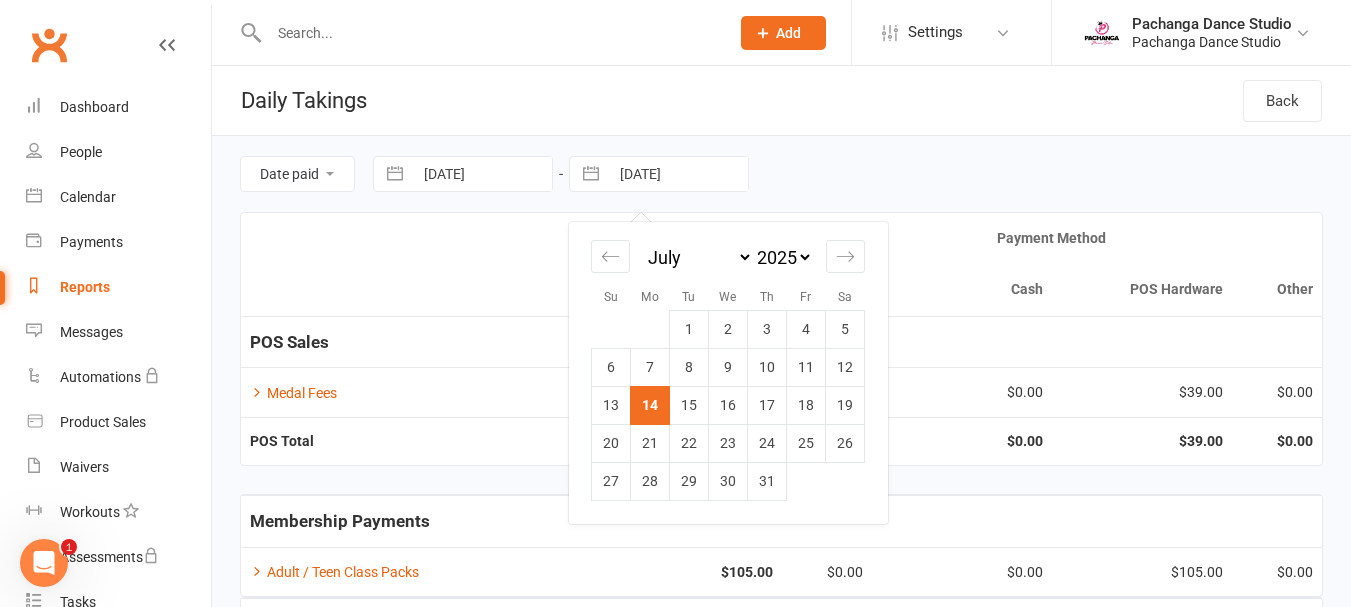 click on "Pachanga Dance Studio" at bounding box center [1212, 24] 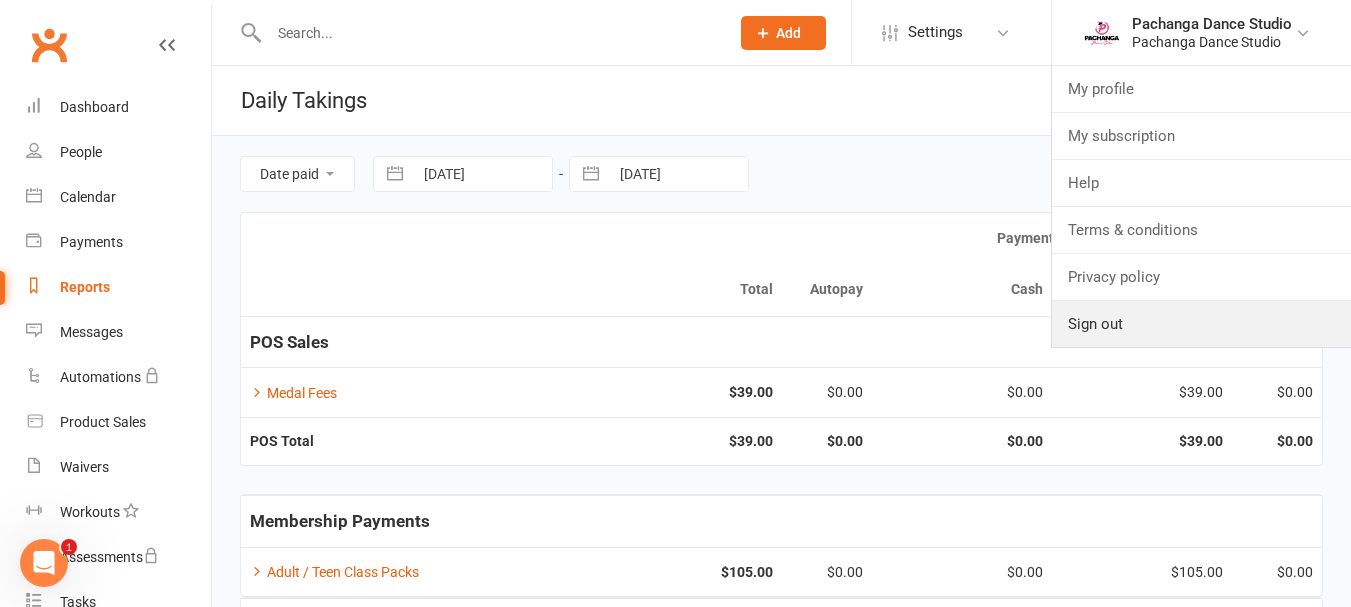 click on "Sign out" at bounding box center (1201, 324) 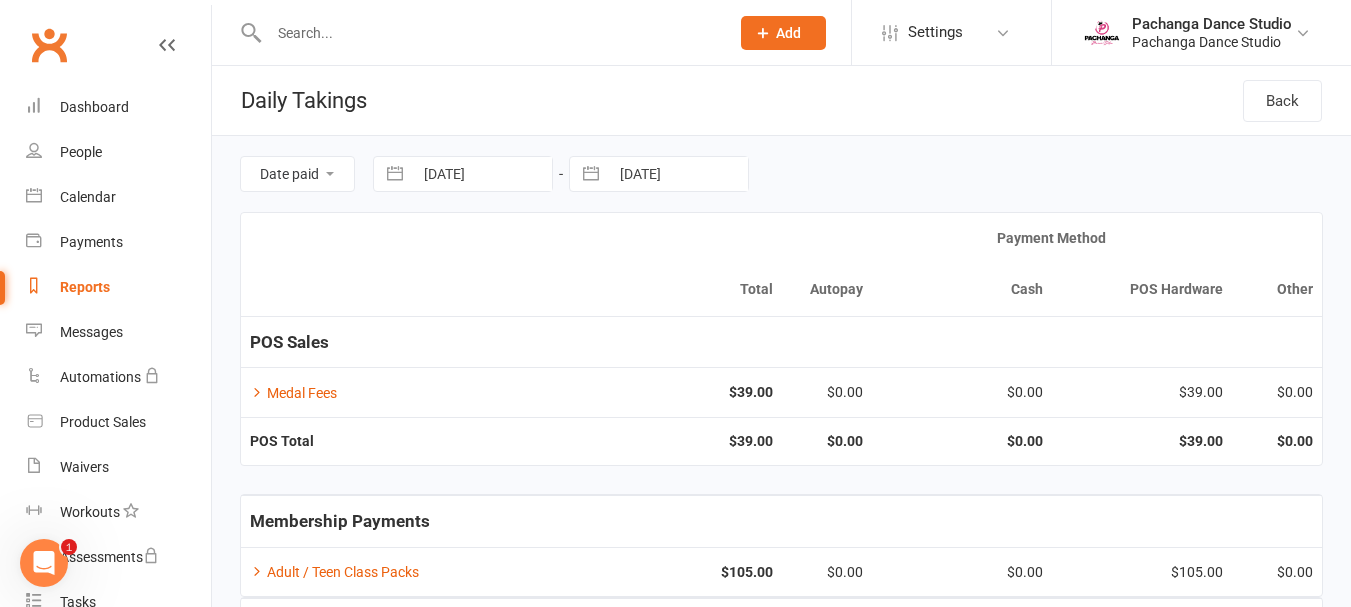 click on "POS Sales" at bounding box center (781, 342) 